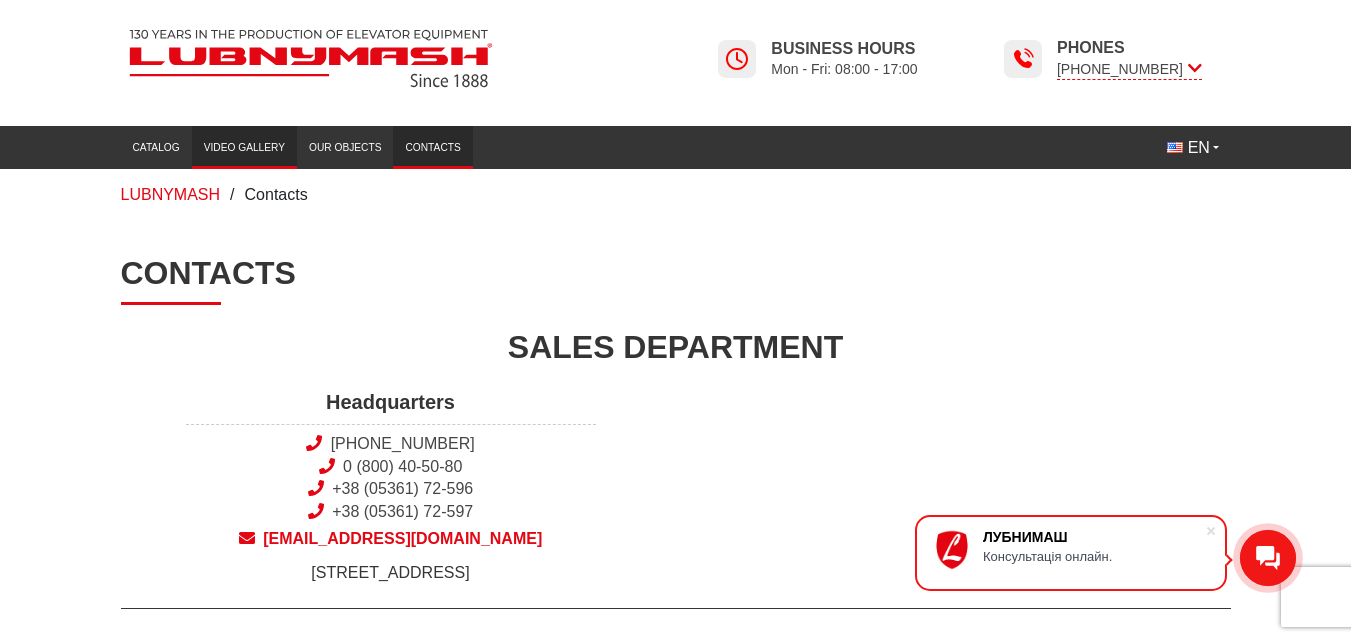 scroll, scrollTop: 0, scrollLeft: 0, axis: both 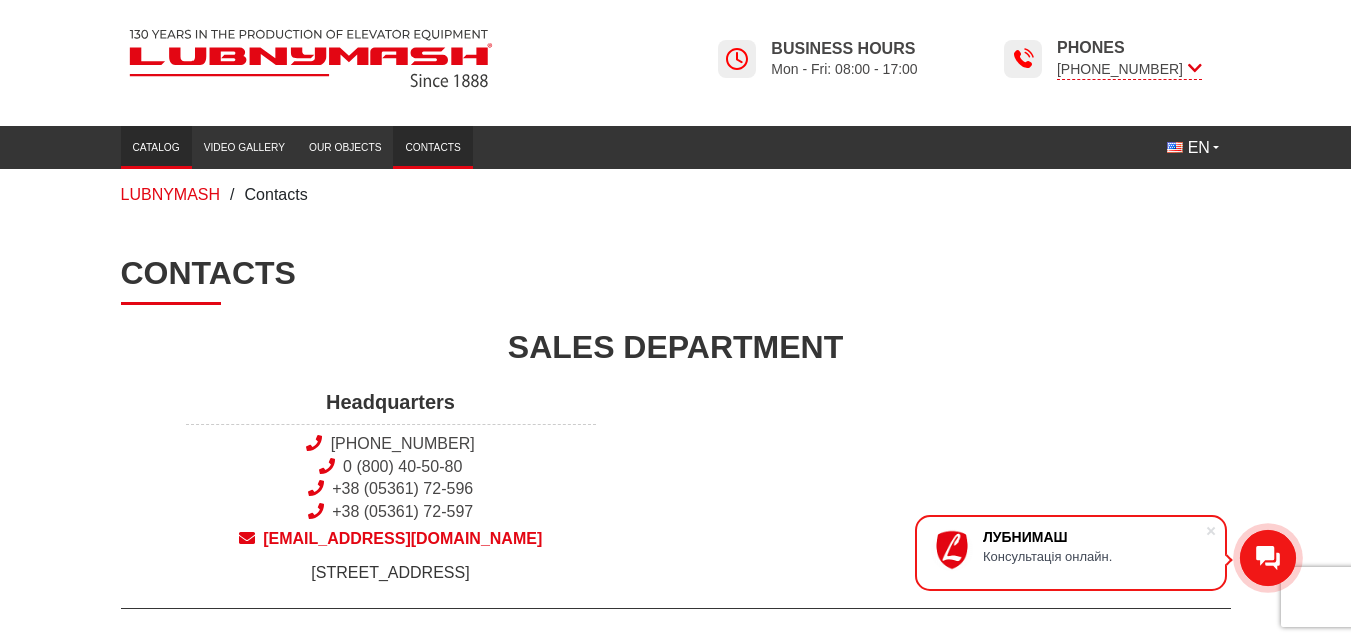 click on "Catalog" at bounding box center (156, 147) 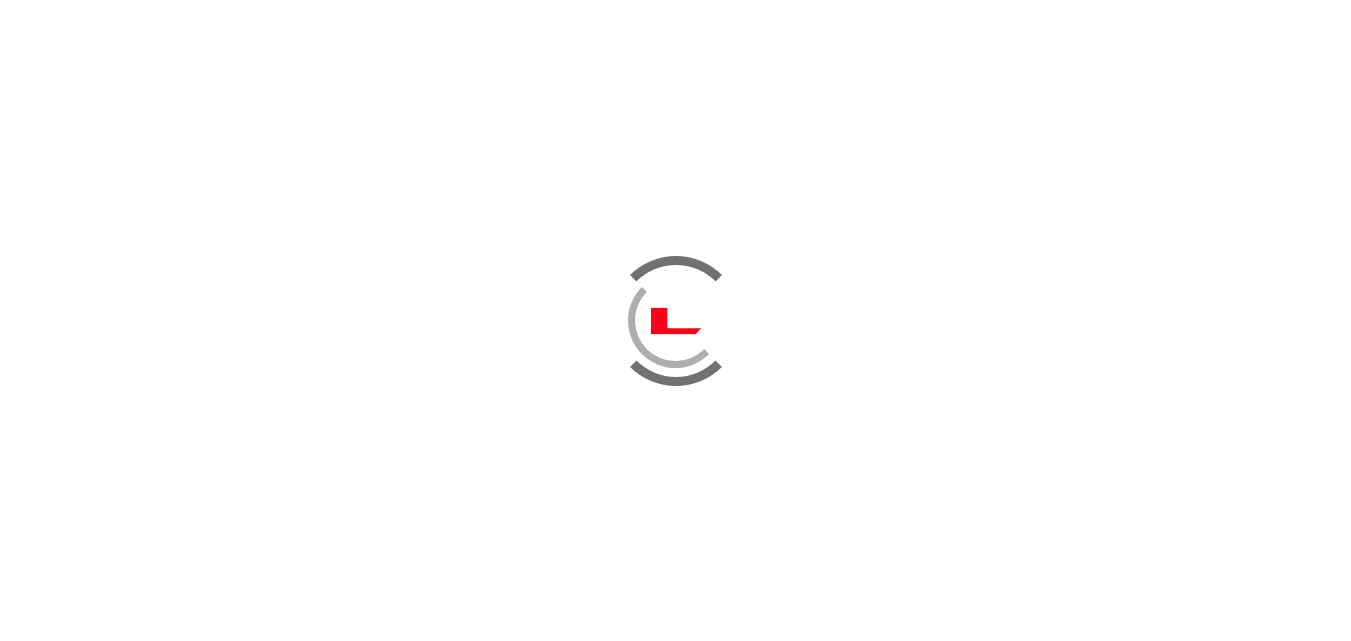 scroll, scrollTop: 0, scrollLeft: 0, axis: both 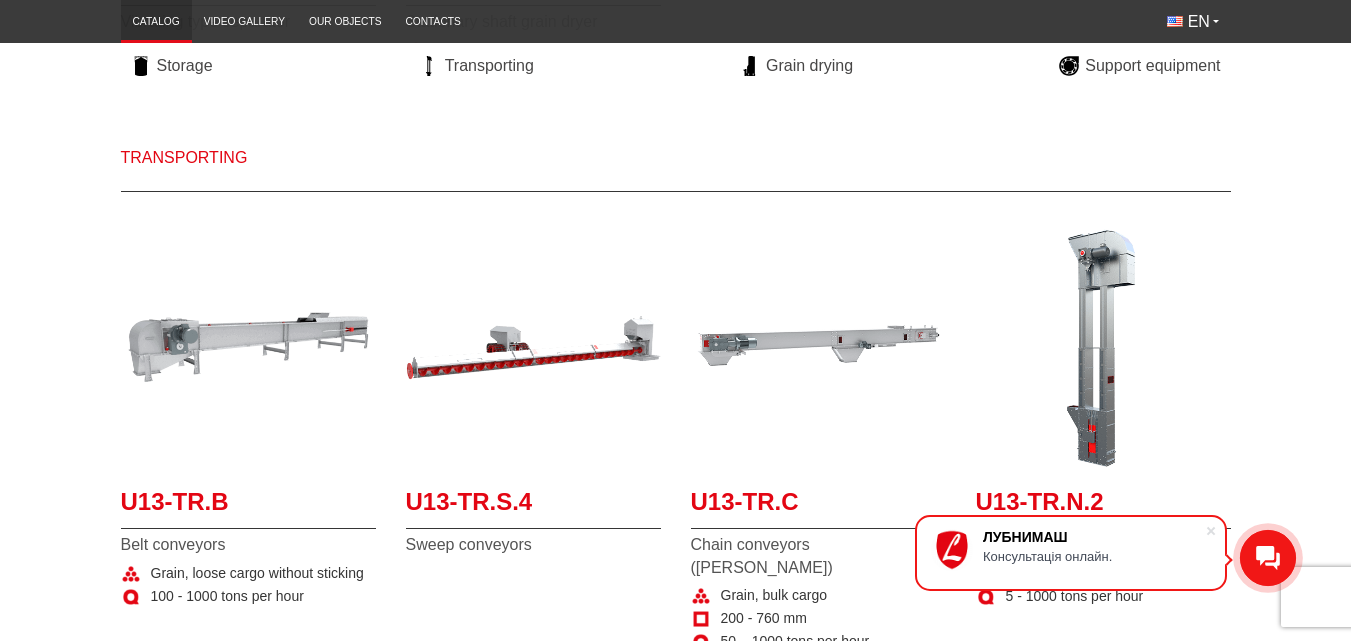 click on "Transporting" at bounding box center [184, 157] 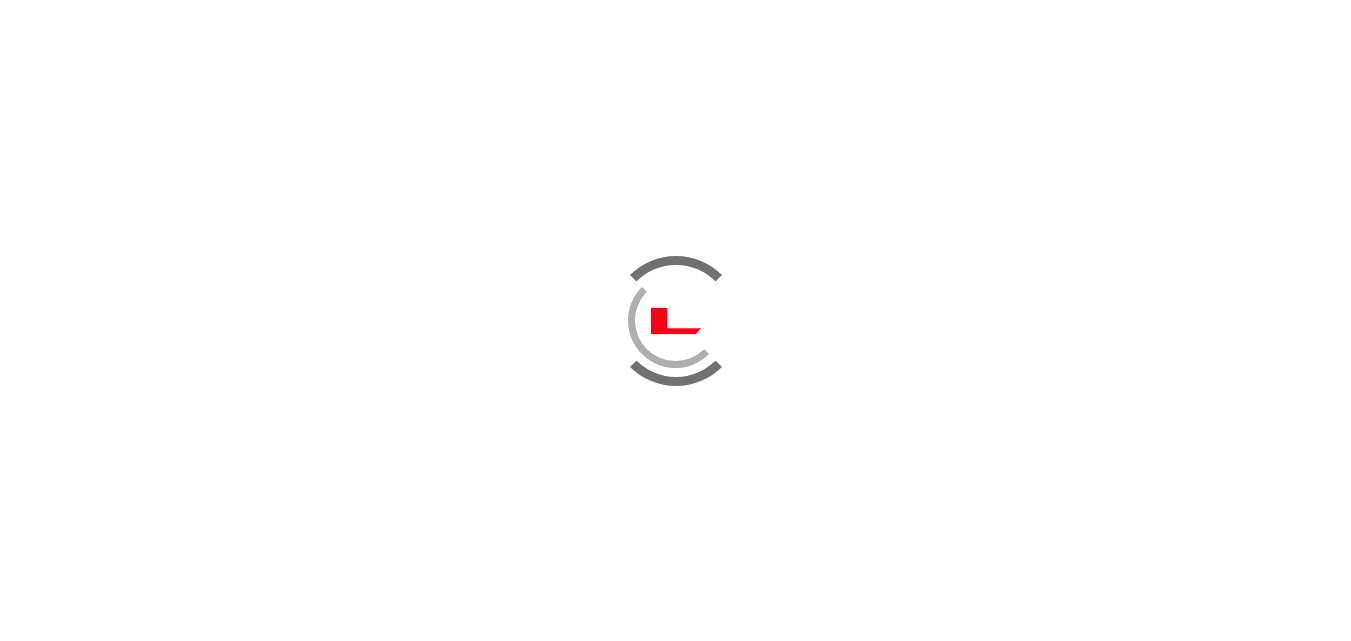 scroll, scrollTop: 0, scrollLeft: 0, axis: both 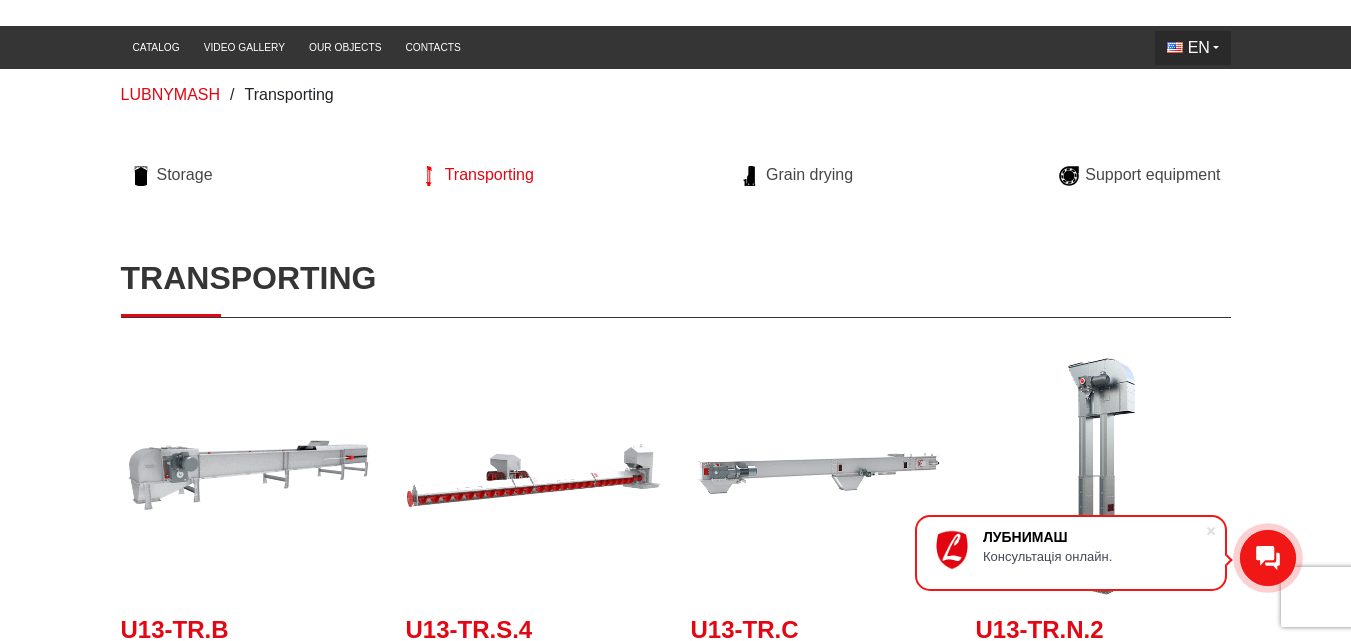 click on "EN" at bounding box center [1199, 48] 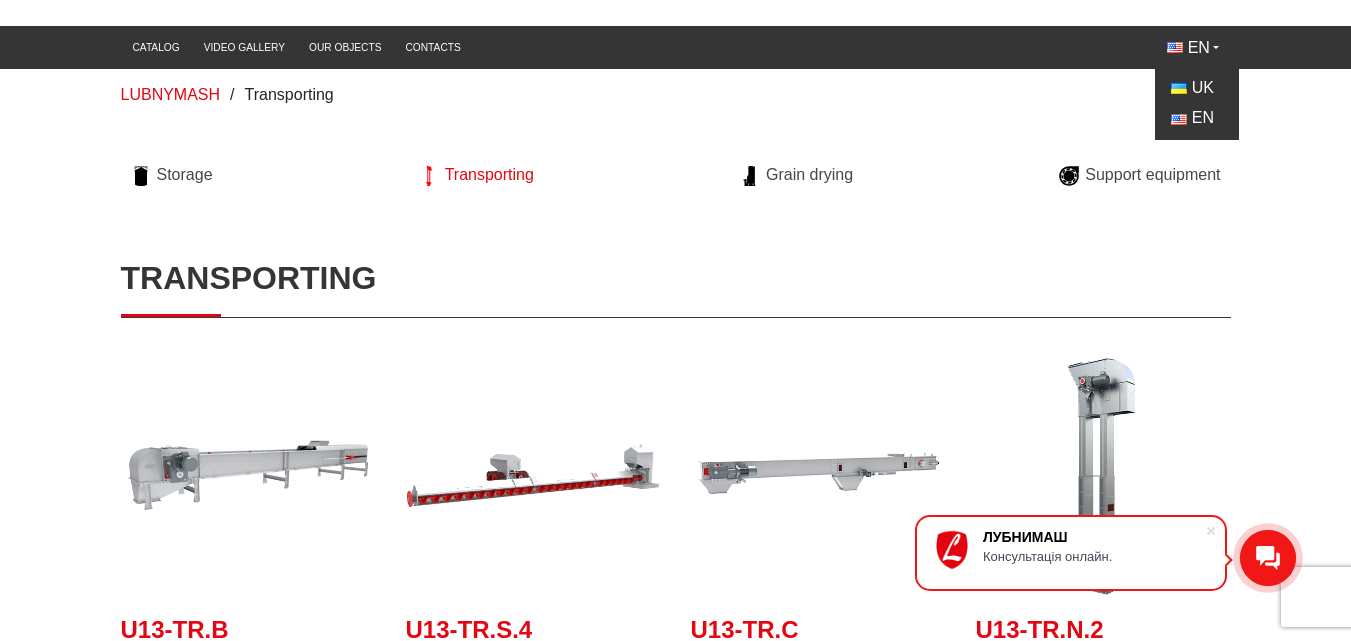 click on "ЛУБНИМАШ
Консультація онлайн.
LUBNYMASH
Catalog
Video gallery
Our objects
Contacts
Business hours
Mon - Fri: 08:00 - 17:00
Phones
+38 (050) 580 22 36" at bounding box center (675, 1016) 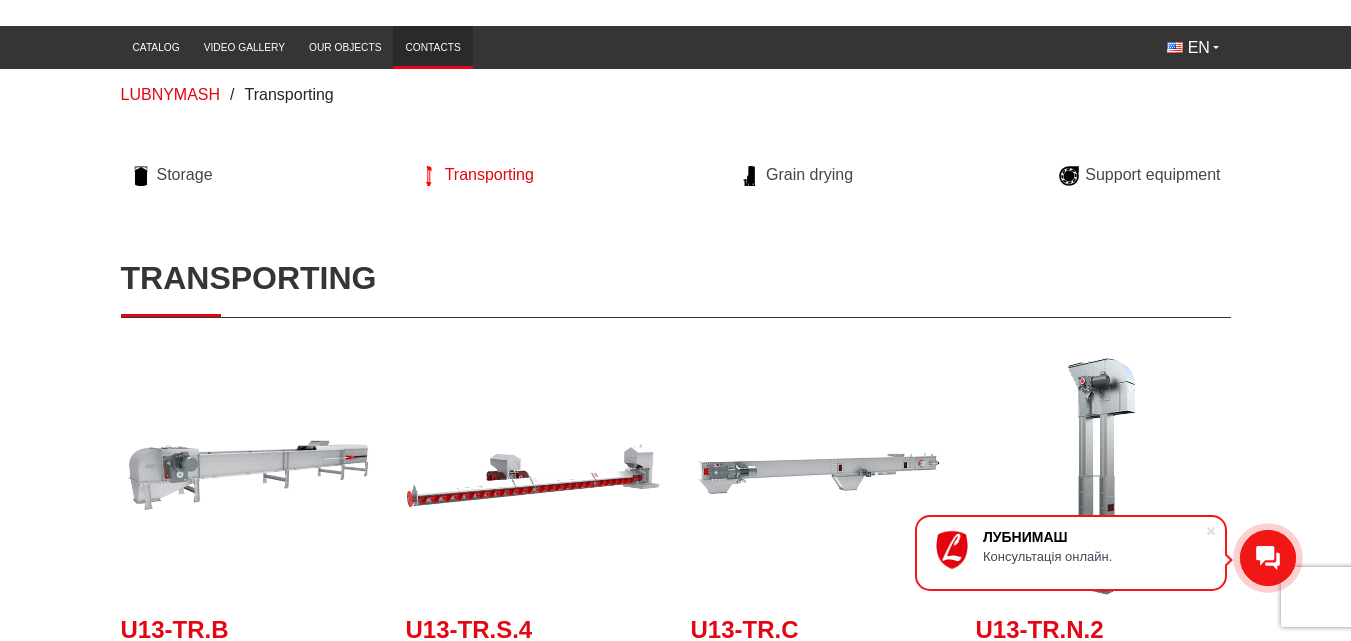 scroll, scrollTop: 0, scrollLeft: 0, axis: both 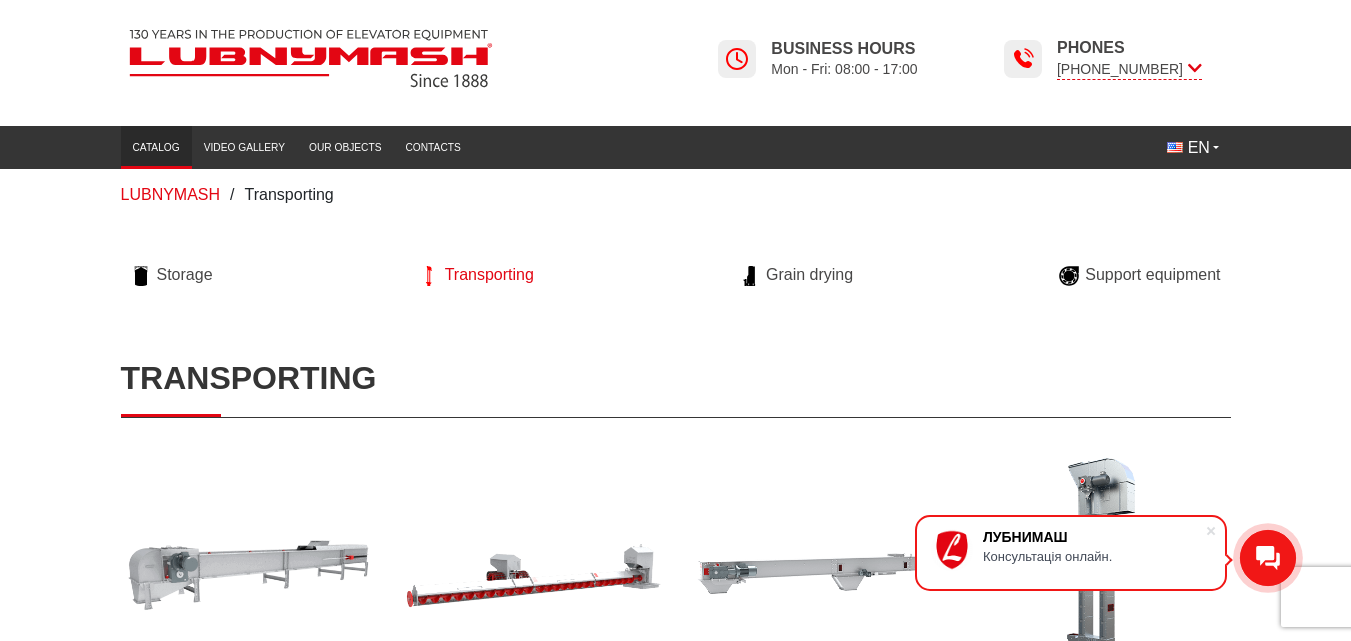 click on "Catalog" at bounding box center (156, 147) 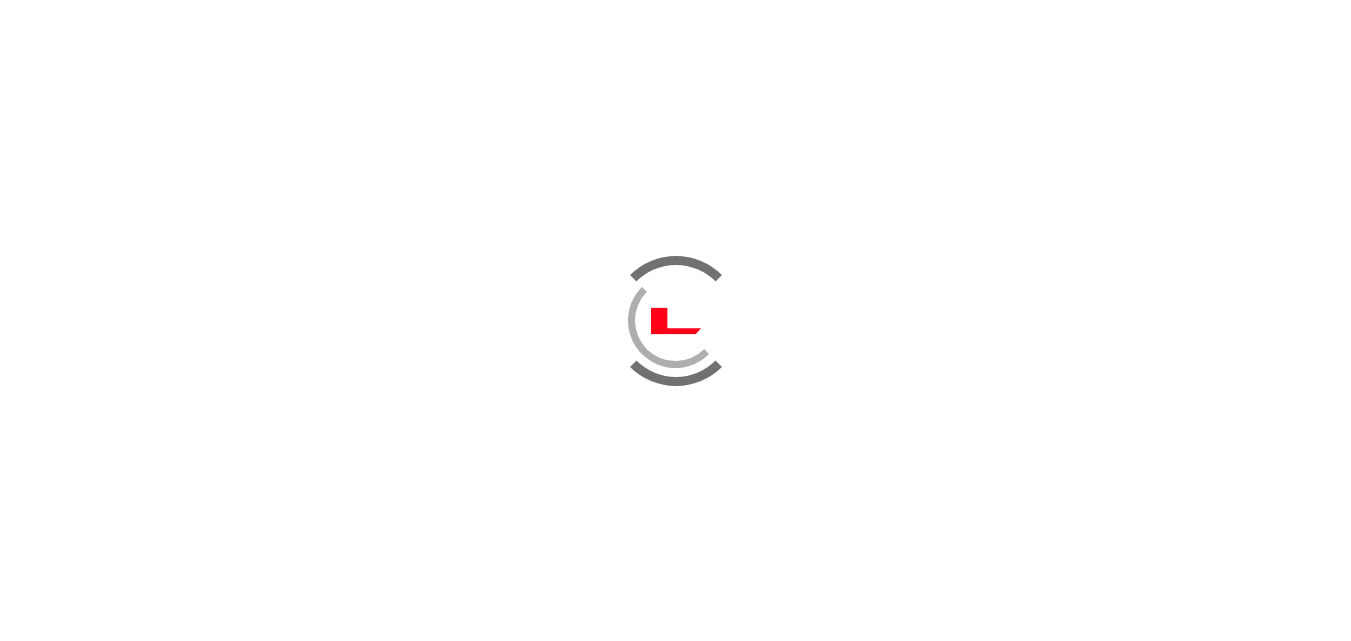 scroll, scrollTop: 0, scrollLeft: 0, axis: both 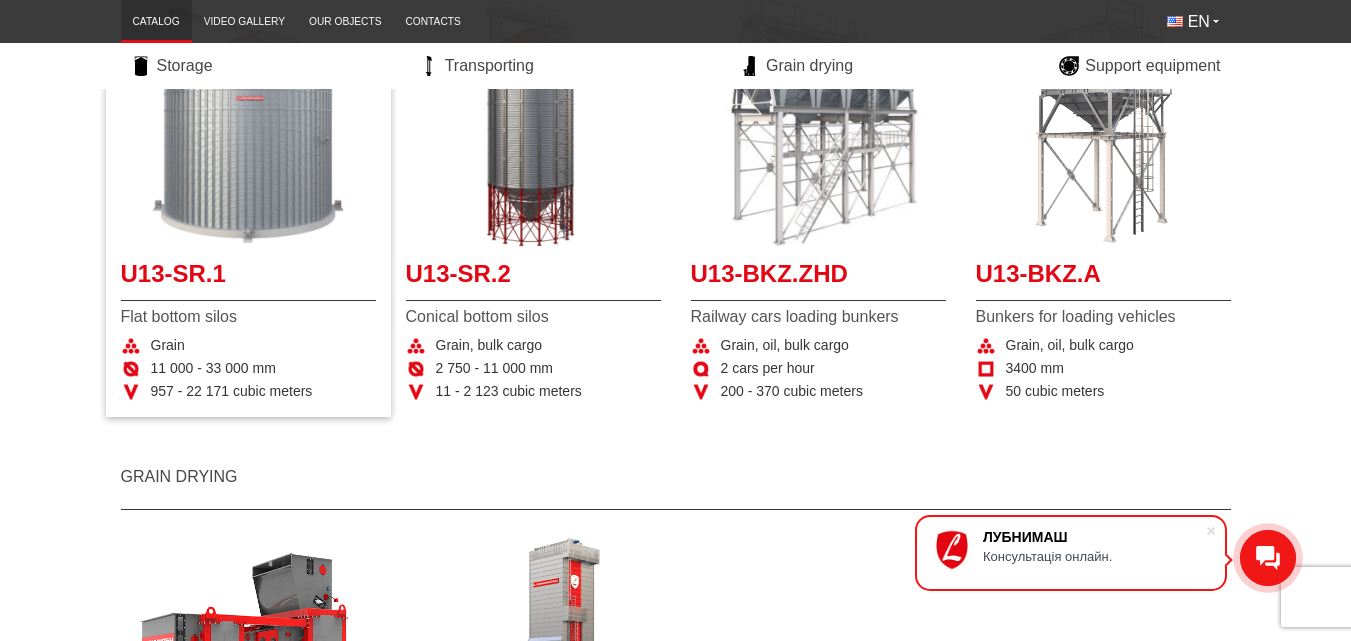 click at bounding box center (248, 119) 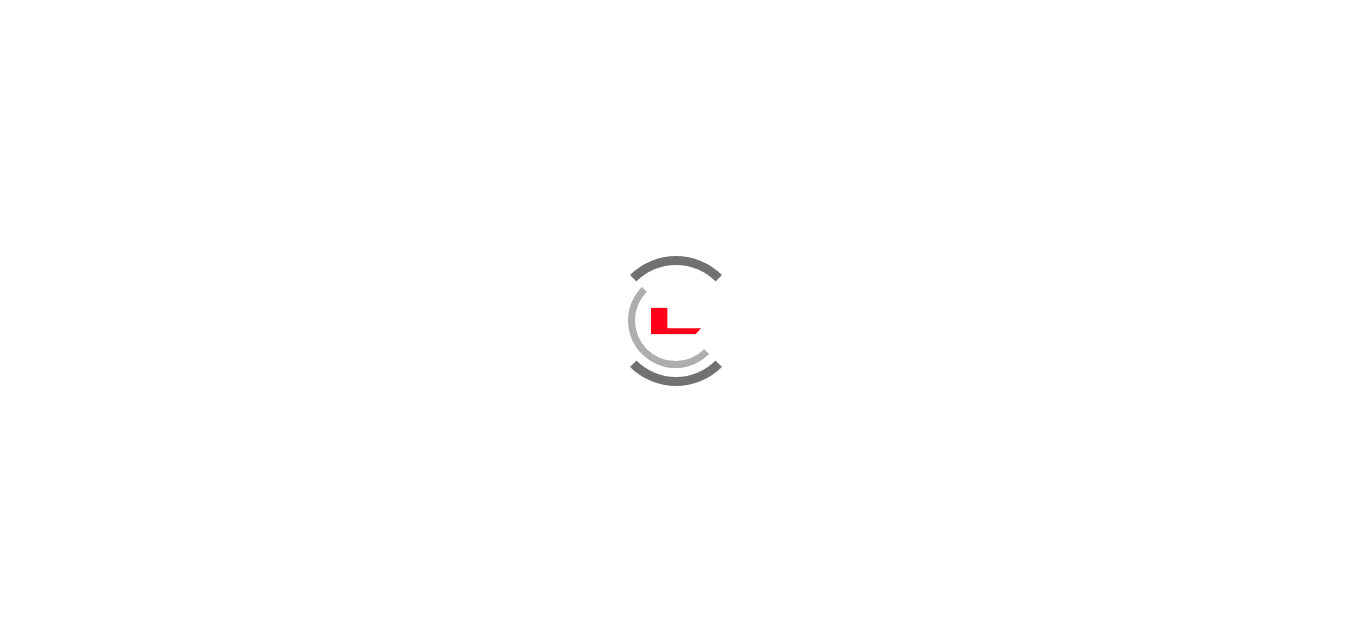 scroll, scrollTop: 0, scrollLeft: 0, axis: both 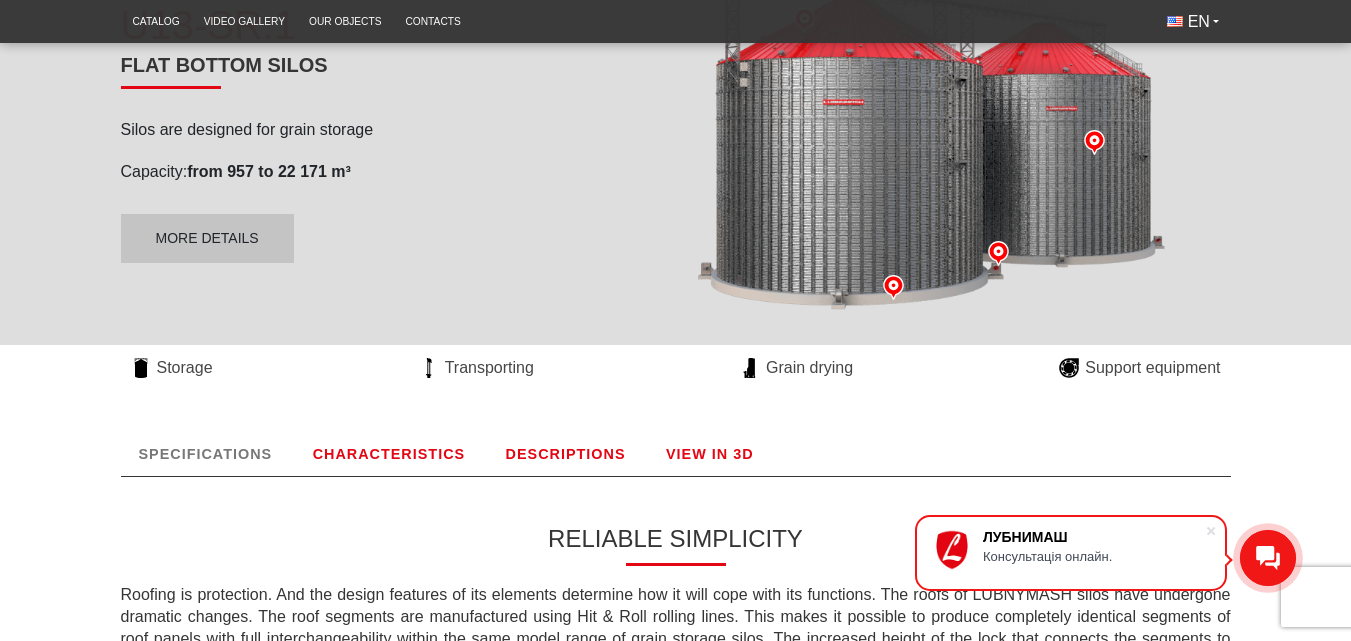 click on "CHARACTERISTICS" at bounding box center [389, 454] 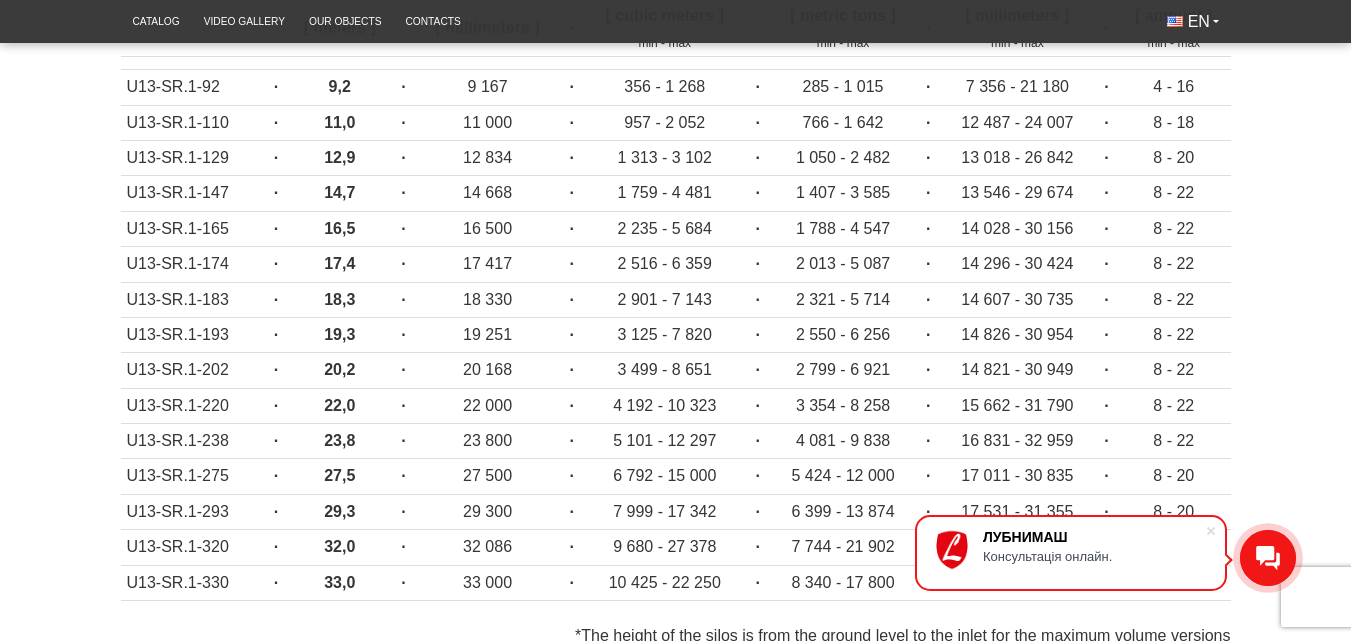 scroll, scrollTop: 562, scrollLeft: 0, axis: vertical 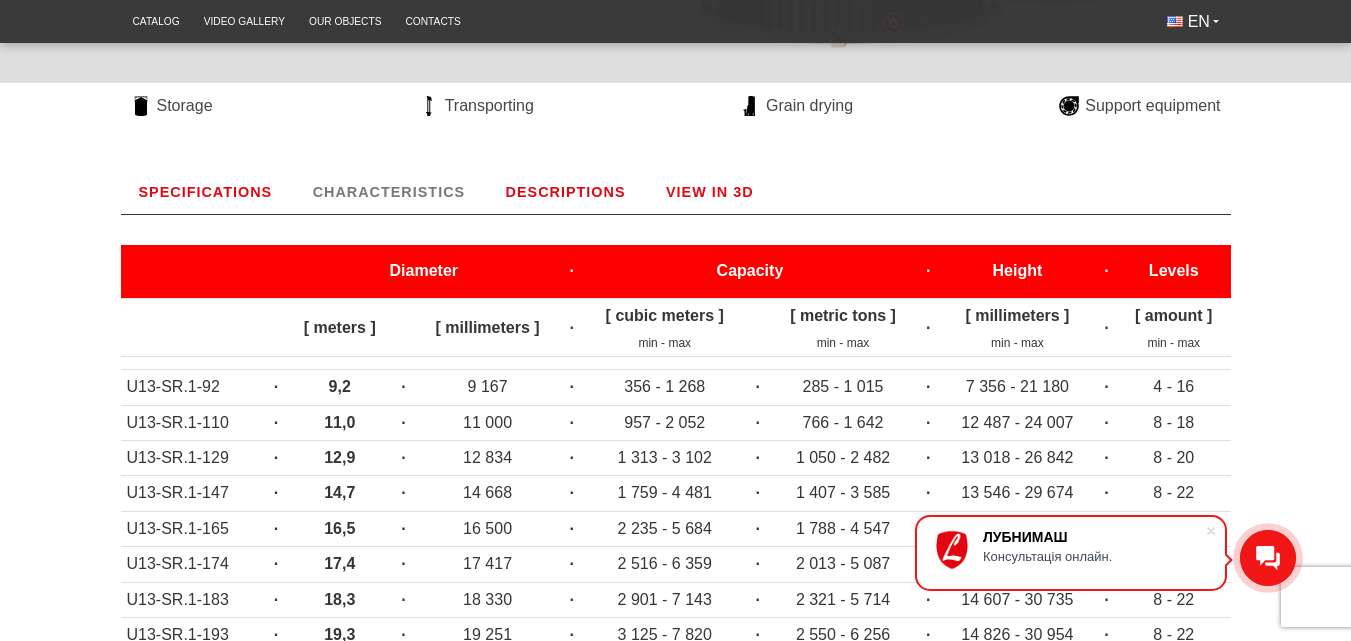 click on "DESCRIPTIONS" at bounding box center (566, 192) 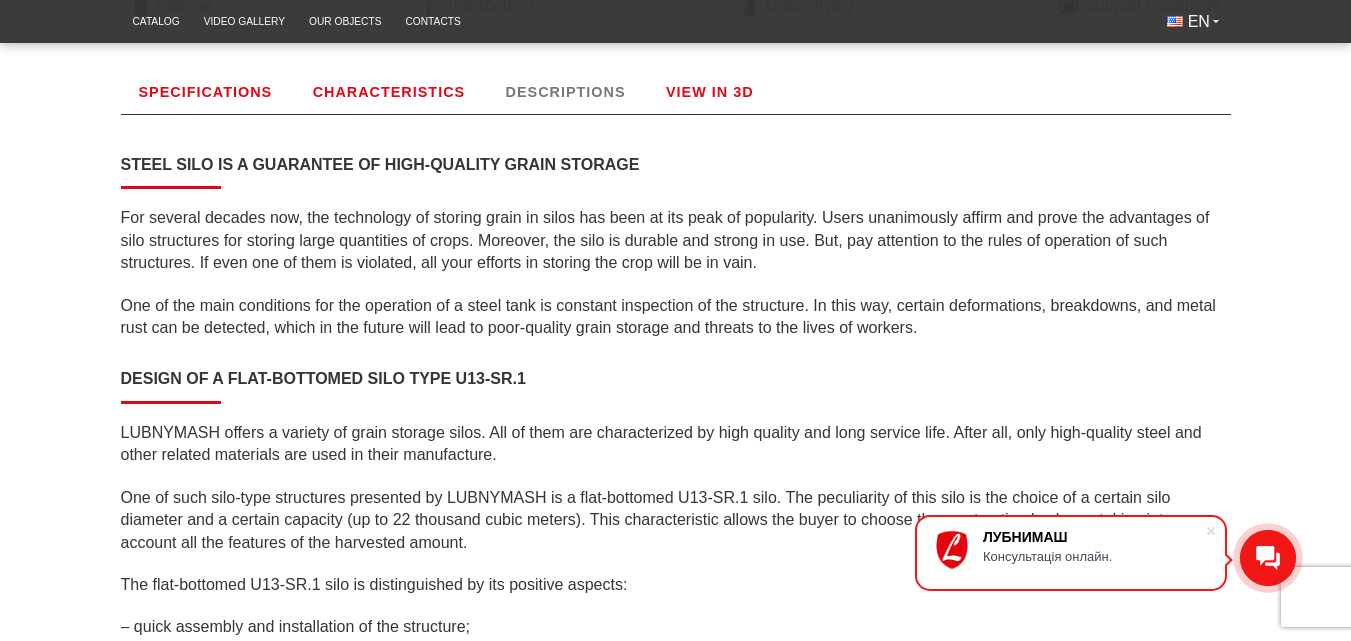 scroll, scrollTop: 462, scrollLeft: 0, axis: vertical 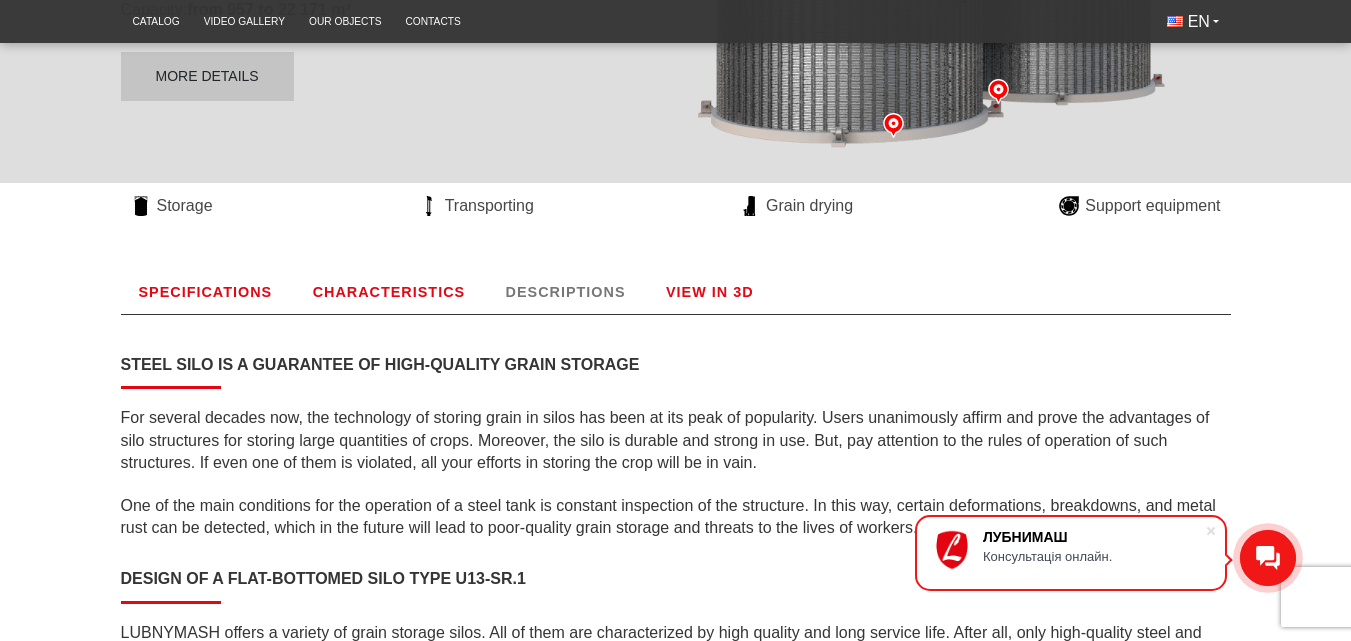 click on "VIEW IN 3D" at bounding box center [710, 292] 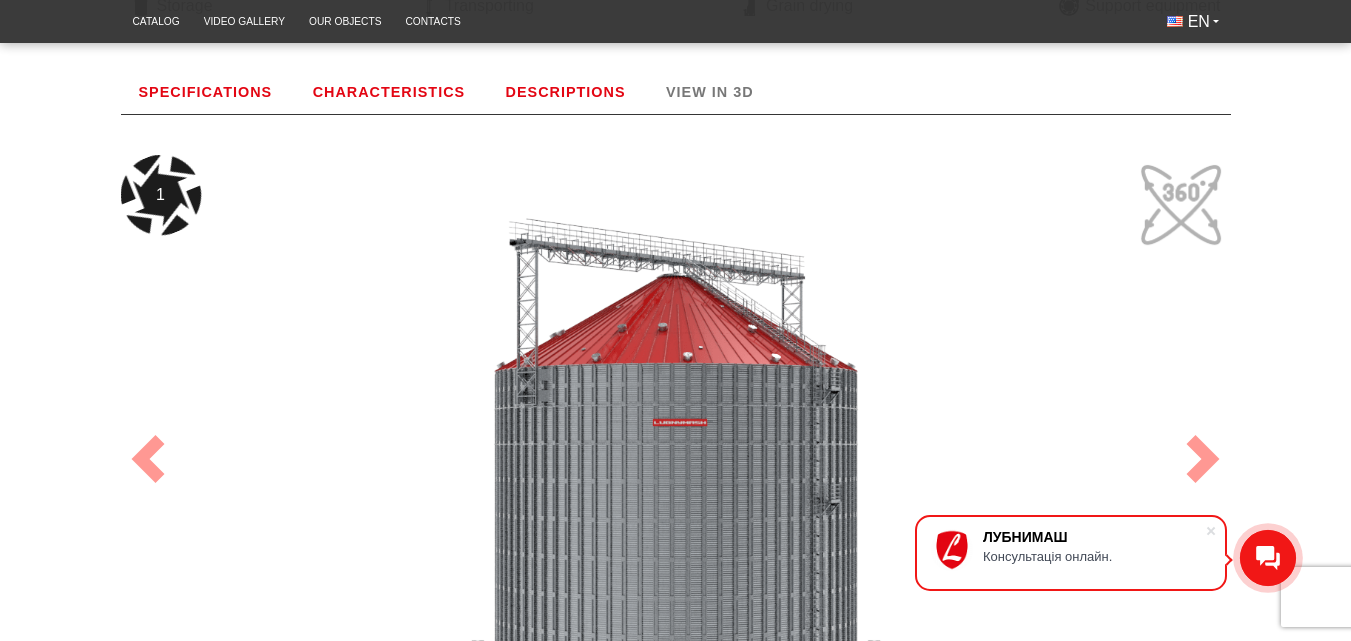 scroll, scrollTop: 762, scrollLeft: 0, axis: vertical 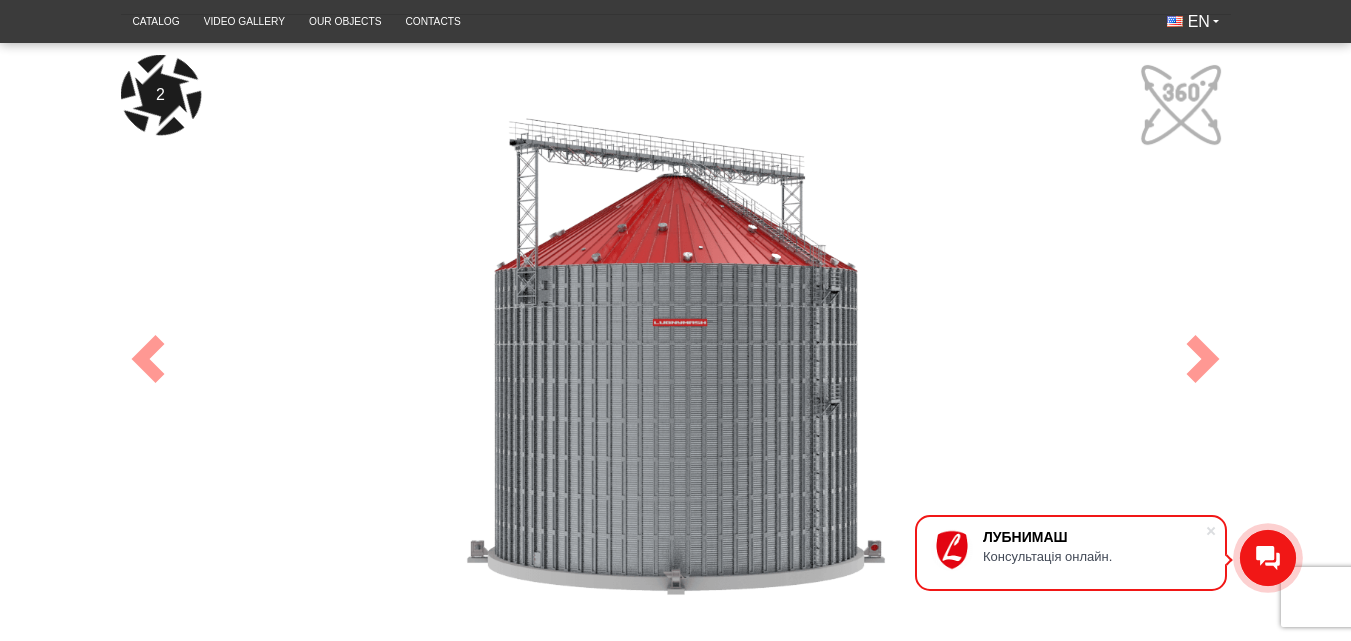 drag, startPoint x: 640, startPoint y: 308, endPoint x: 578, endPoint y: 312, distance: 62.1289 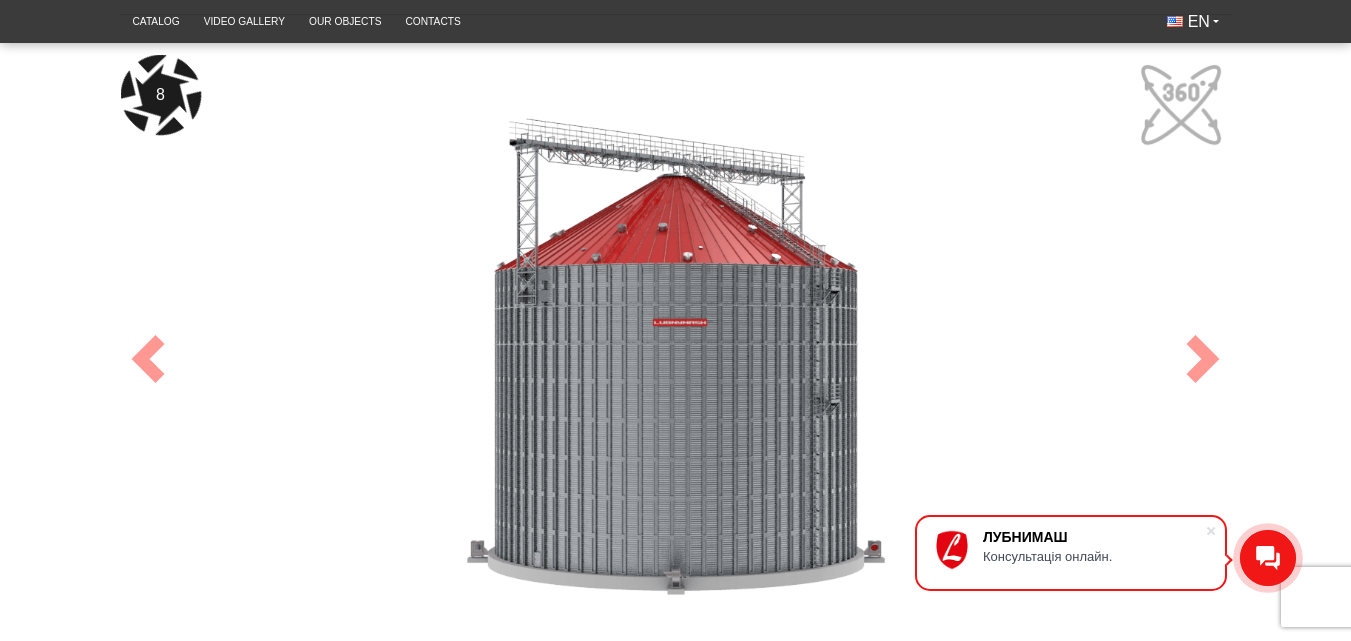 drag, startPoint x: 624, startPoint y: 231, endPoint x: 634, endPoint y: 312, distance: 81.61495 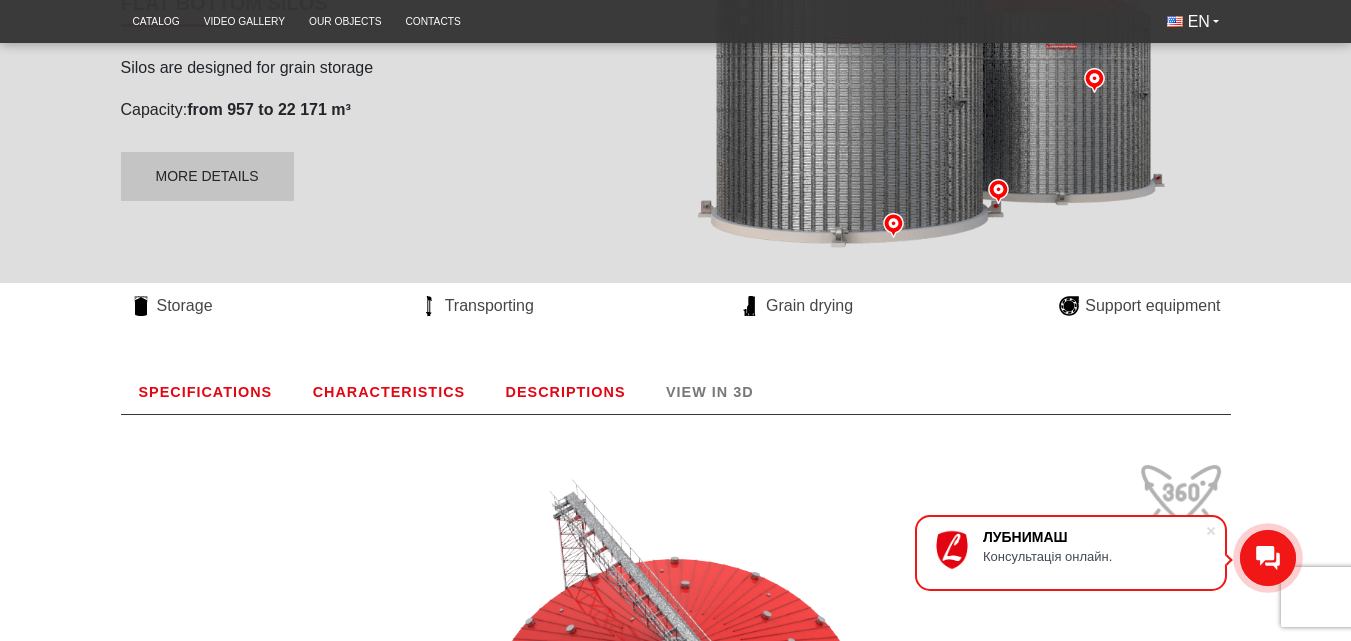 scroll, scrollTop: 662, scrollLeft: 0, axis: vertical 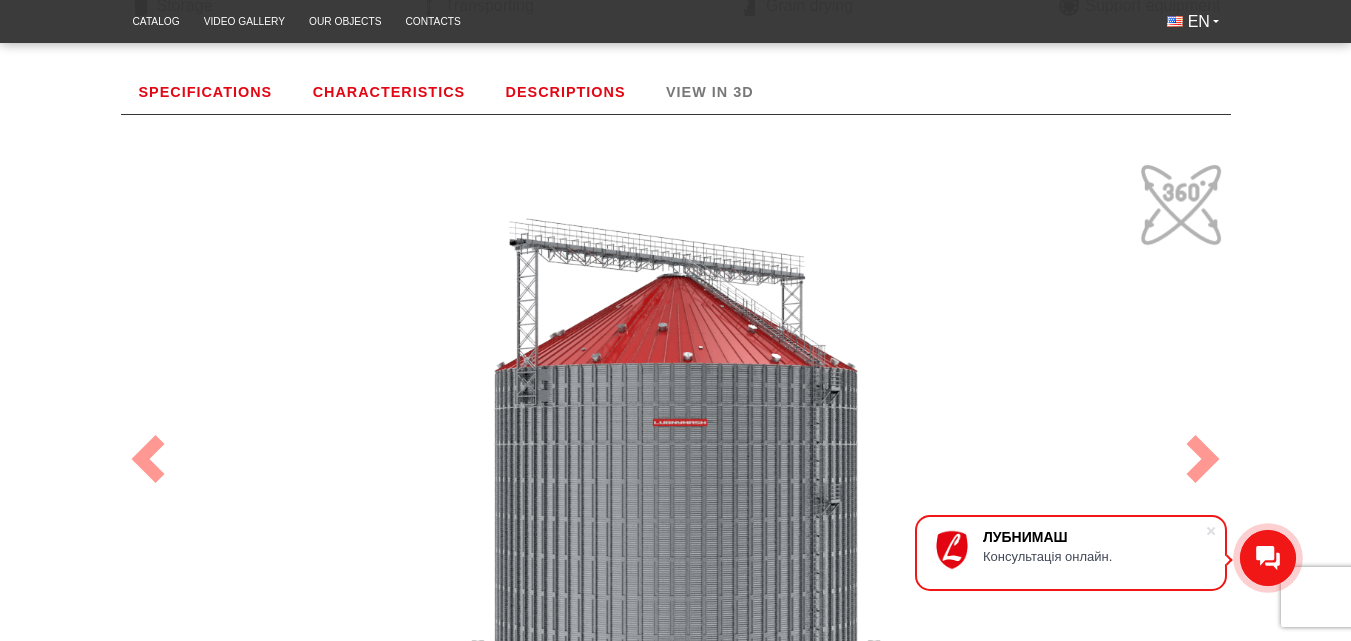 drag, startPoint x: 650, startPoint y: 378, endPoint x: 767, endPoint y: 361, distance: 118.22859 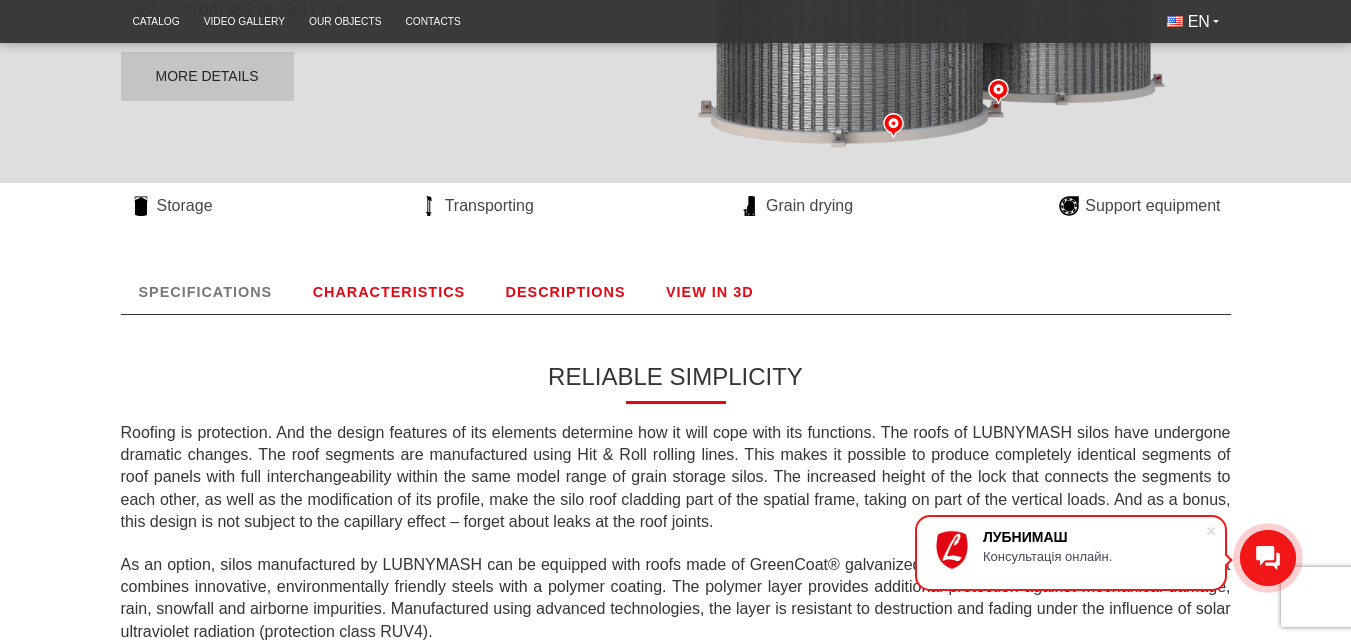 click on "CHARACTERISTICS" at bounding box center [389, 292] 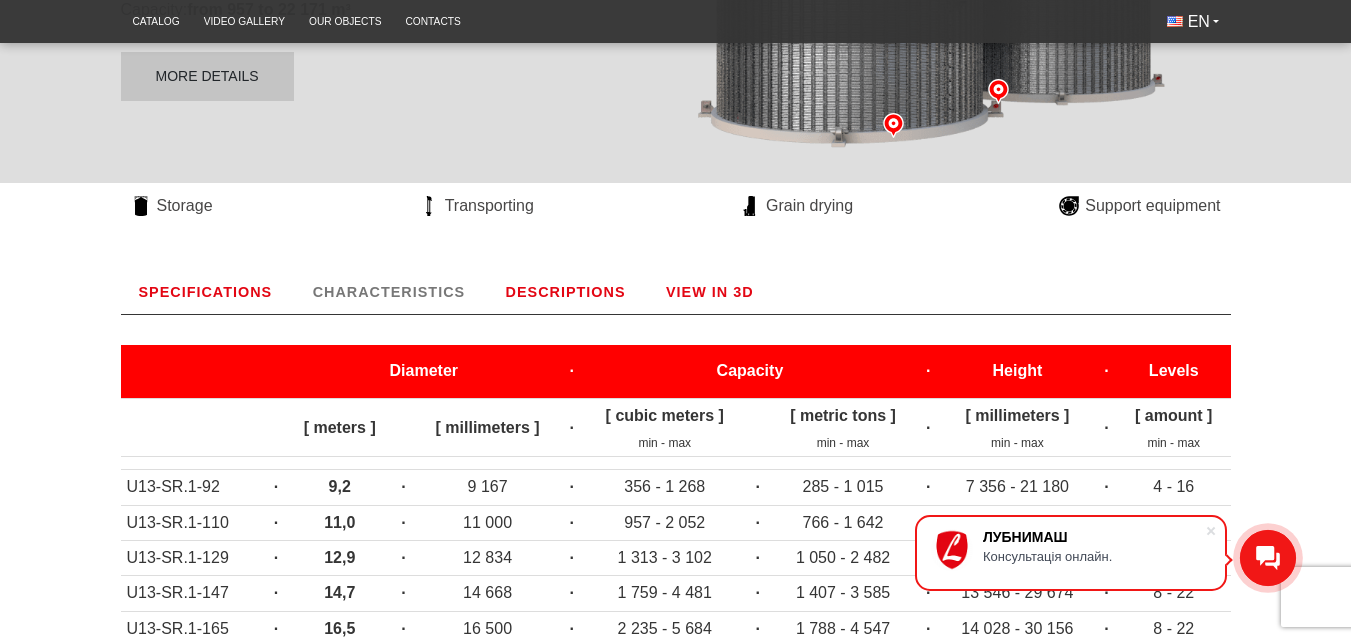 scroll, scrollTop: 662, scrollLeft: 0, axis: vertical 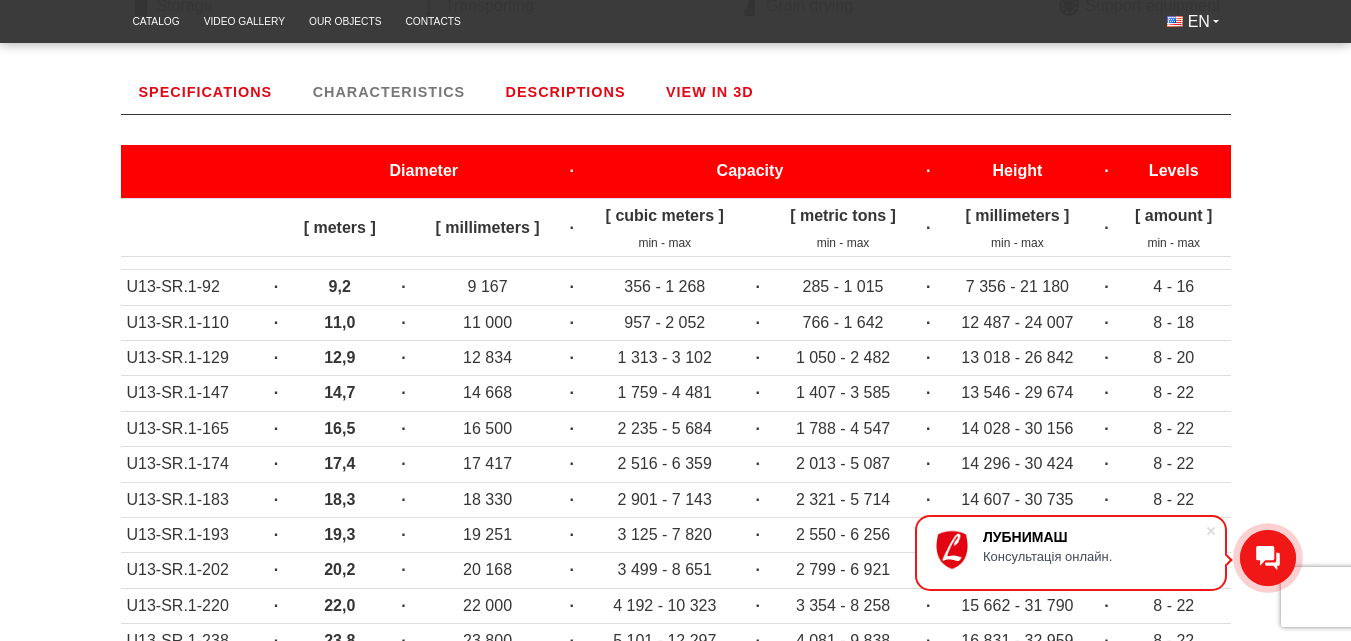 click on "DESCRIPTIONS" at bounding box center (566, 92) 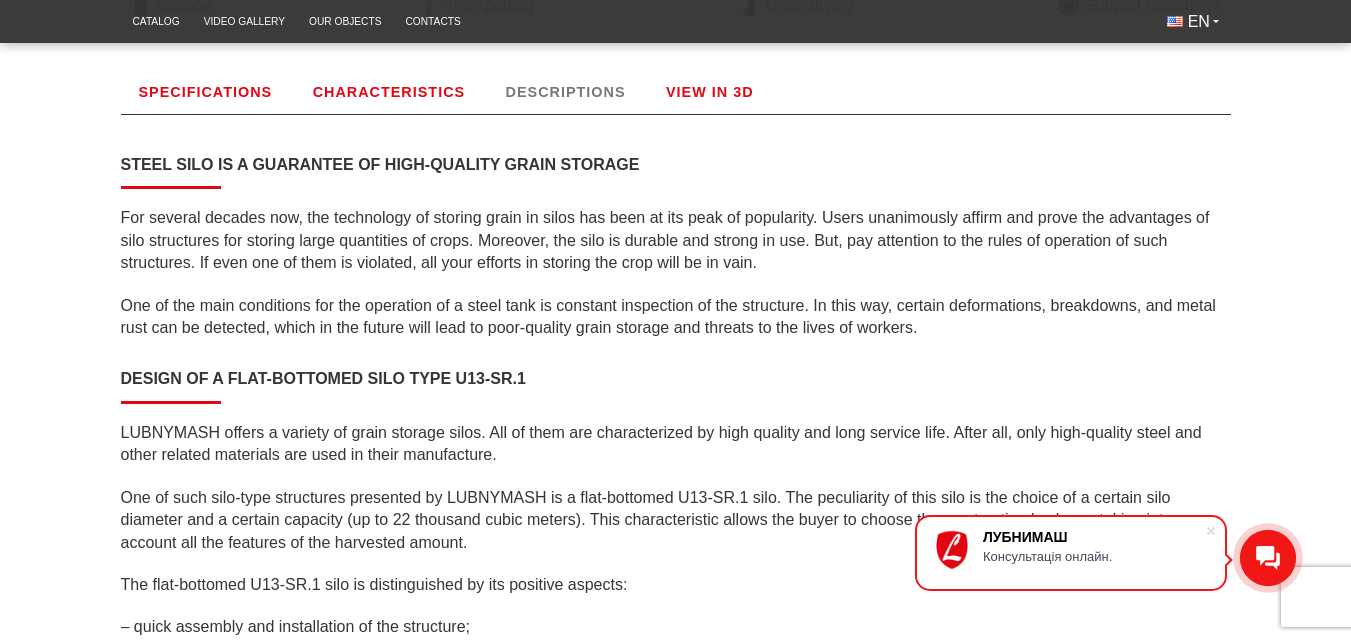 click on "SPECIFICATIONS" at bounding box center [206, 92] 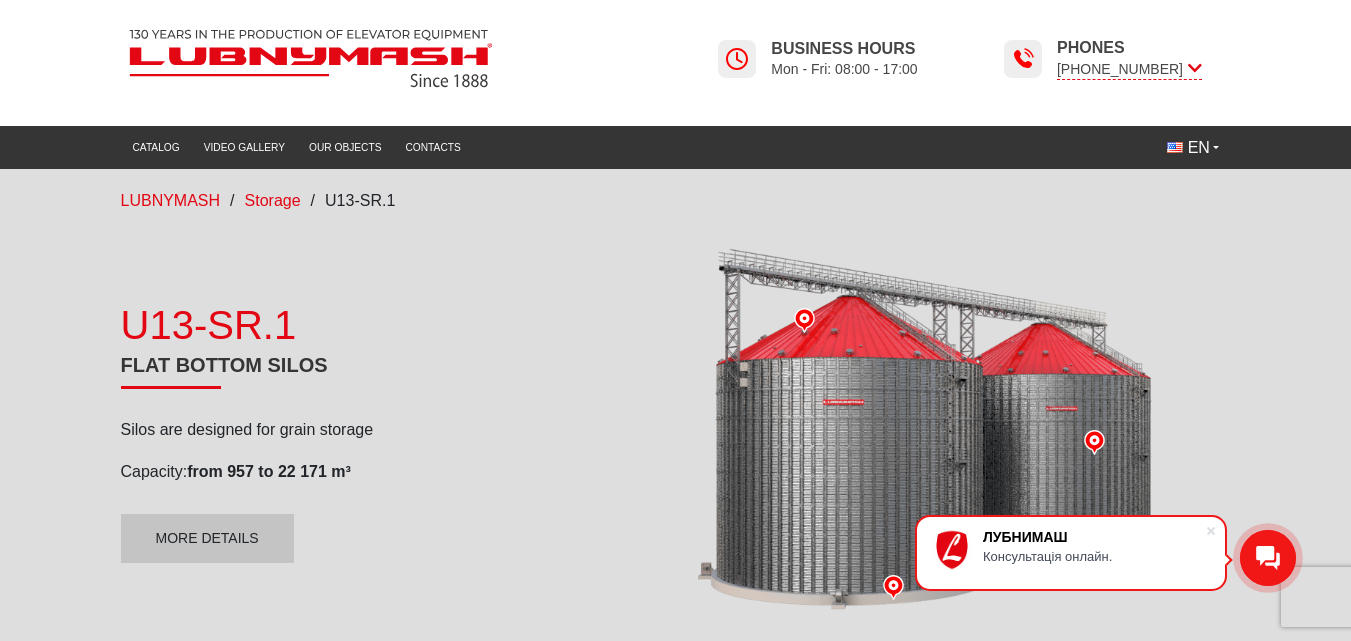 scroll, scrollTop: 100, scrollLeft: 0, axis: vertical 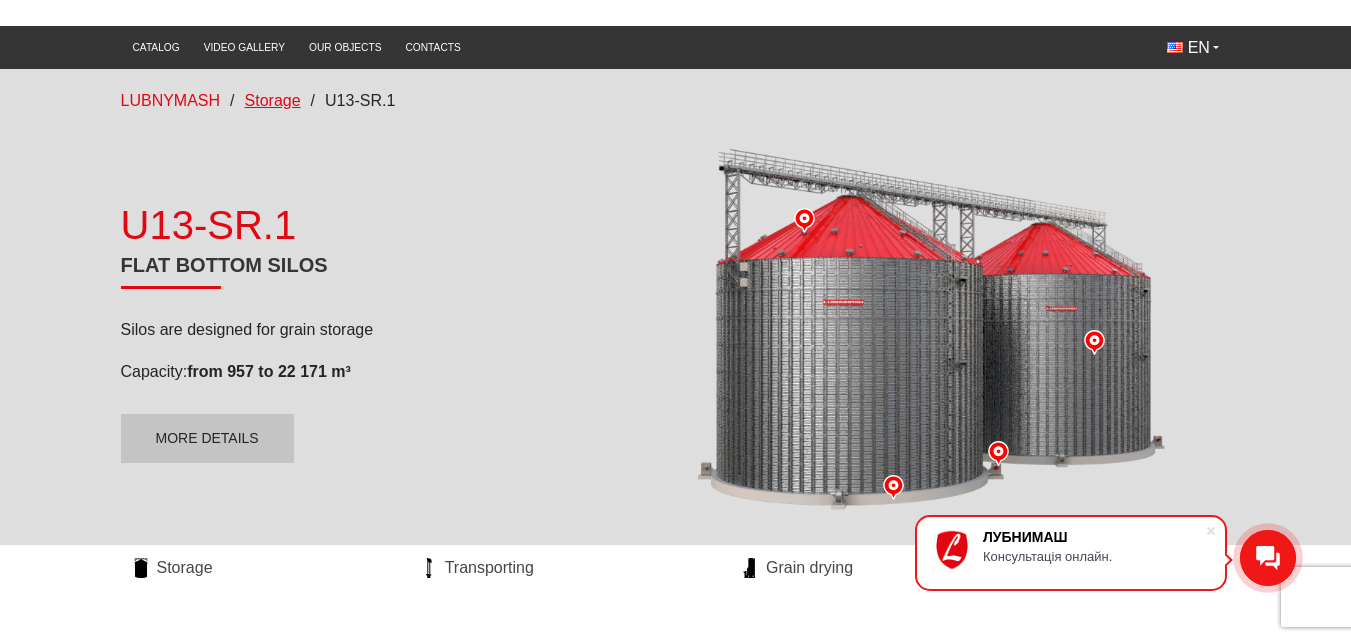 click on "Storage" at bounding box center [273, 100] 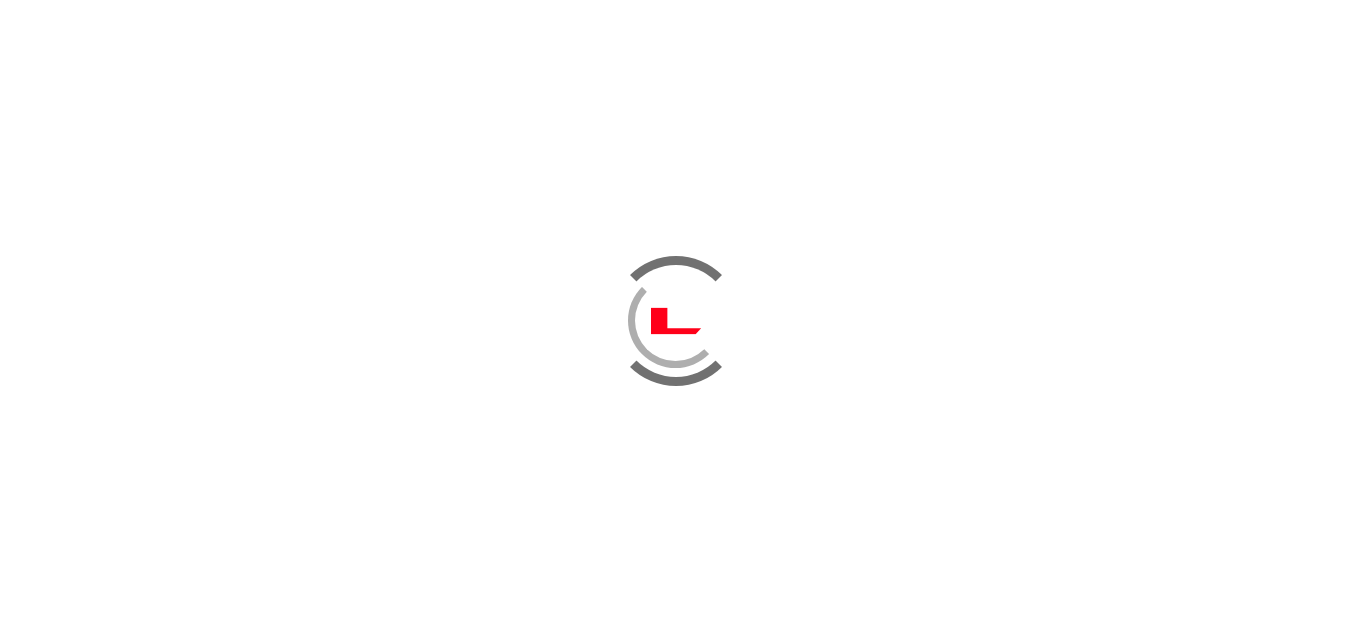 scroll, scrollTop: 300, scrollLeft: 0, axis: vertical 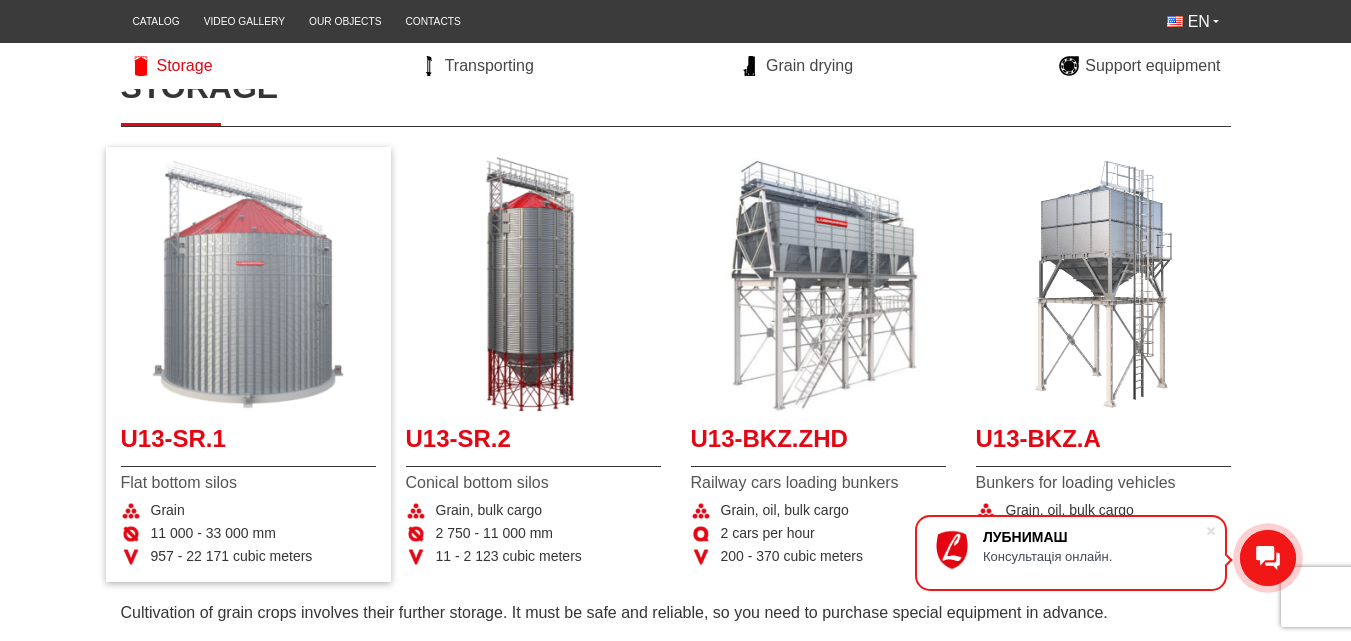 click at bounding box center (248, 284) 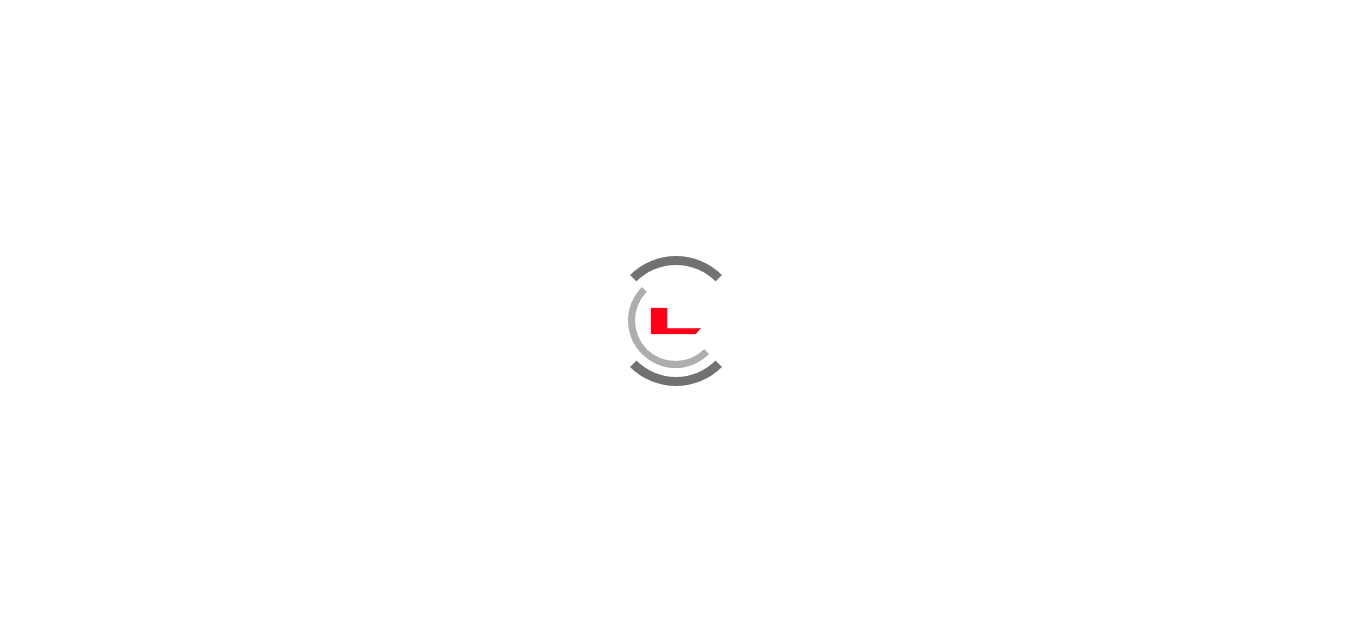 scroll, scrollTop: 0, scrollLeft: 0, axis: both 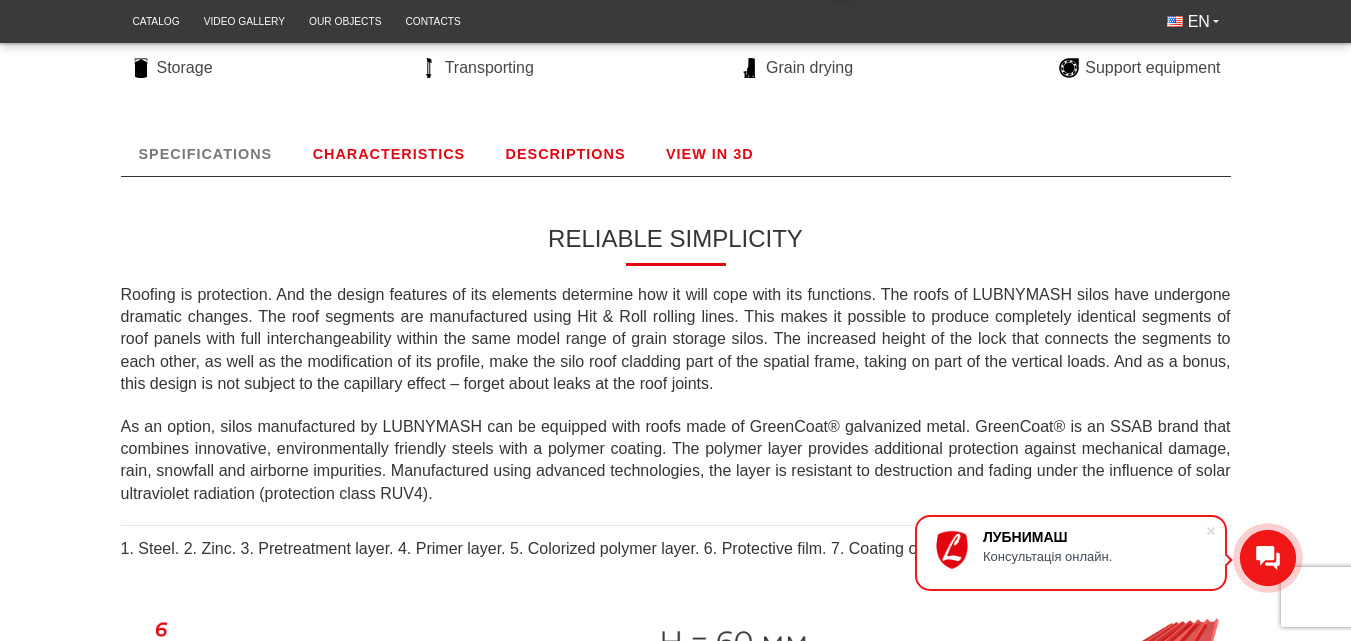 click on "CHARACTERISTICS" at bounding box center (389, 154) 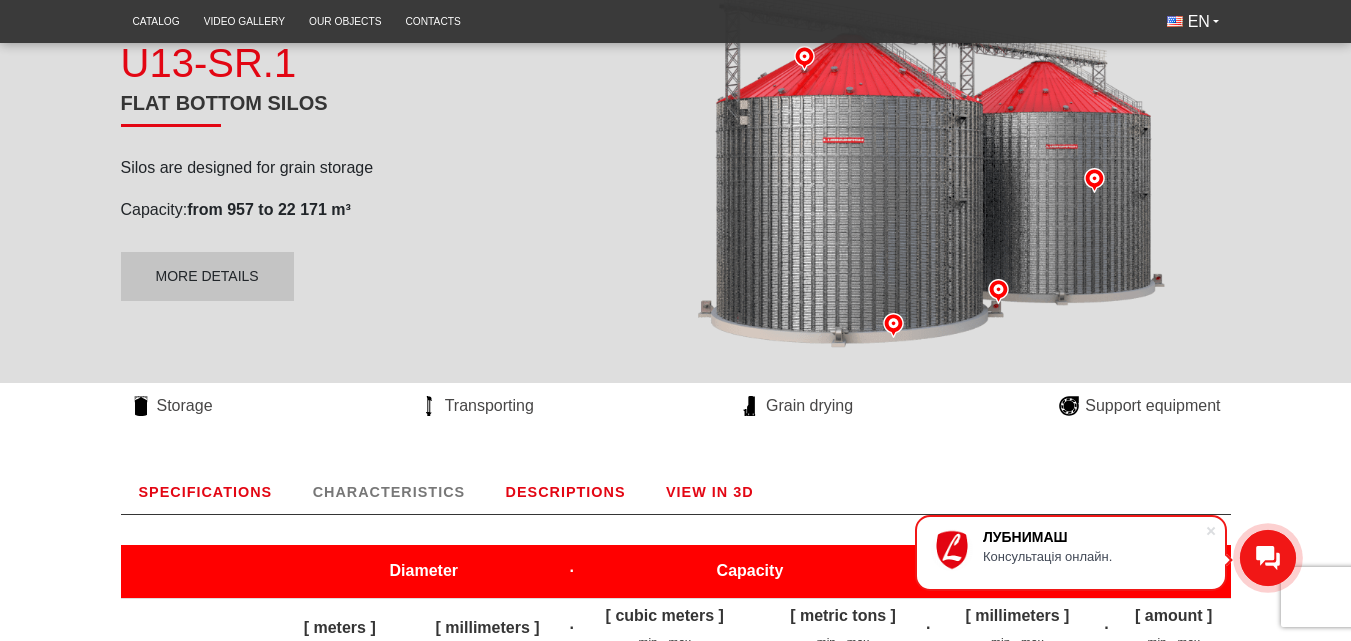 scroll, scrollTop: 0, scrollLeft: 0, axis: both 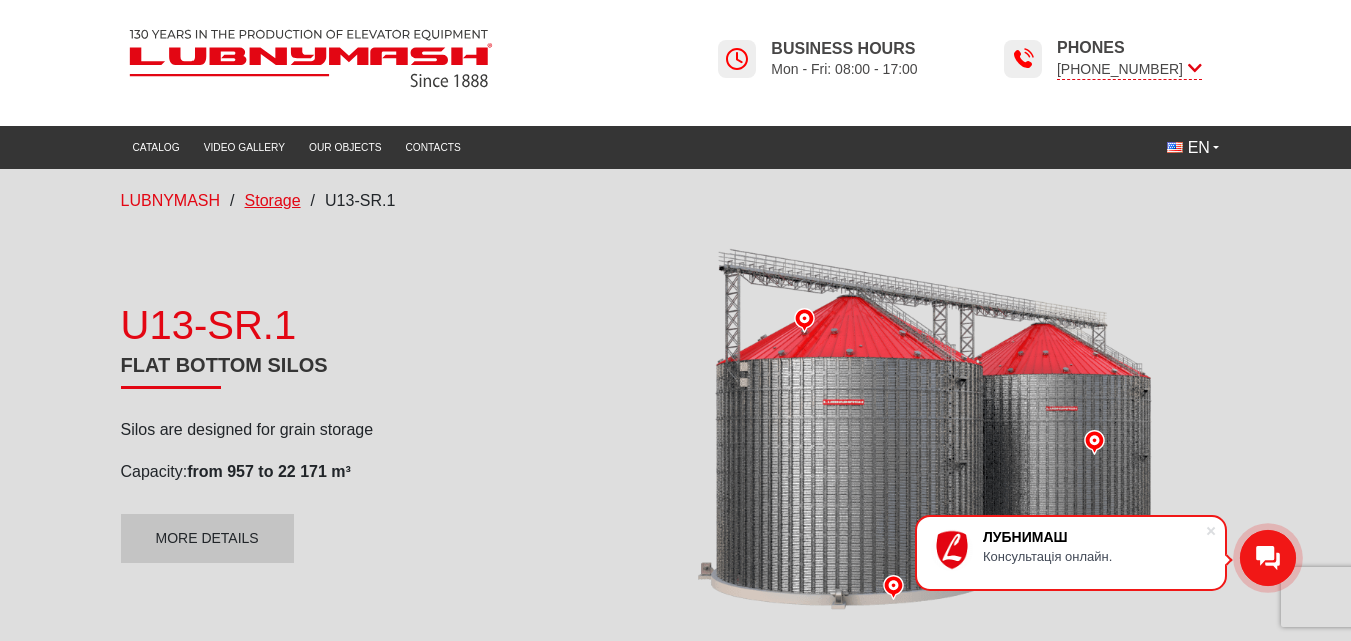 click on "Storage" at bounding box center [273, 200] 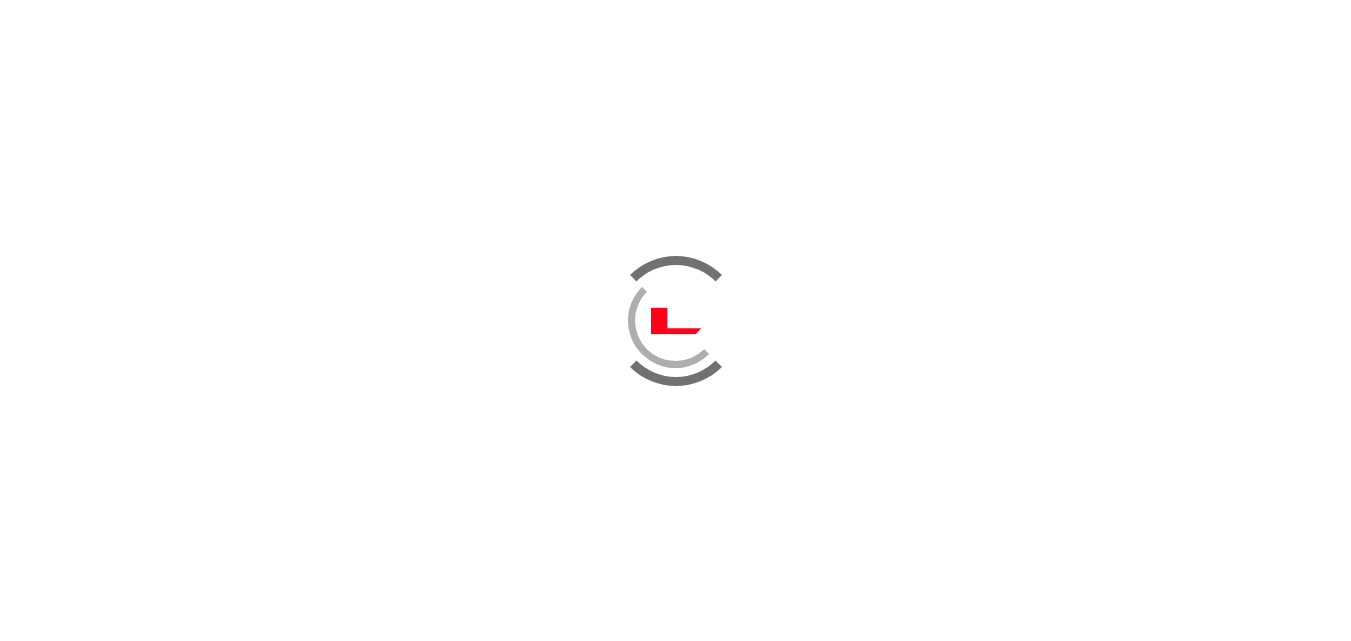 scroll, scrollTop: 300, scrollLeft: 0, axis: vertical 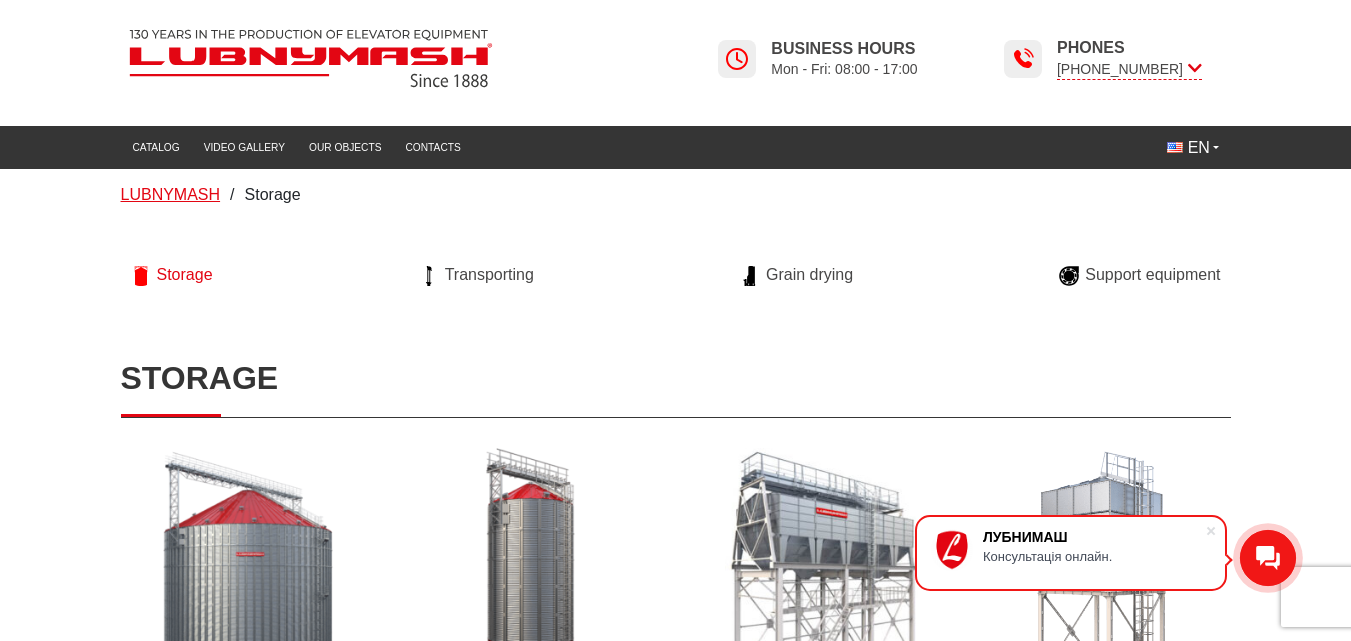 click on "LUBNYMASH" at bounding box center (171, 194) 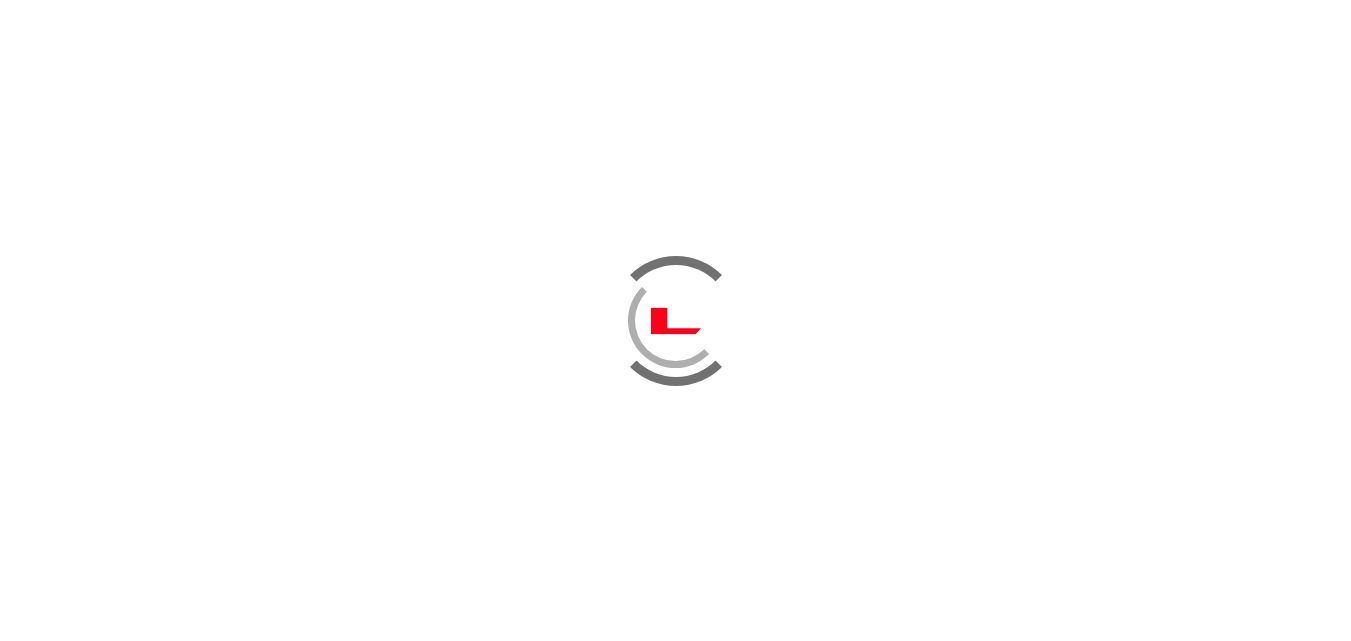 scroll, scrollTop: 100, scrollLeft: 0, axis: vertical 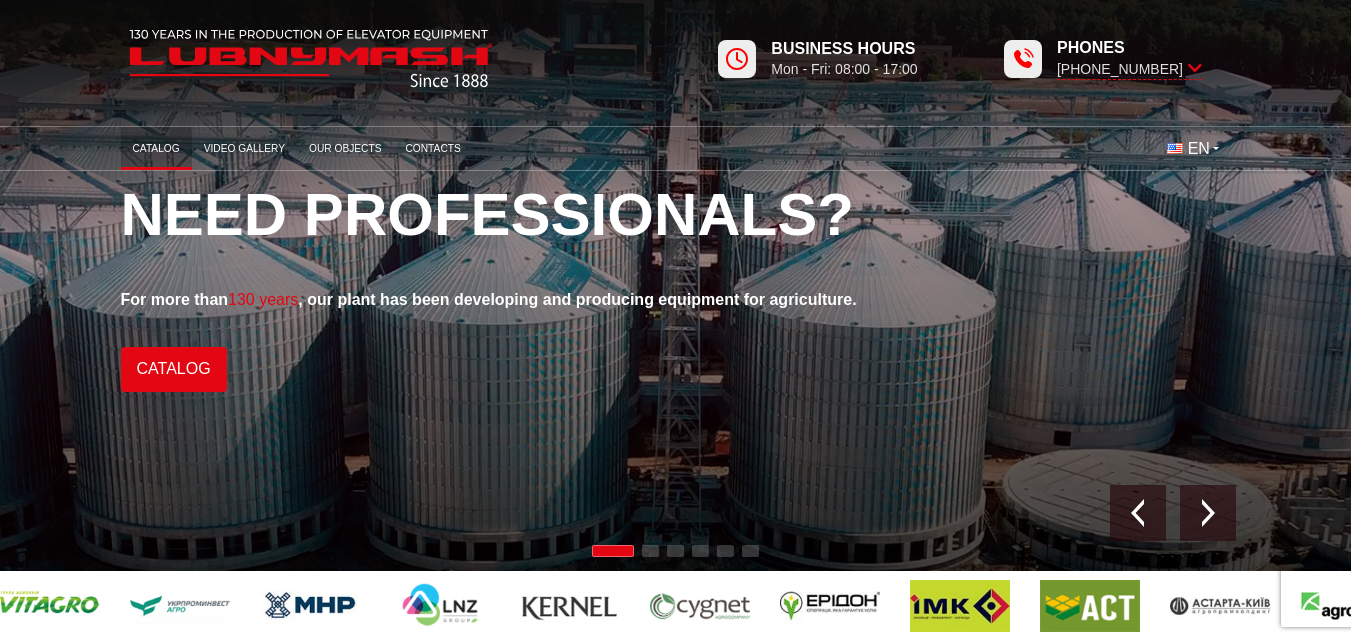 click on "Catalog" at bounding box center (156, 148) 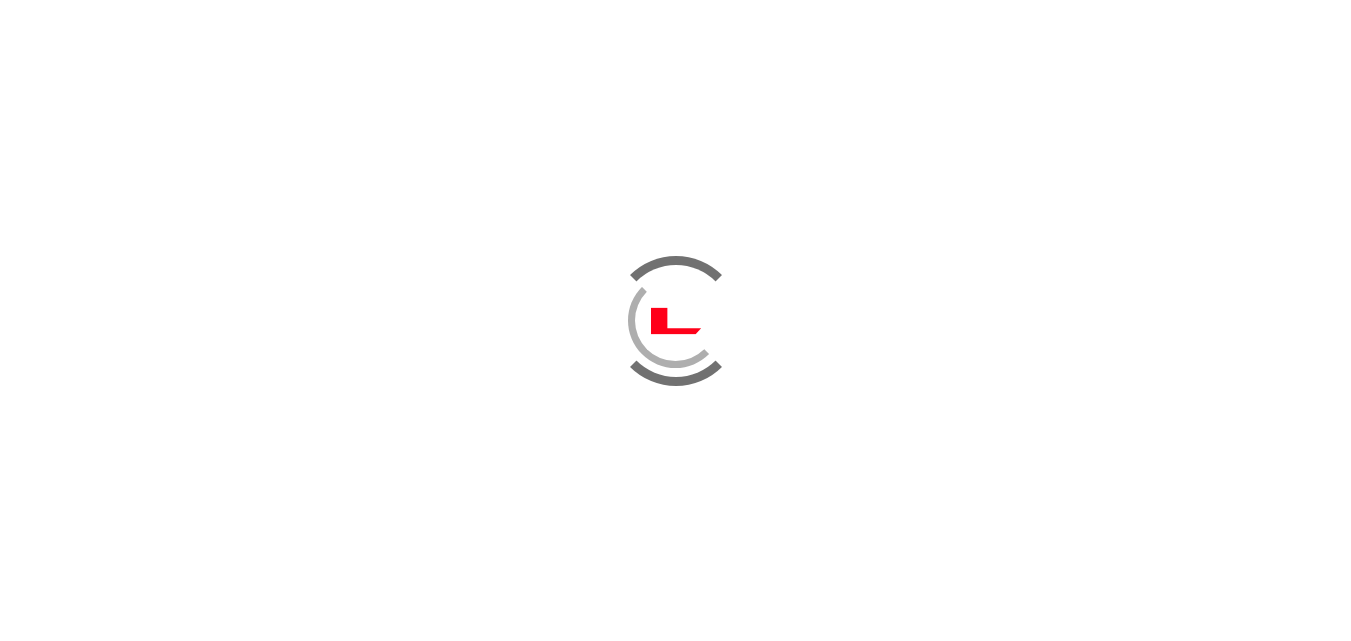 scroll, scrollTop: 300, scrollLeft: 0, axis: vertical 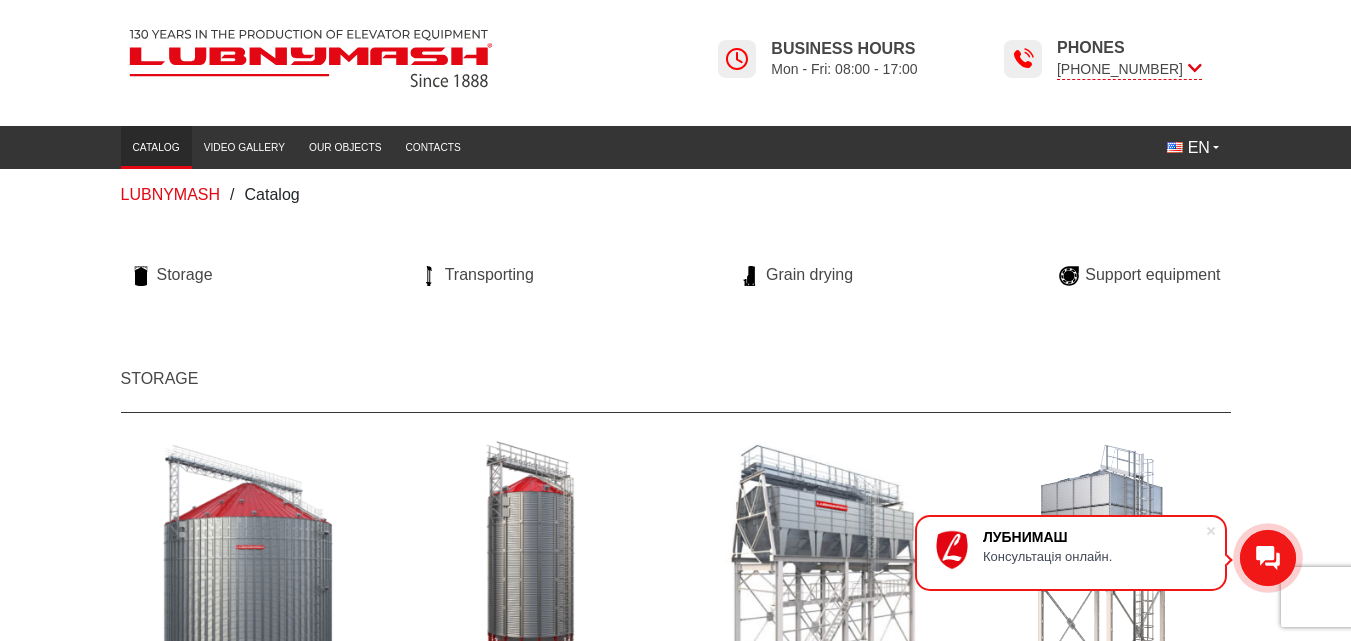 click on "Catalog" at bounding box center (272, 194) 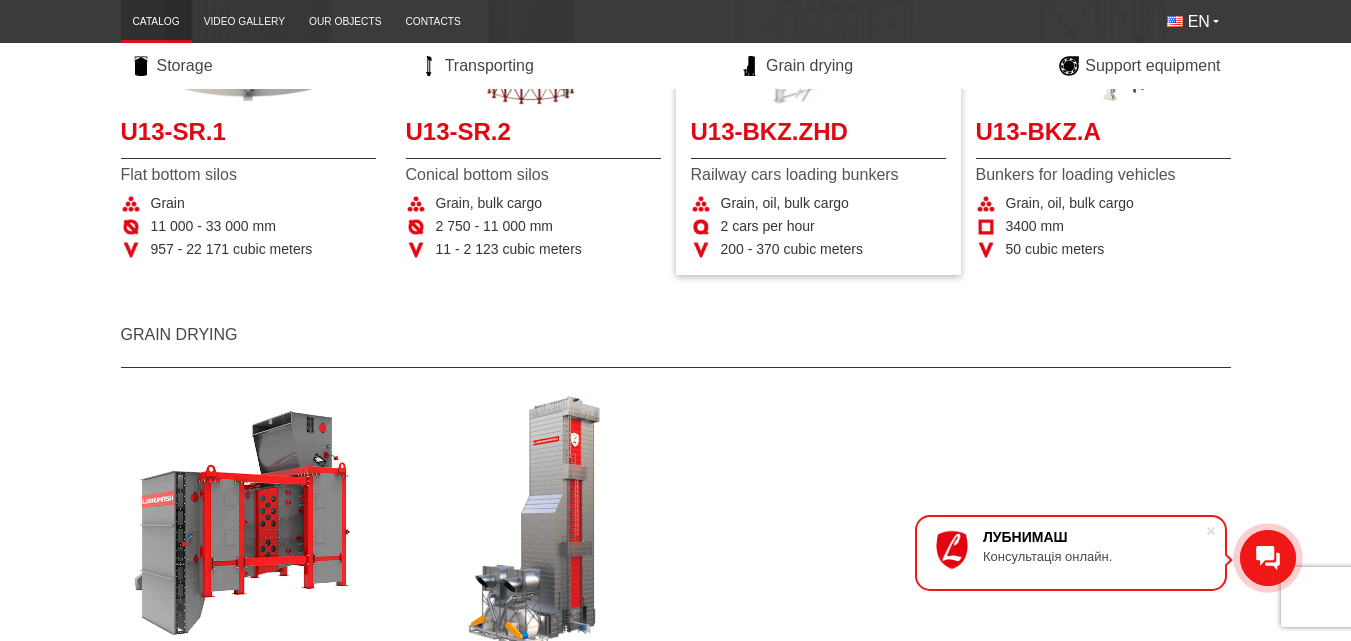 scroll, scrollTop: 300, scrollLeft: 0, axis: vertical 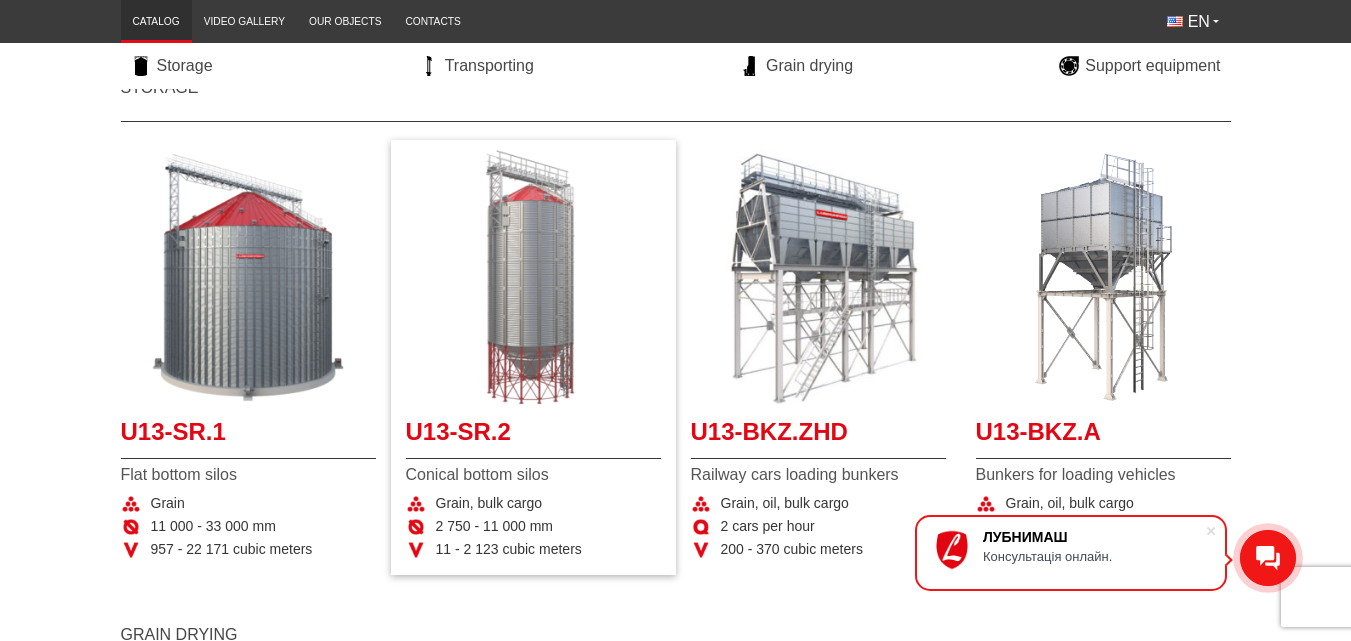 click at bounding box center [533, 277] 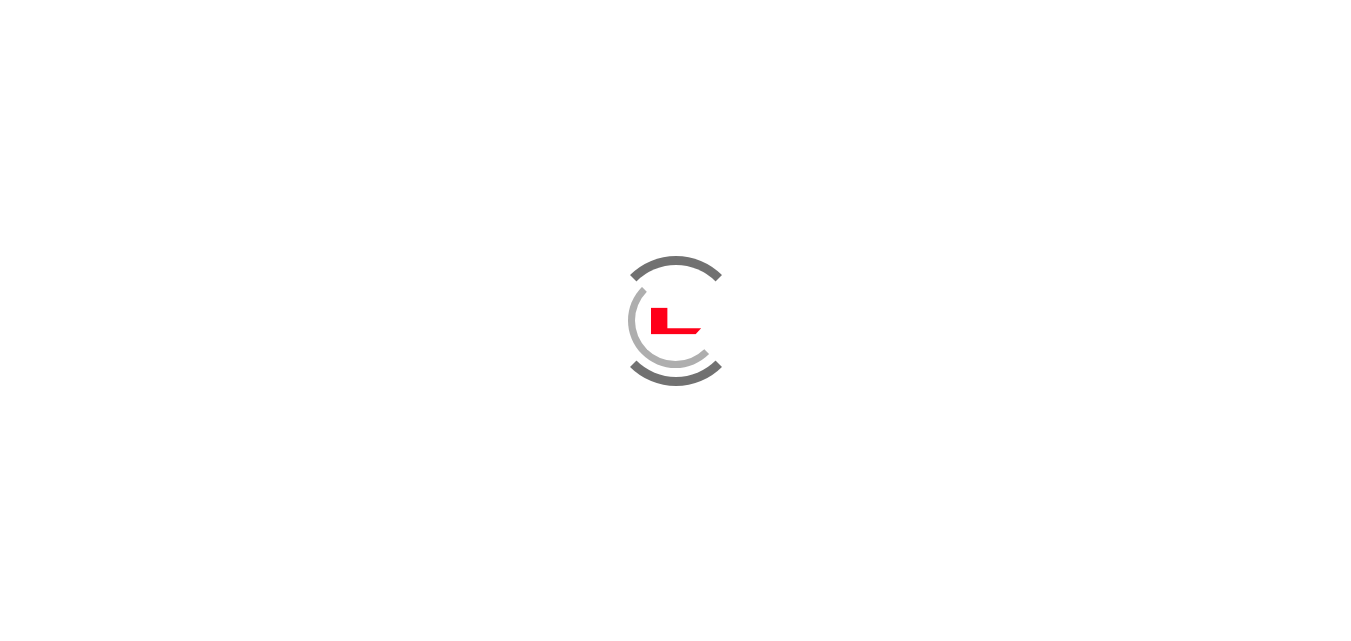scroll, scrollTop: 100, scrollLeft: 0, axis: vertical 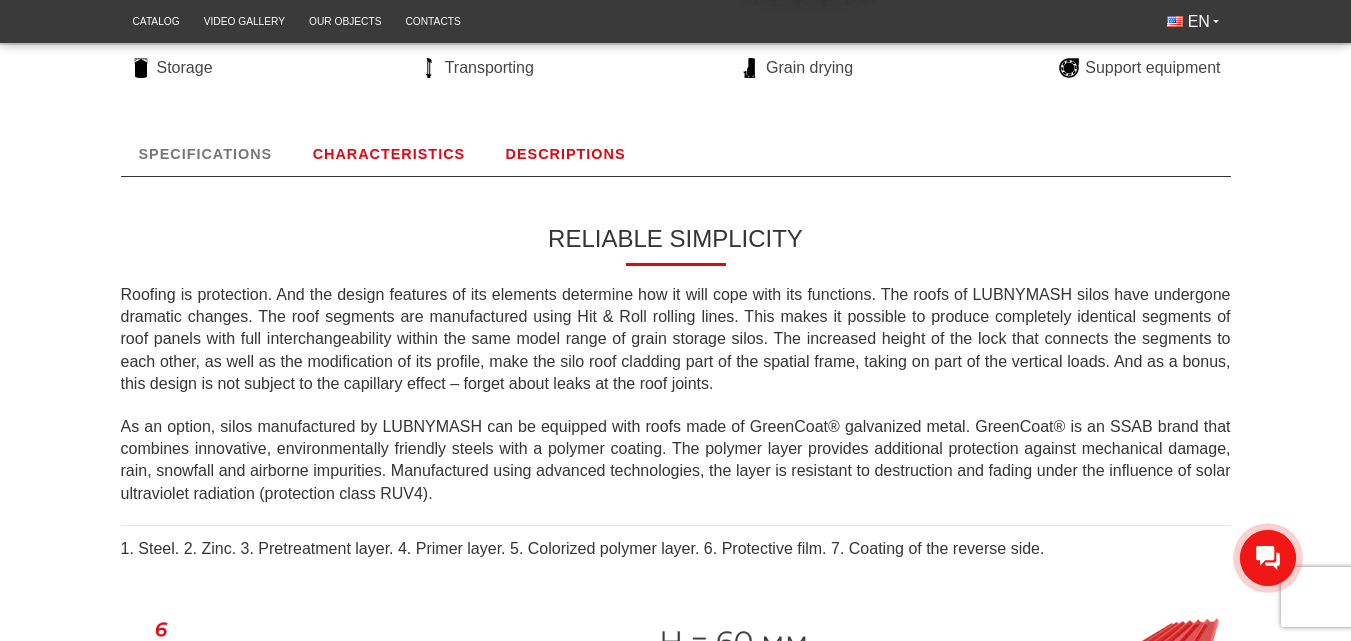 click on "CHARACTERISTICS" at bounding box center [389, 154] 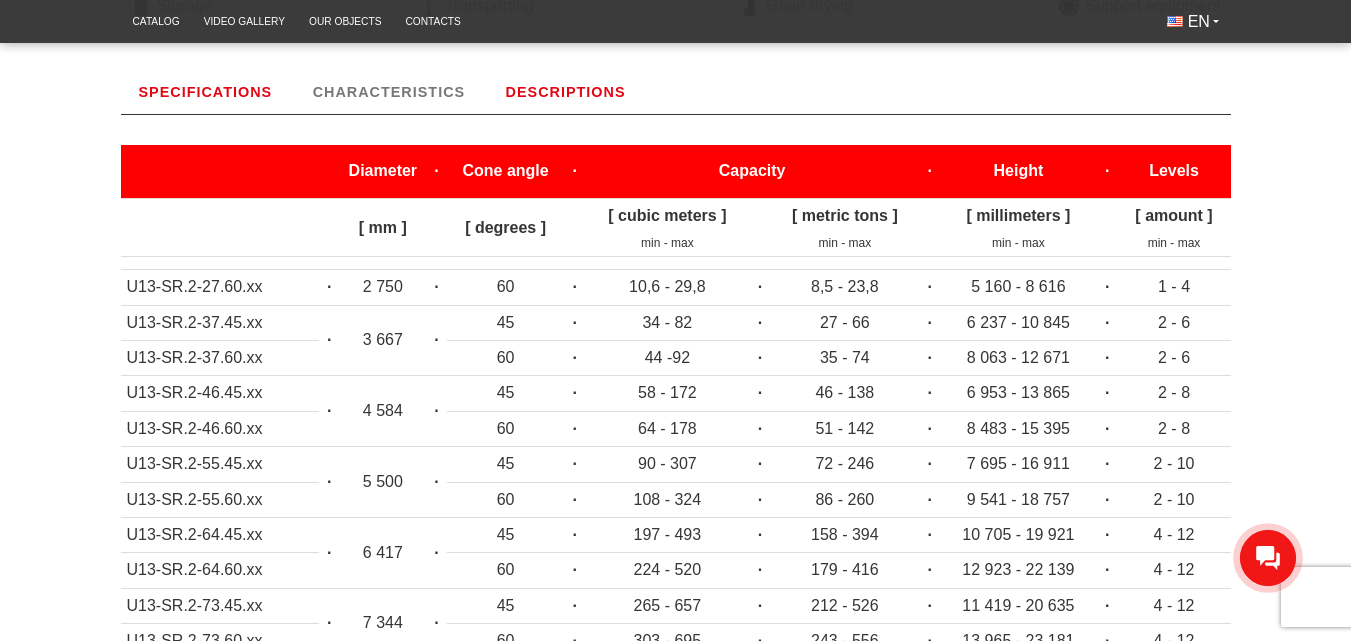 click on "DESCRIPTIONS" at bounding box center [566, 92] 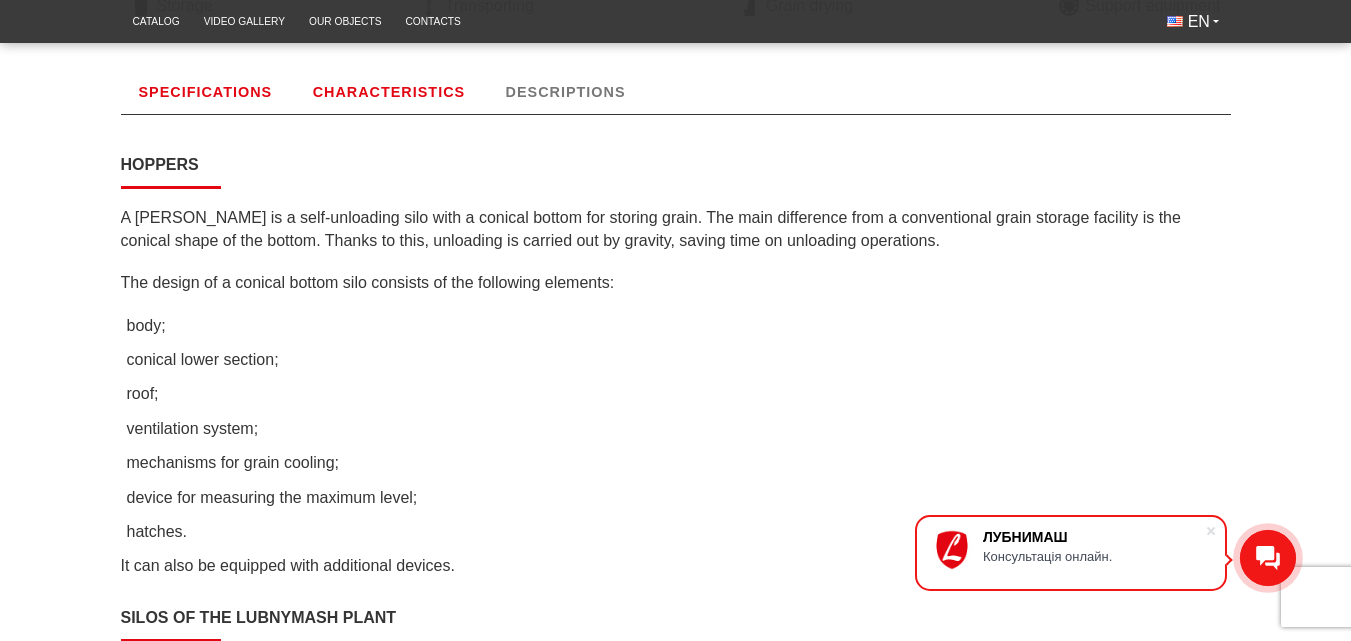 click on "CHARACTERISTICS" at bounding box center (389, 92) 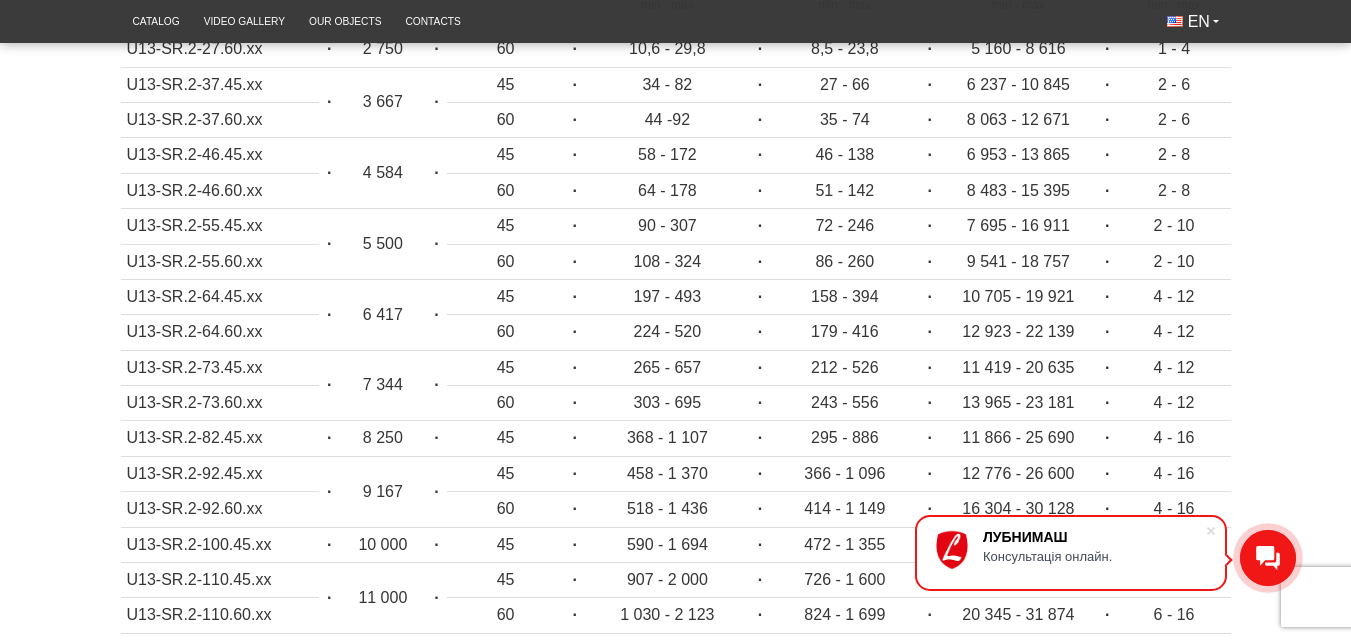 scroll, scrollTop: 500, scrollLeft: 0, axis: vertical 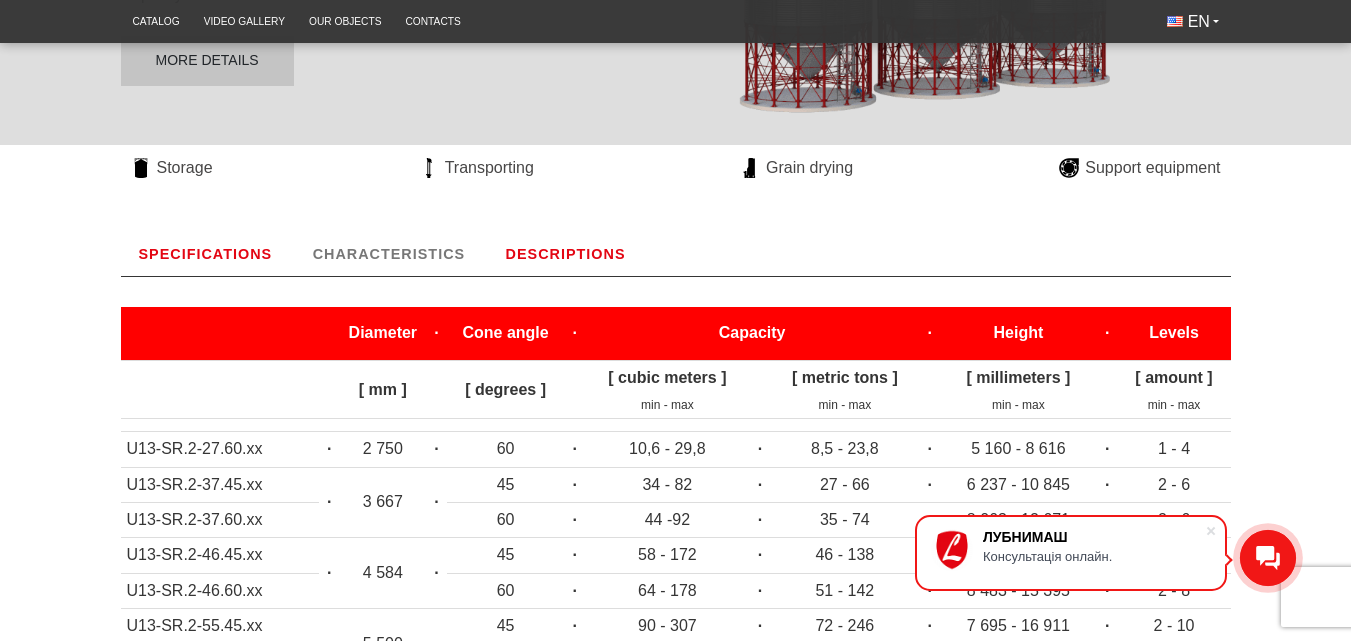 click on "SPECIFICATIONS" at bounding box center [206, 254] 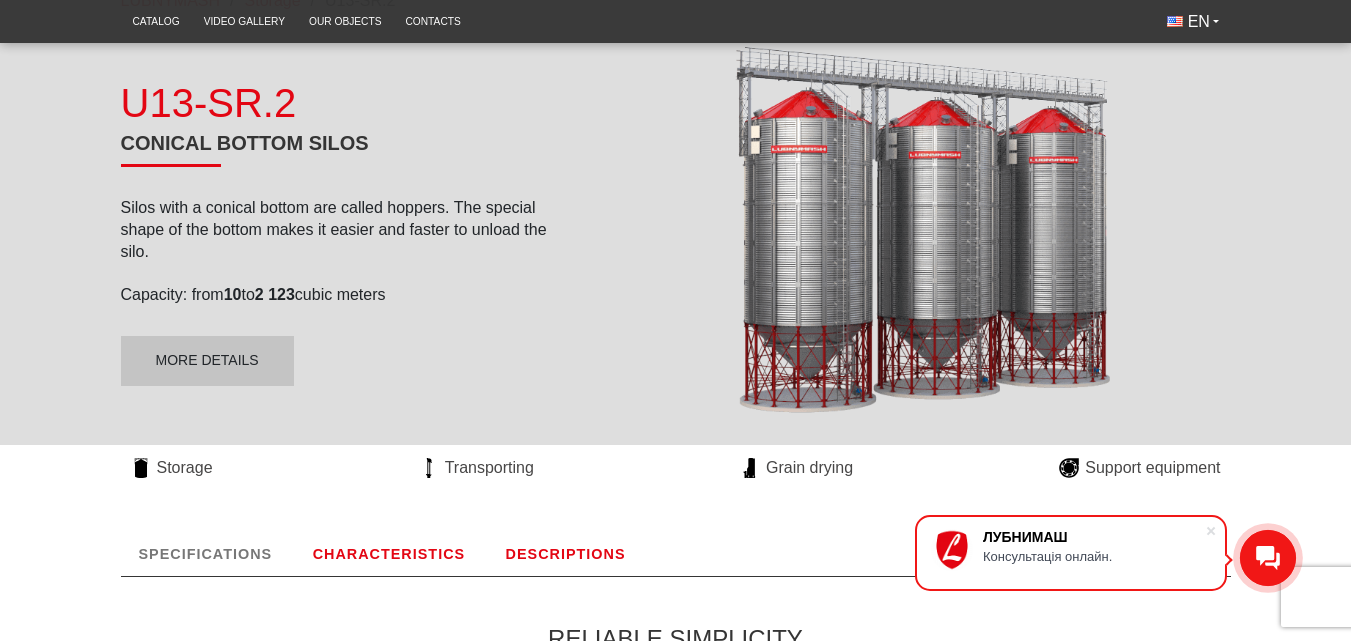 scroll, scrollTop: 400, scrollLeft: 0, axis: vertical 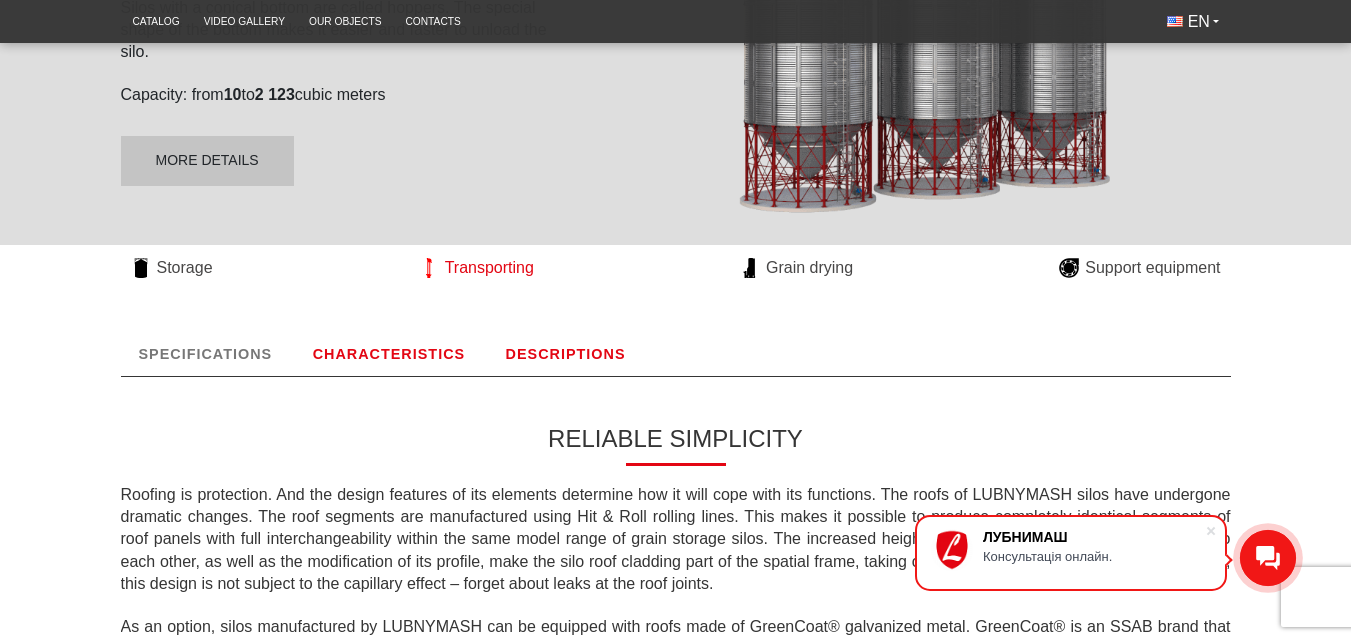 click on "Transporting" at bounding box center (489, 268) 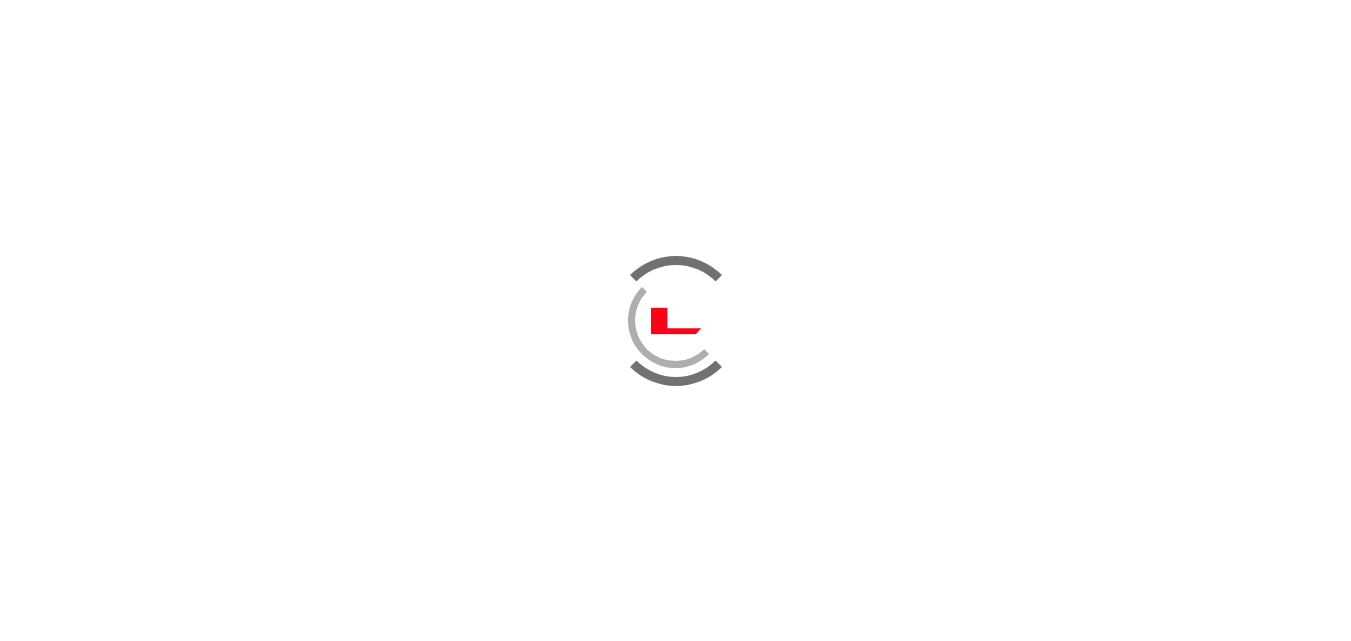 scroll, scrollTop: 100, scrollLeft: 0, axis: vertical 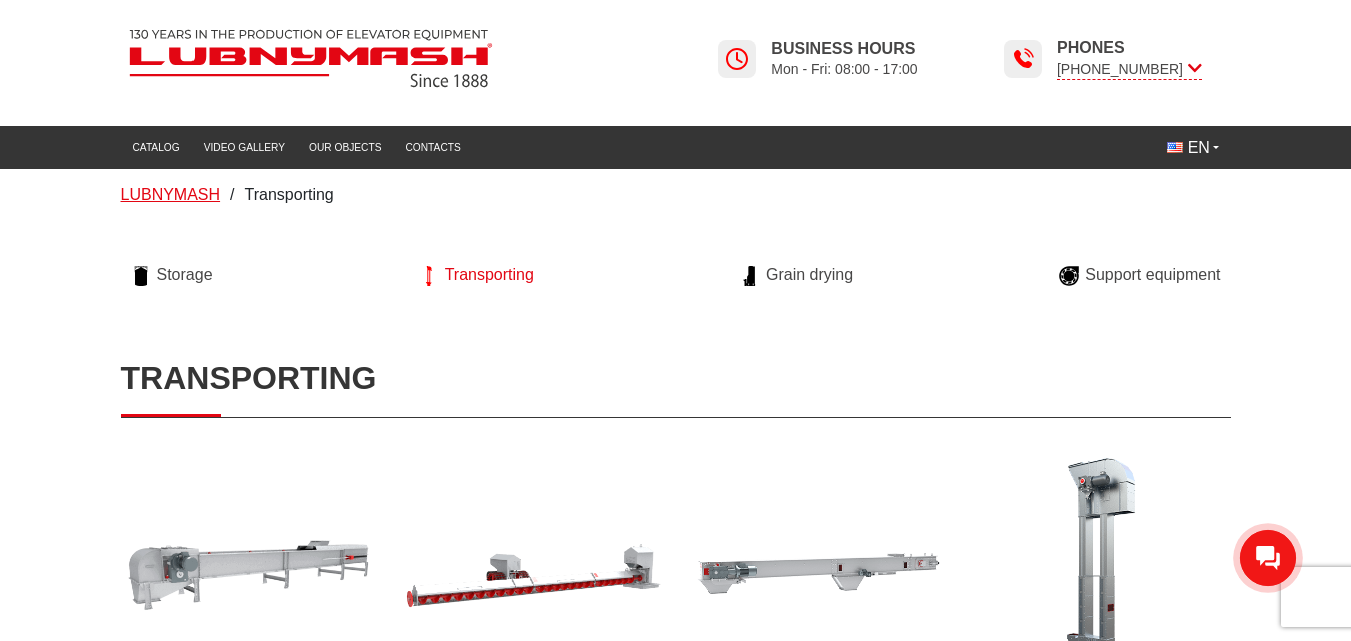 click on "LUBNYMASH" at bounding box center (171, 194) 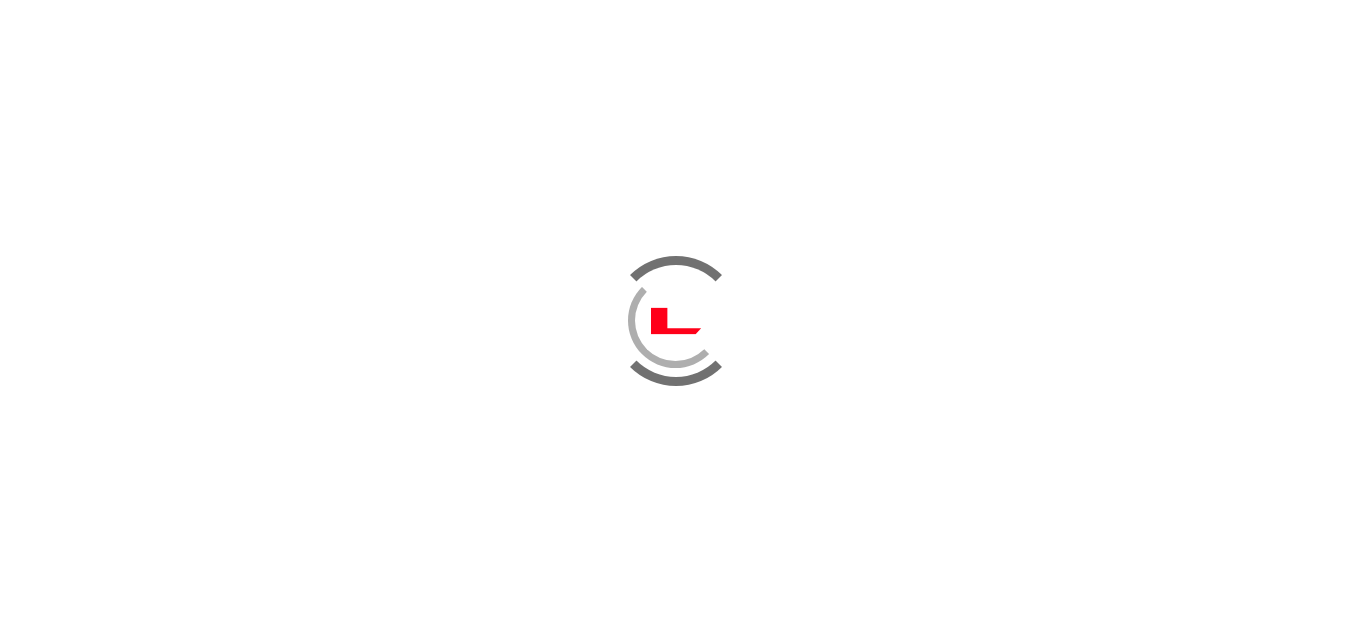 scroll, scrollTop: 200, scrollLeft: 0, axis: vertical 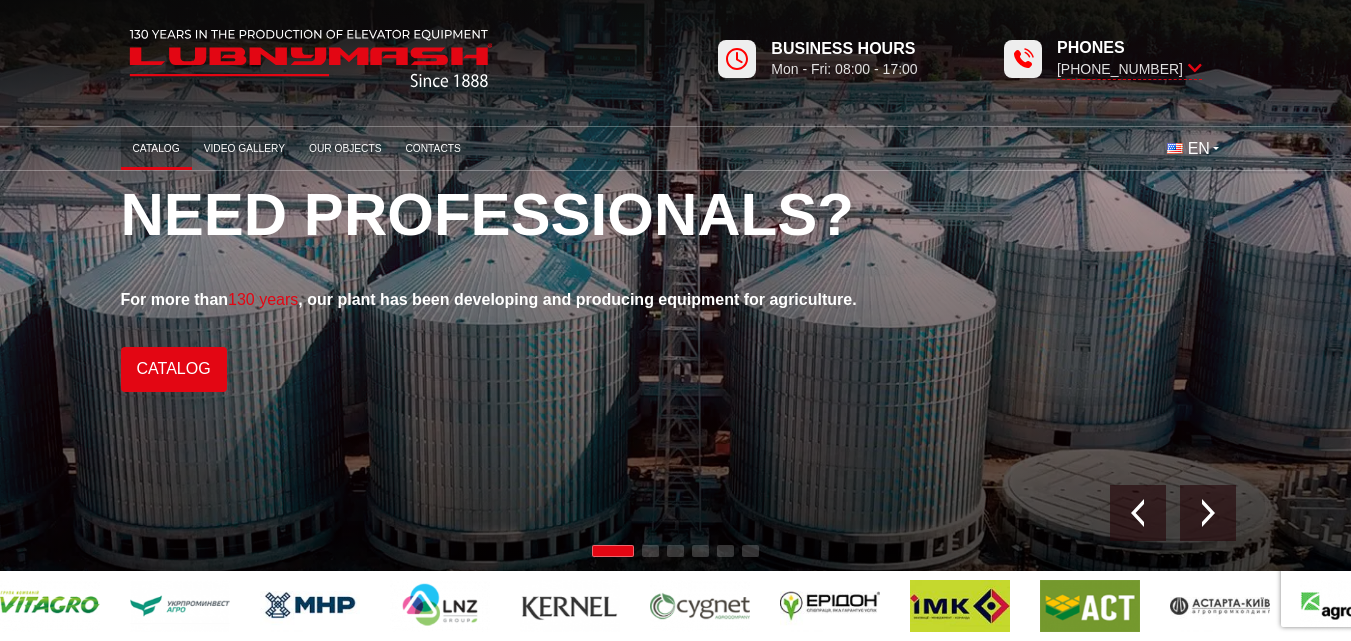 click on "Catalog" at bounding box center [156, 148] 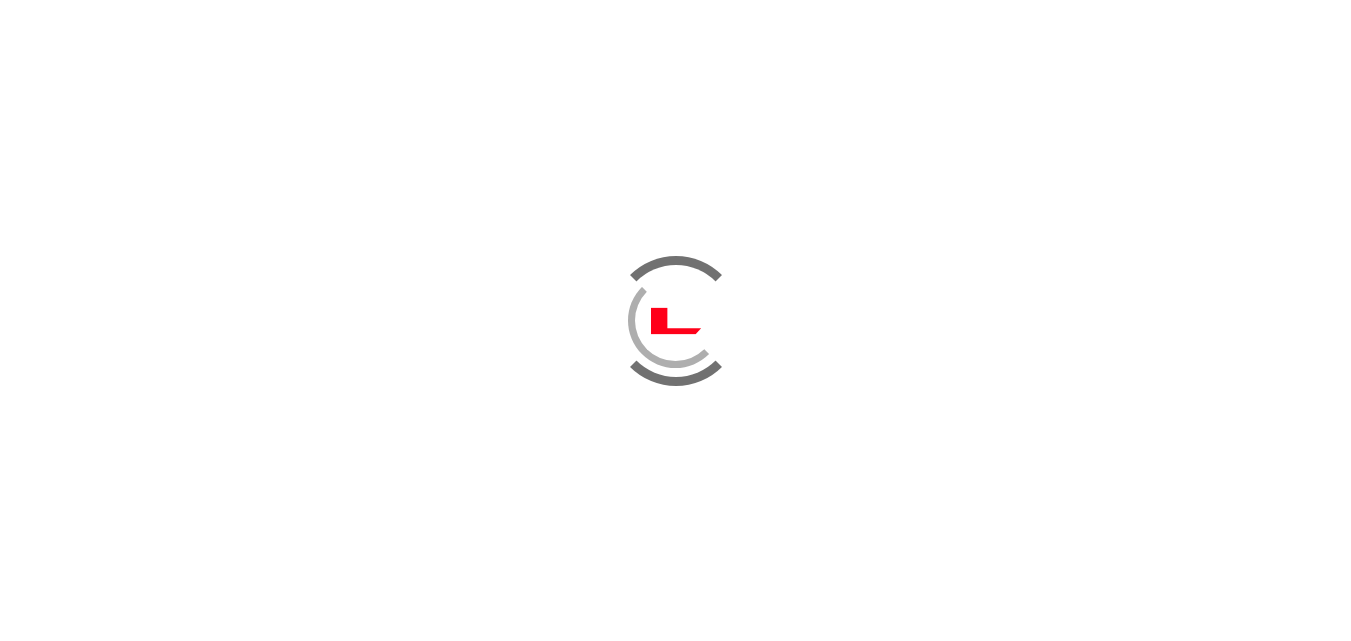 scroll, scrollTop: 0, scrollLeft: 0, axis: both 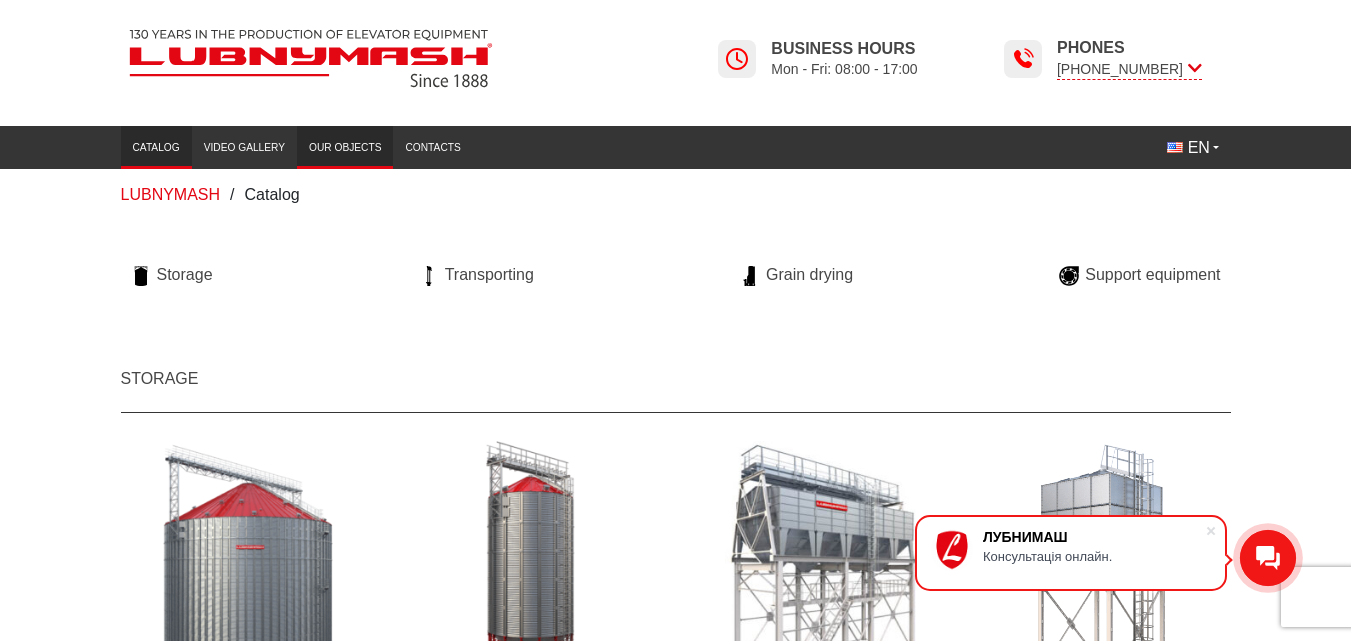 click on "Our objects" at bounding box center (345, 147) 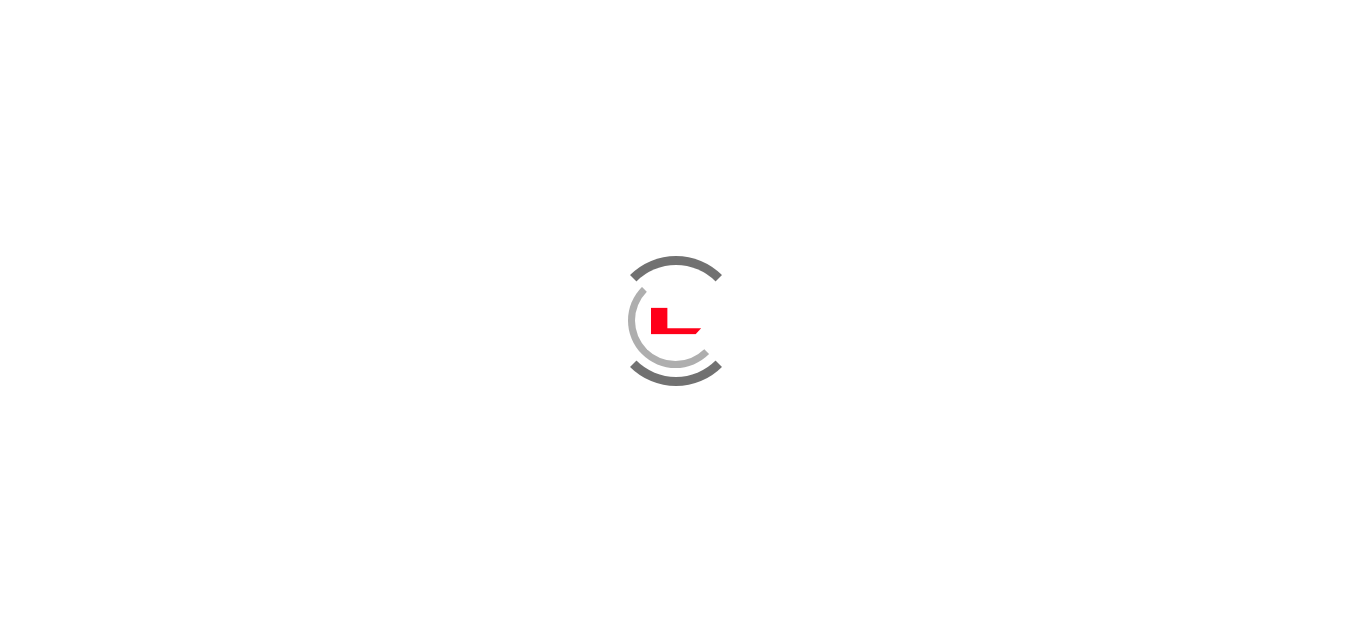 scroll, scrollTop: 0, scrollLeft: 0, axis: both 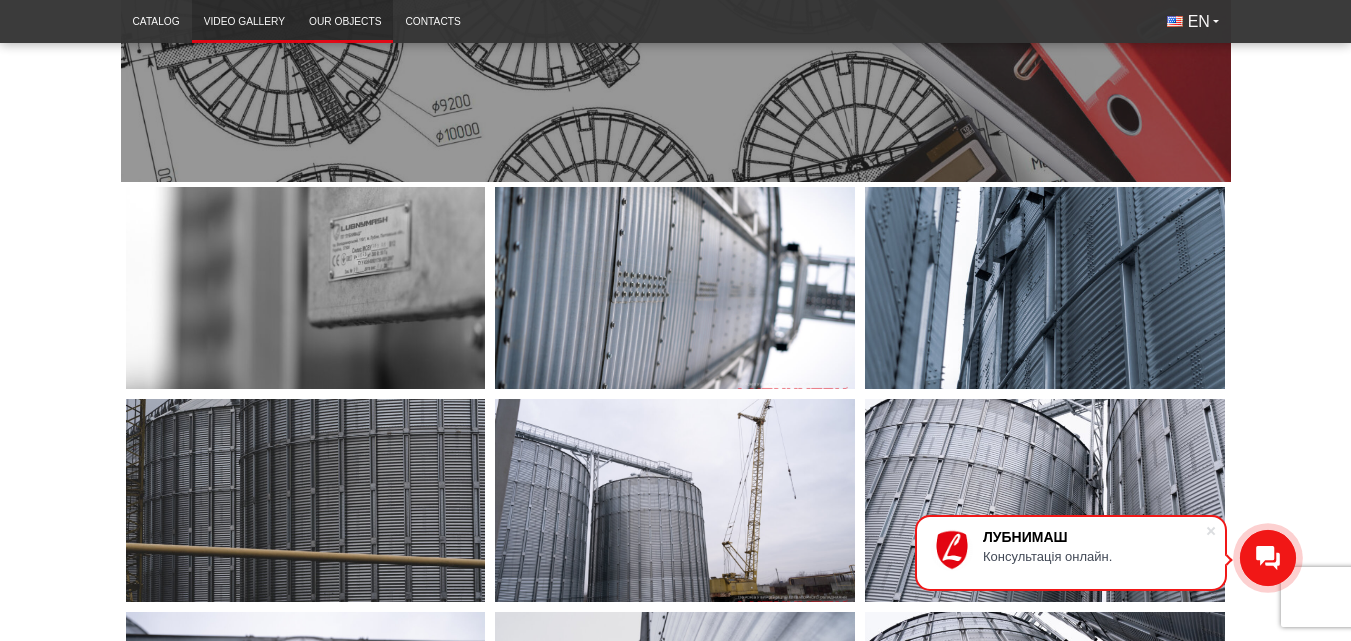 click on "Video gallery" at bounding box center (244, 21) 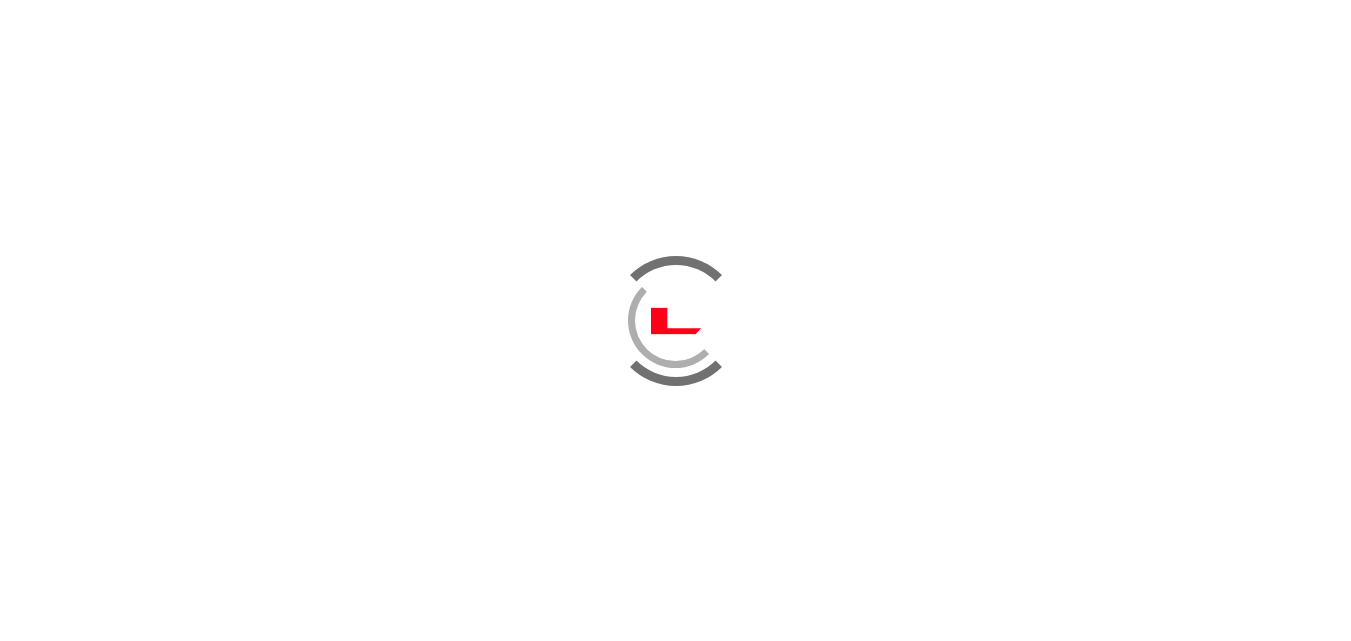 scroll, scrollTop: 0, scrollLeft: 0, axis: both 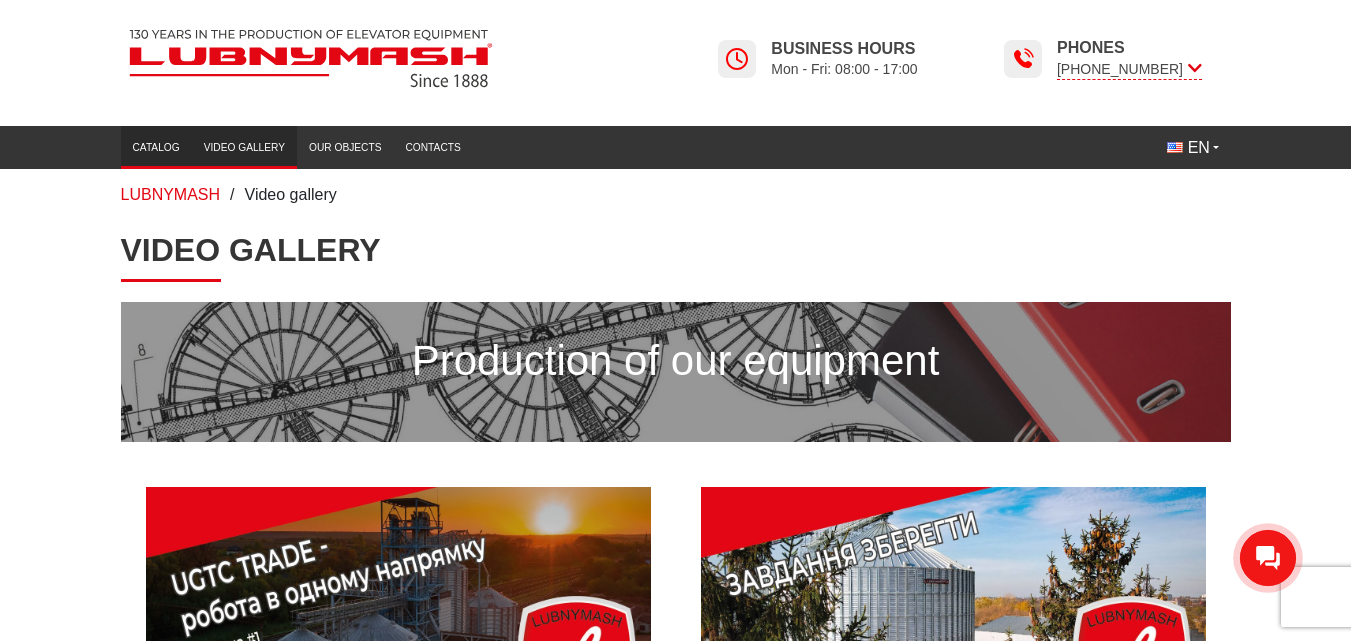 click on "Catalog" at bounding box center [156, 147] 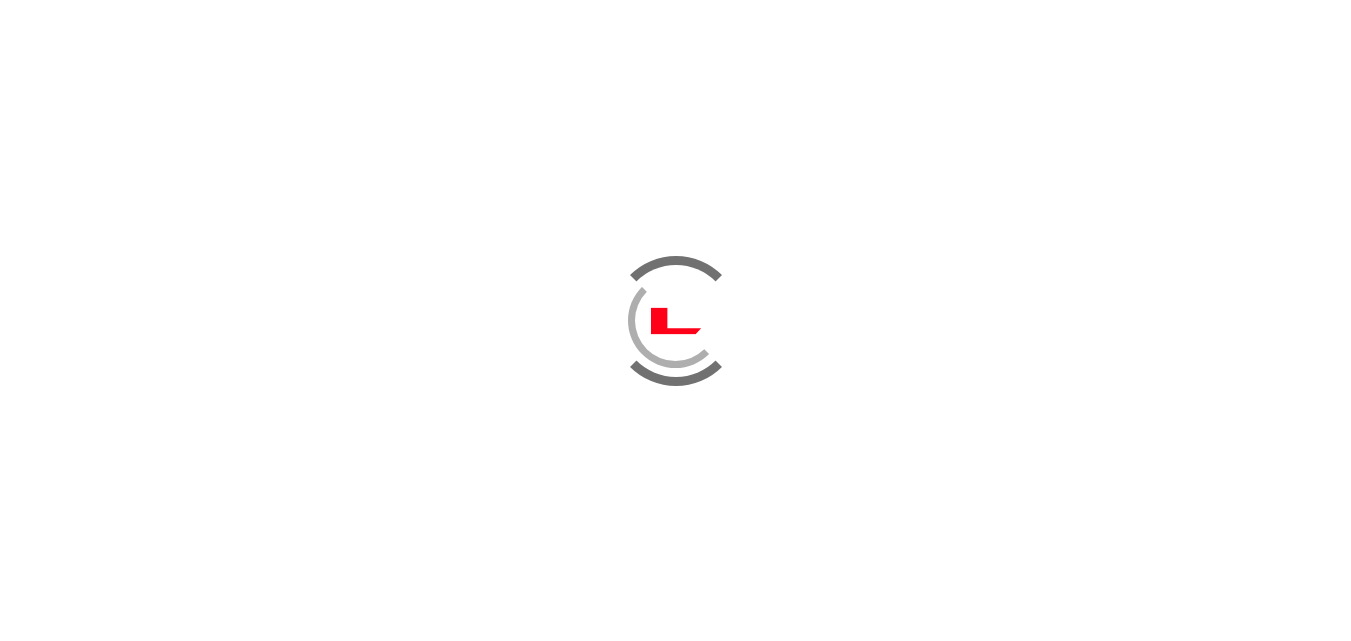 scroll, scrollTop: 0, scrollLeft: 0, axis: both 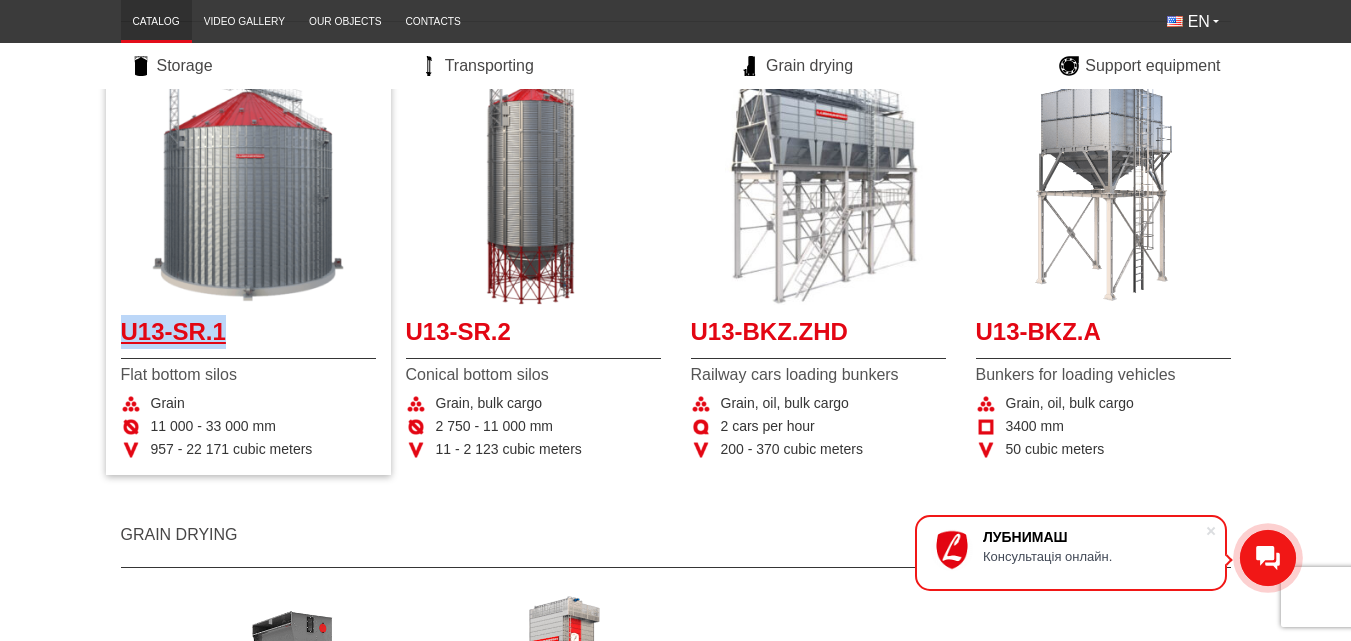 drag, startPoint x: 115, startPoint y: 337, endPoint x: 237, endPoint y: 334, distance: 122.03688 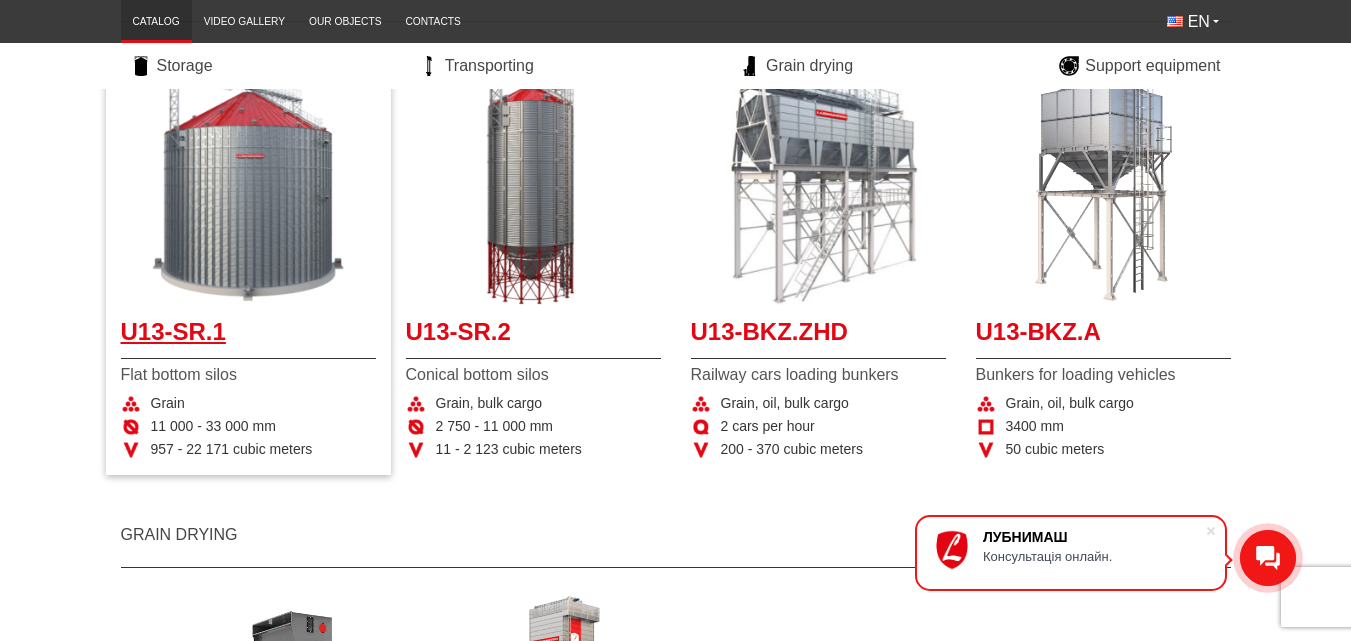 drag, startPoint x: 119, startPoint y: 363, endPoint x: 325, endPoint y: 358, distance: 206.06067 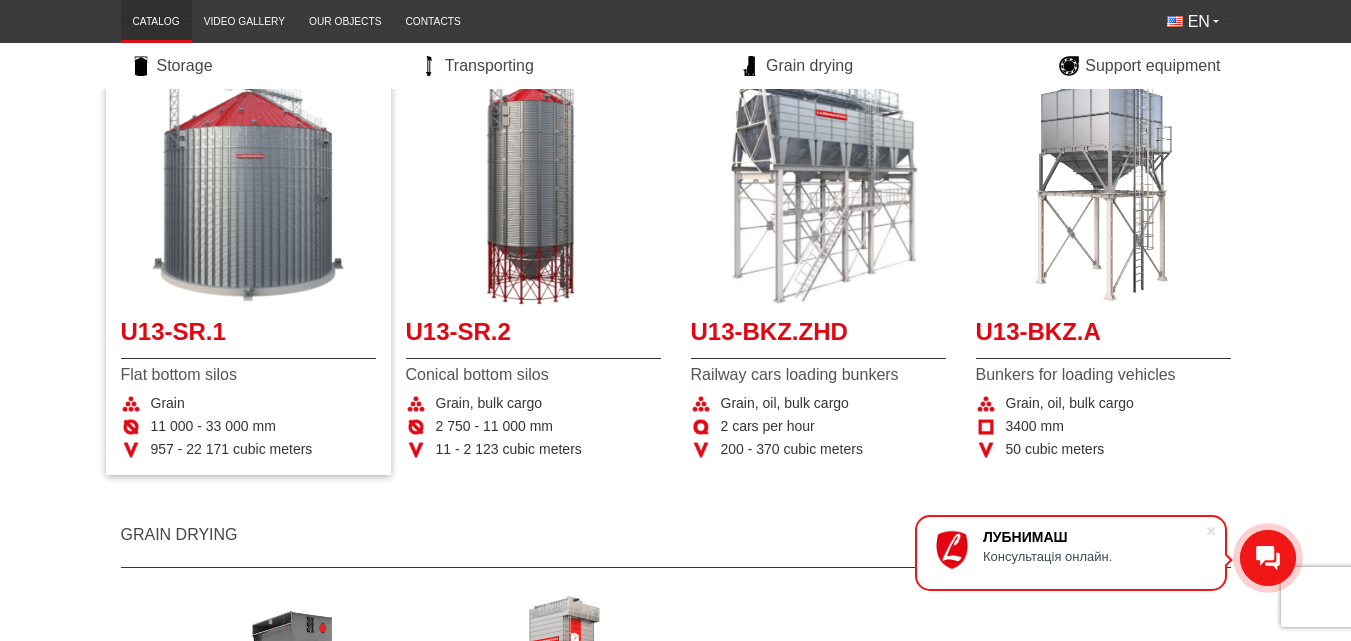 click on "Grain" at bounding box center (248, 404) 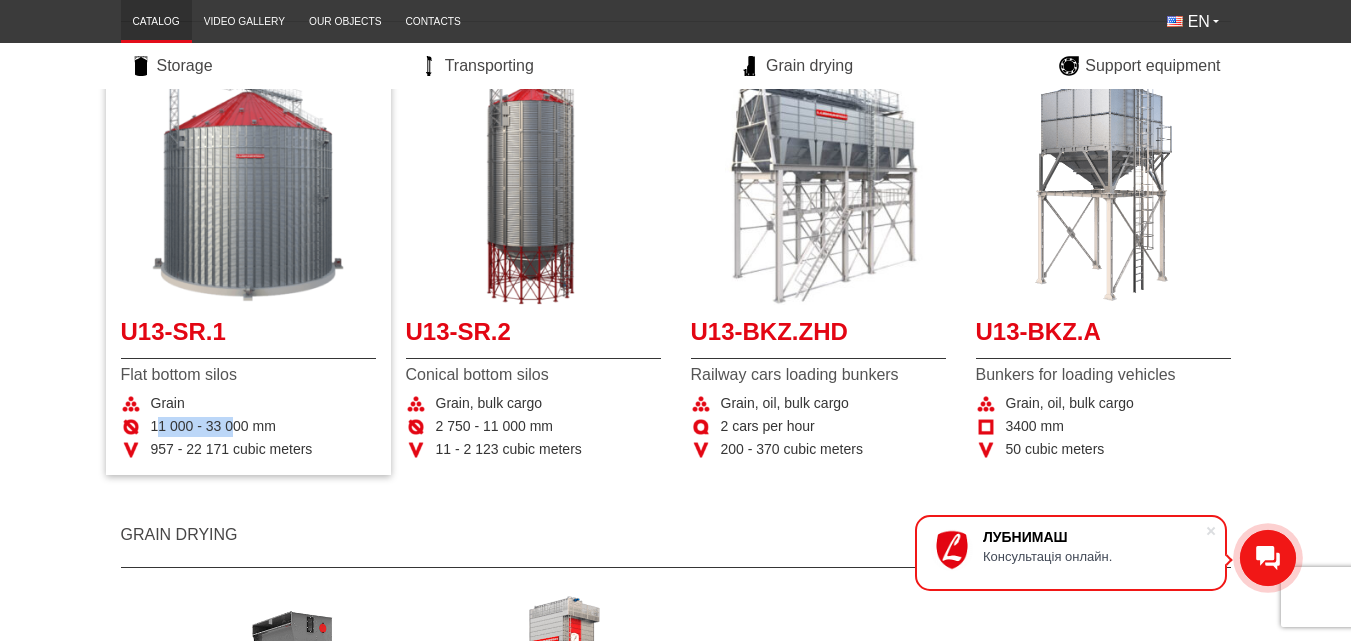 drag, startPoint x: 155, startPoint y: 424, endPoint x: 249, endPoint y: 418, distance: 94.19129 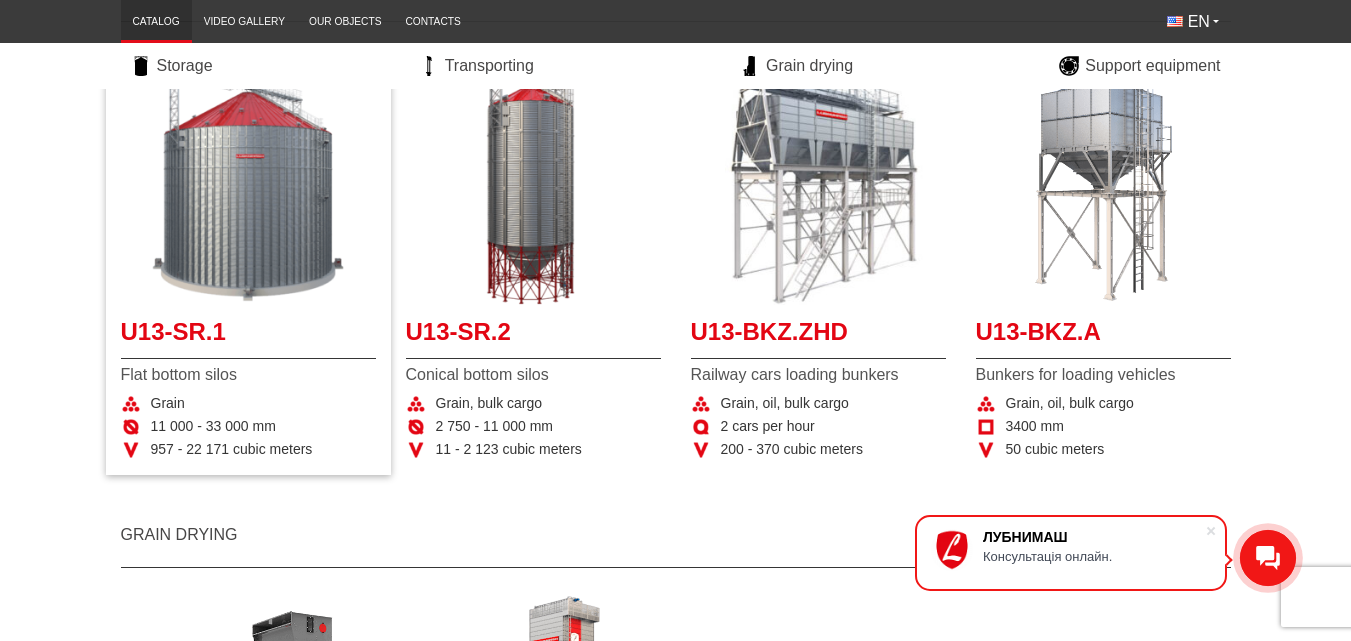 click on "11 000 - 33 000 mm" at bounding box center (248, 427) 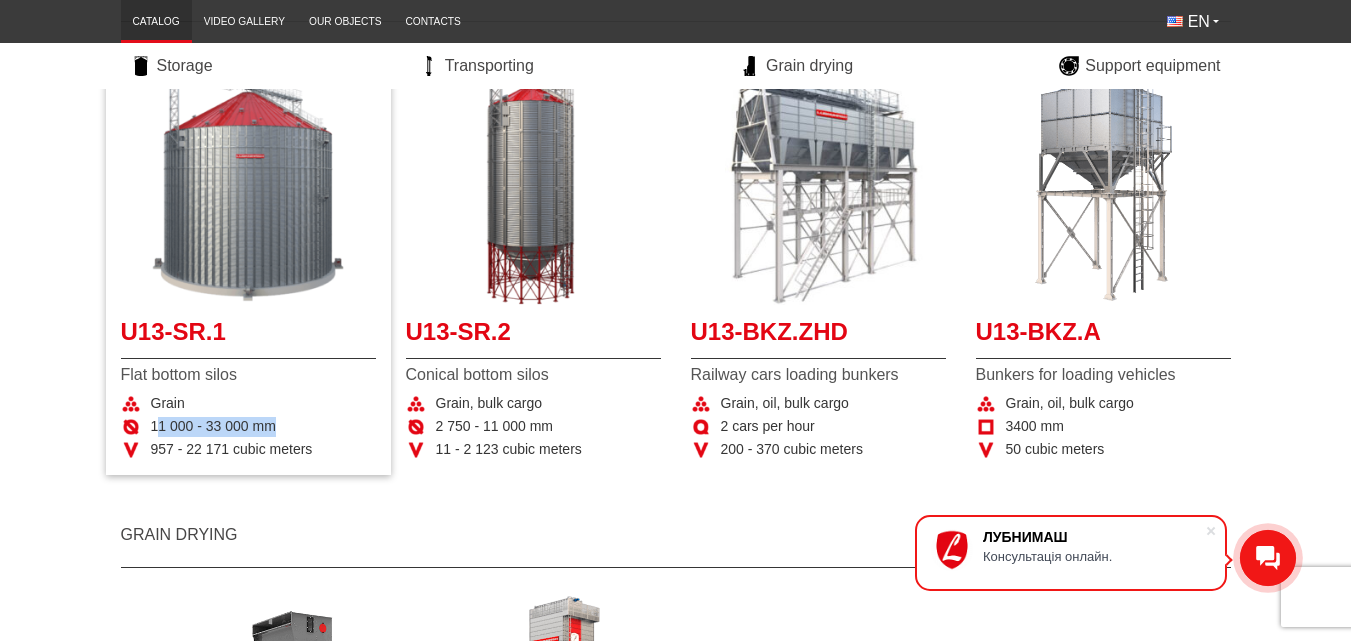 drag, startPoint x: 156, startPoint y: 426, endPoint x: 274, endPoint y: 415, distance: 118.511604 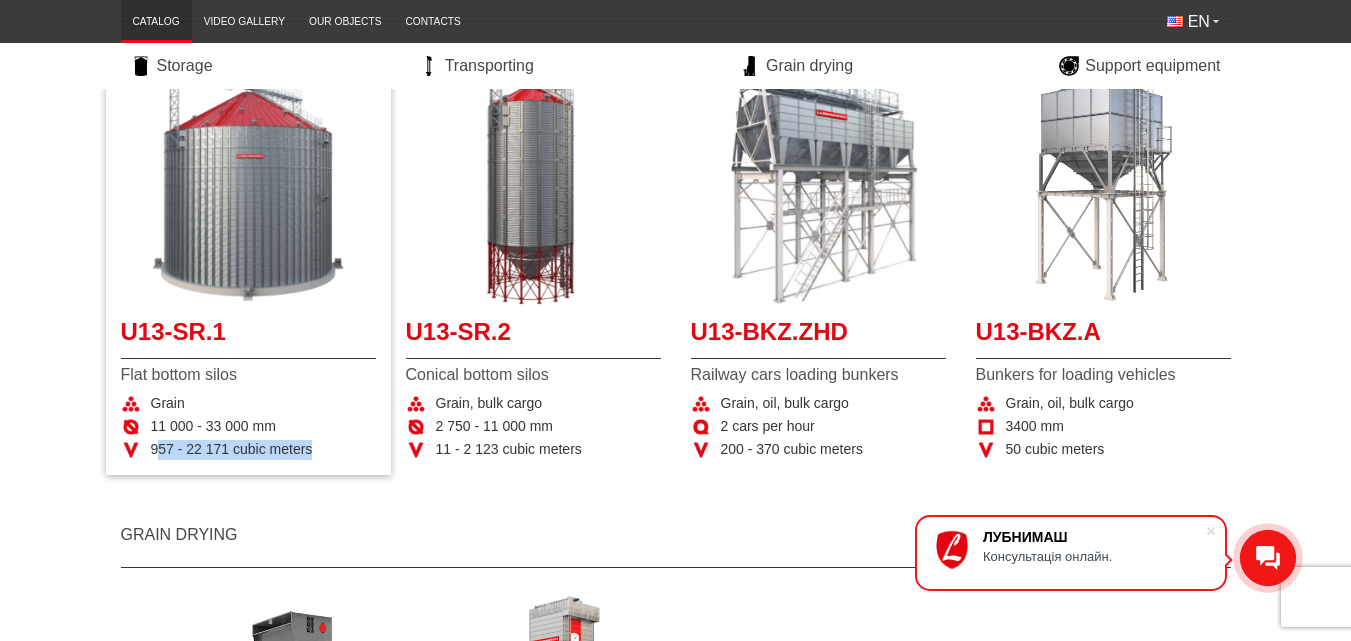 drag, startPoint x: 162, startPoint y: 453, endPoint x: 341, endPoint y: 445, distance: 179.17868 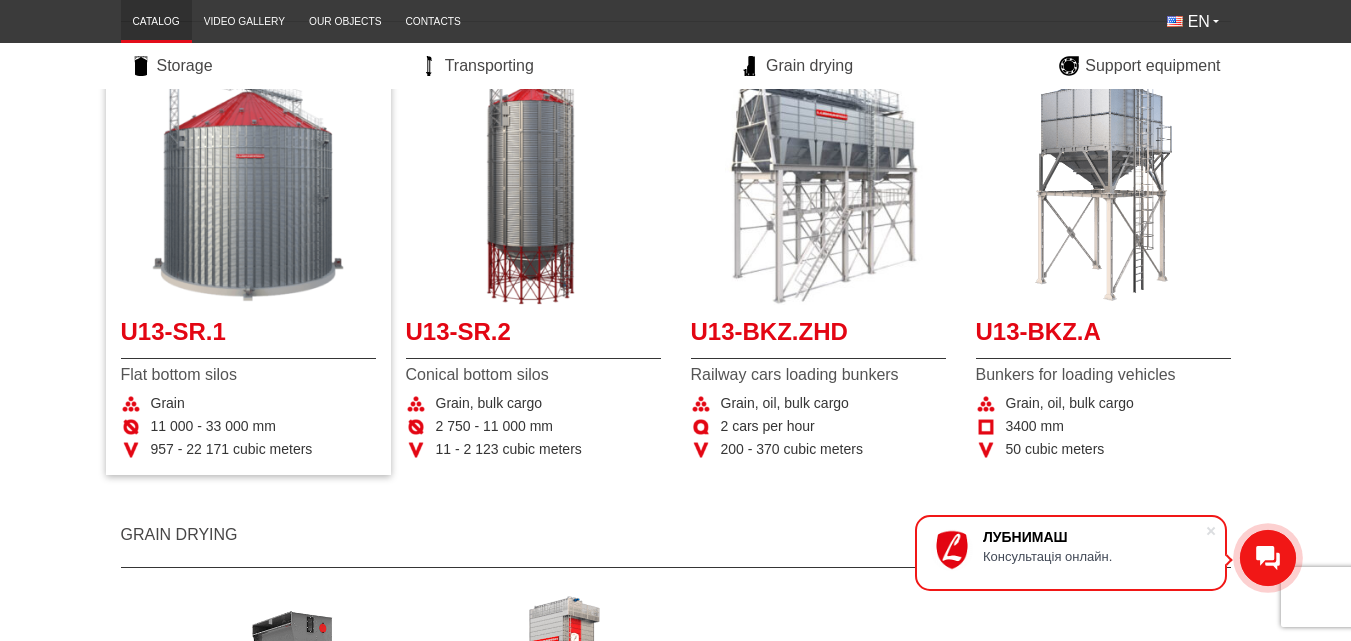click on "11 000 - 33 000 mm" at bounding box center (248, 427) 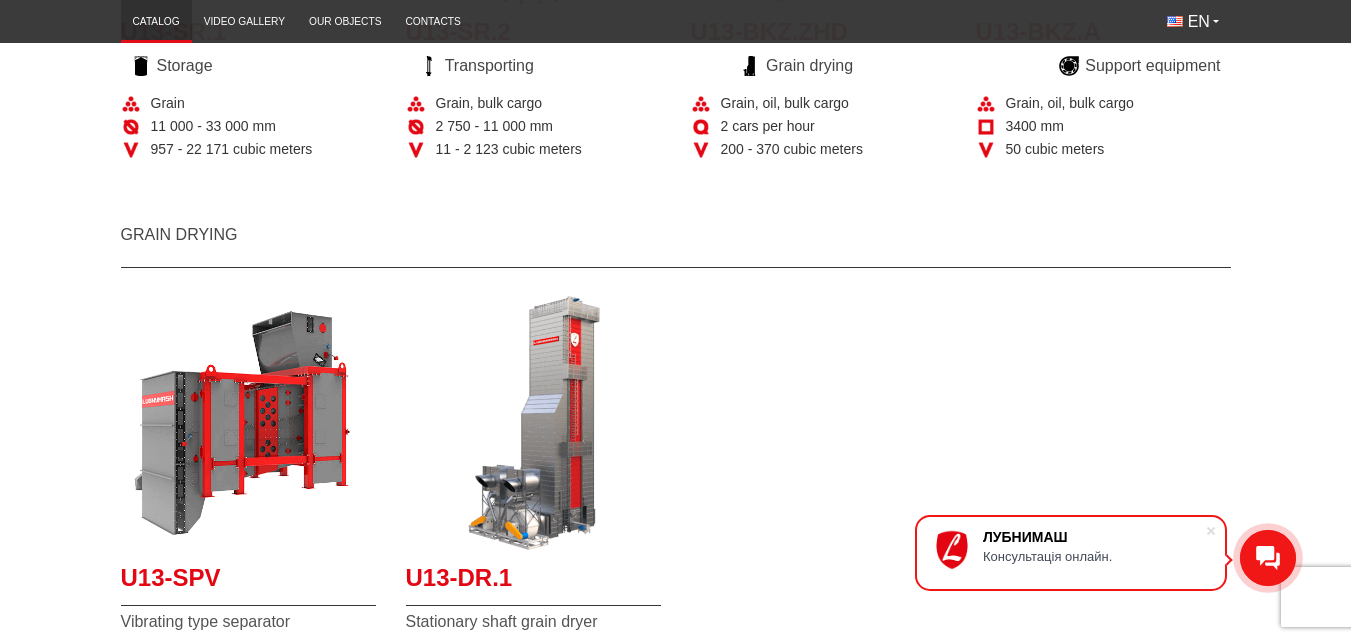 scroll, scrollTop: 1000, scrollLeft: 0, axis: vertical 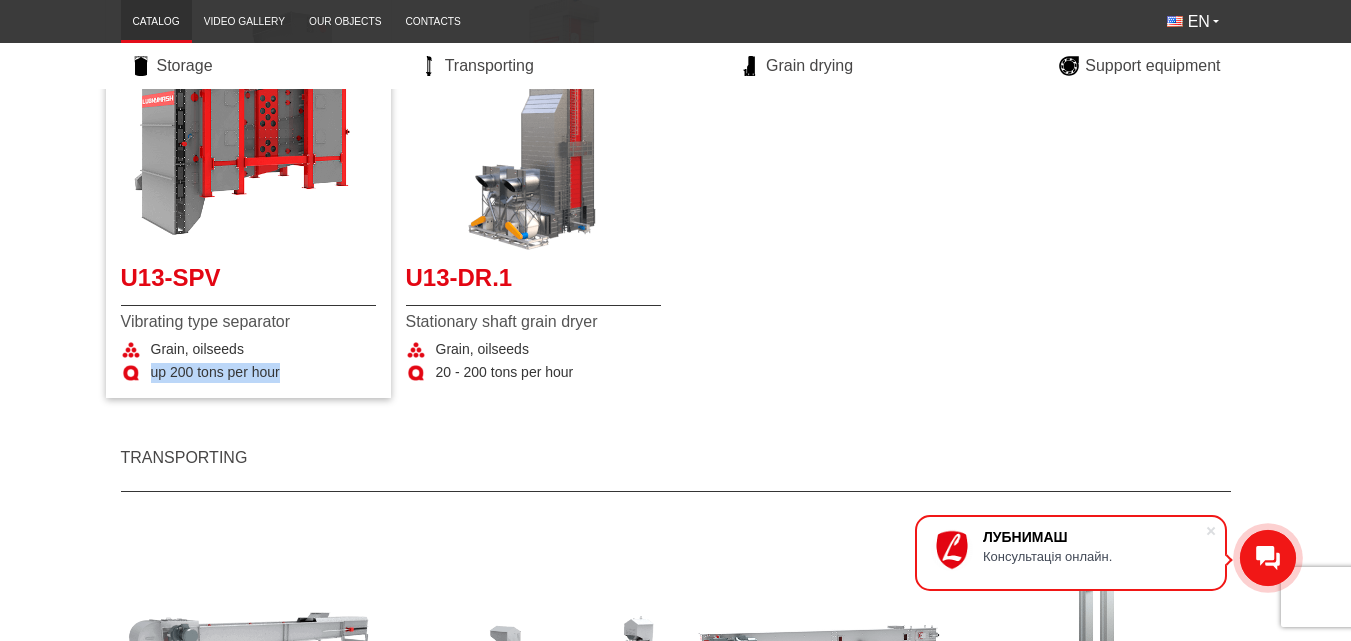 drag, startPoint x: 148, startPoint y: 372, endPoint x: 311, endPoint y: 379, distance: 163.15024 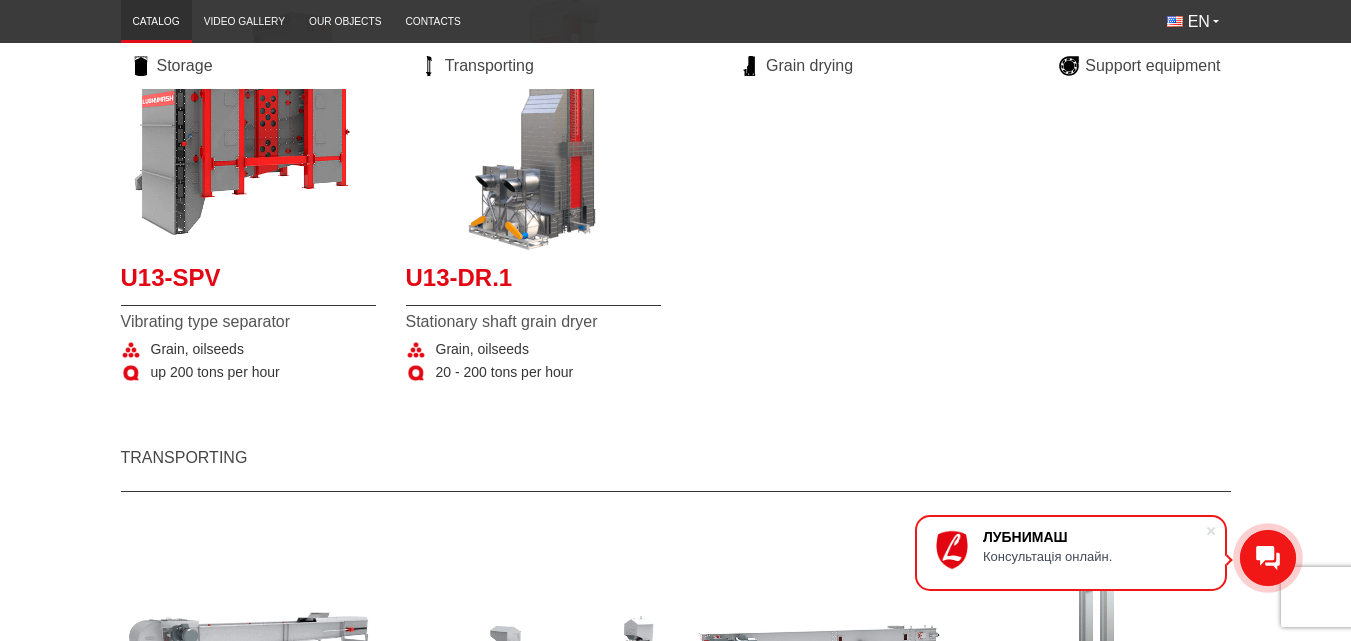 click on "Transporting" at bounding box center (676, 455) 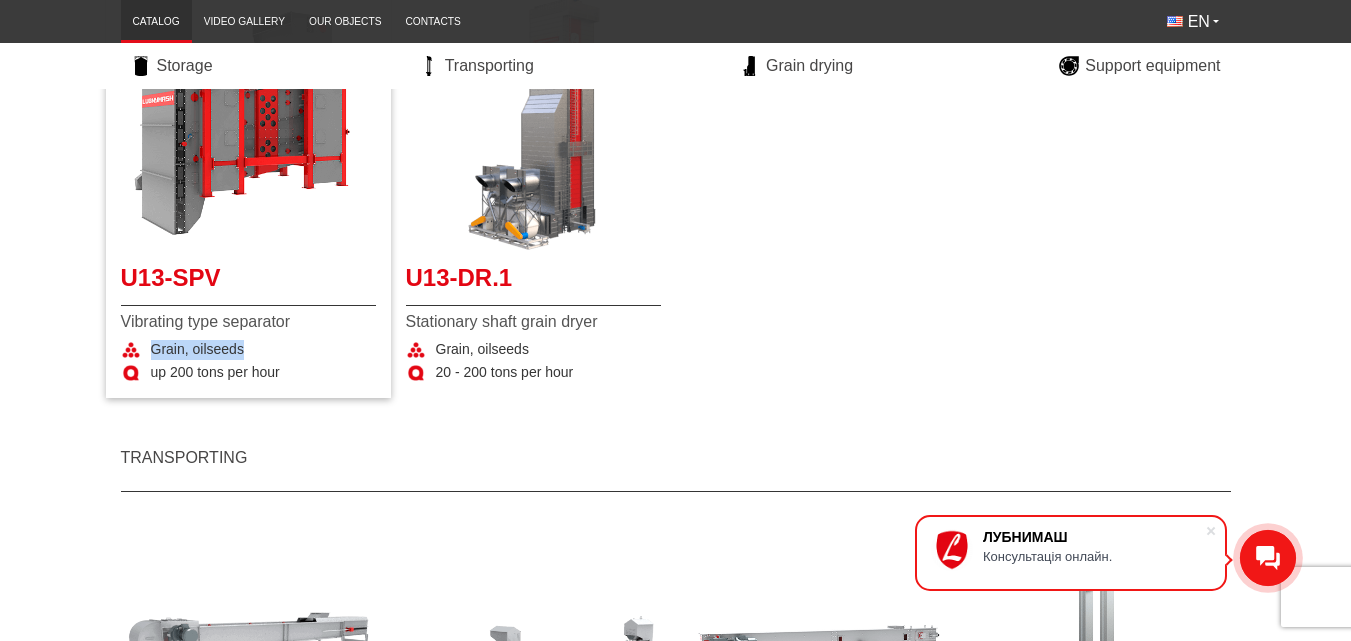 drag, startPoint x: 157, startPoint y: 351, endPoint x: 288, endPoint y: 347, distance: 131.06105 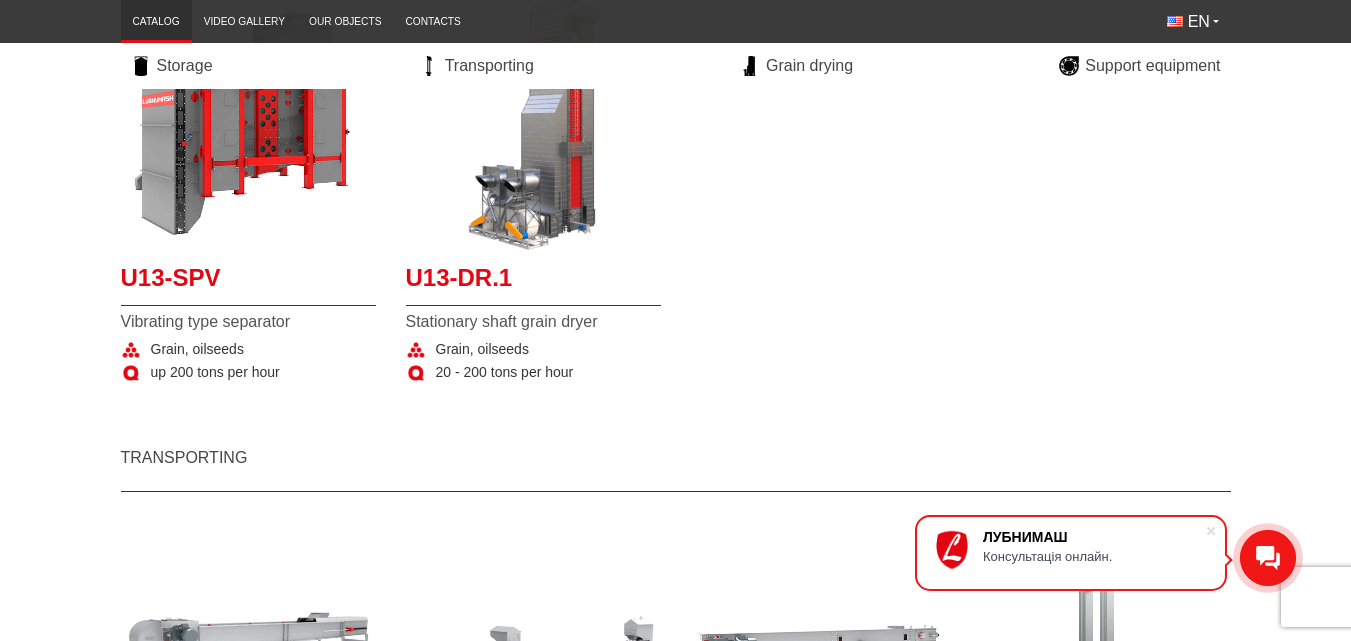 click on "Transporting" at bounding box center [676, 455] 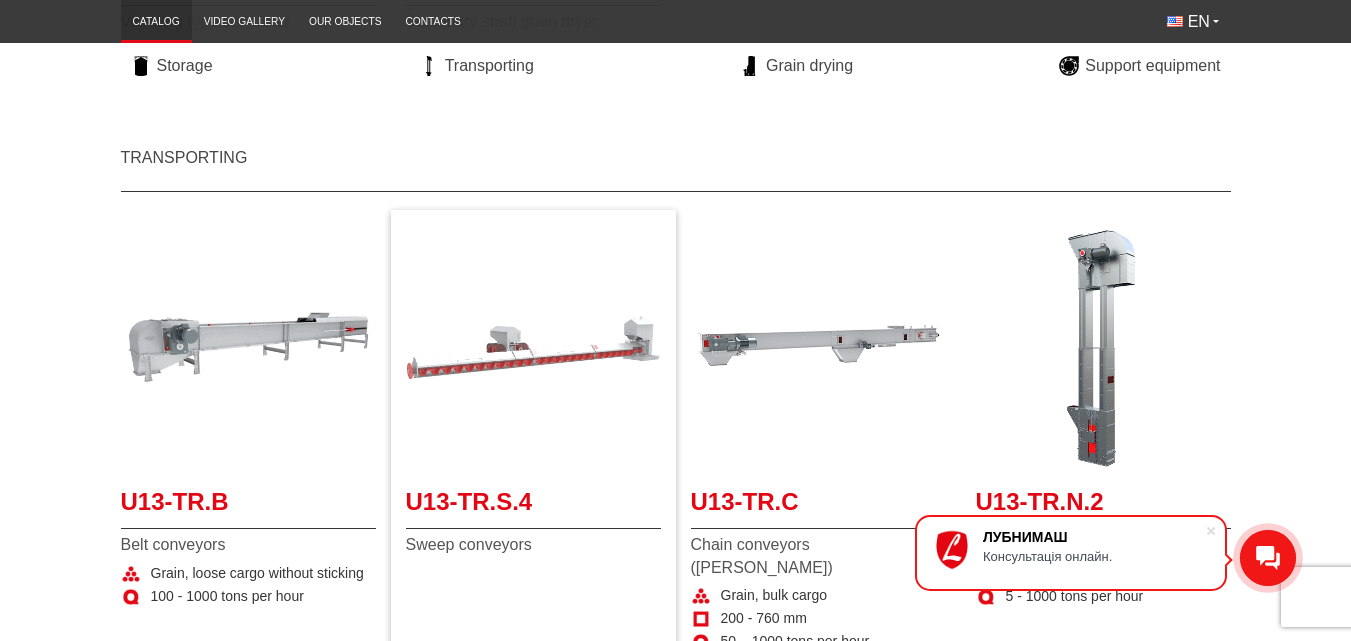 scroll, scrollTop: 1500, scrollLeft: 0, axis: vertical 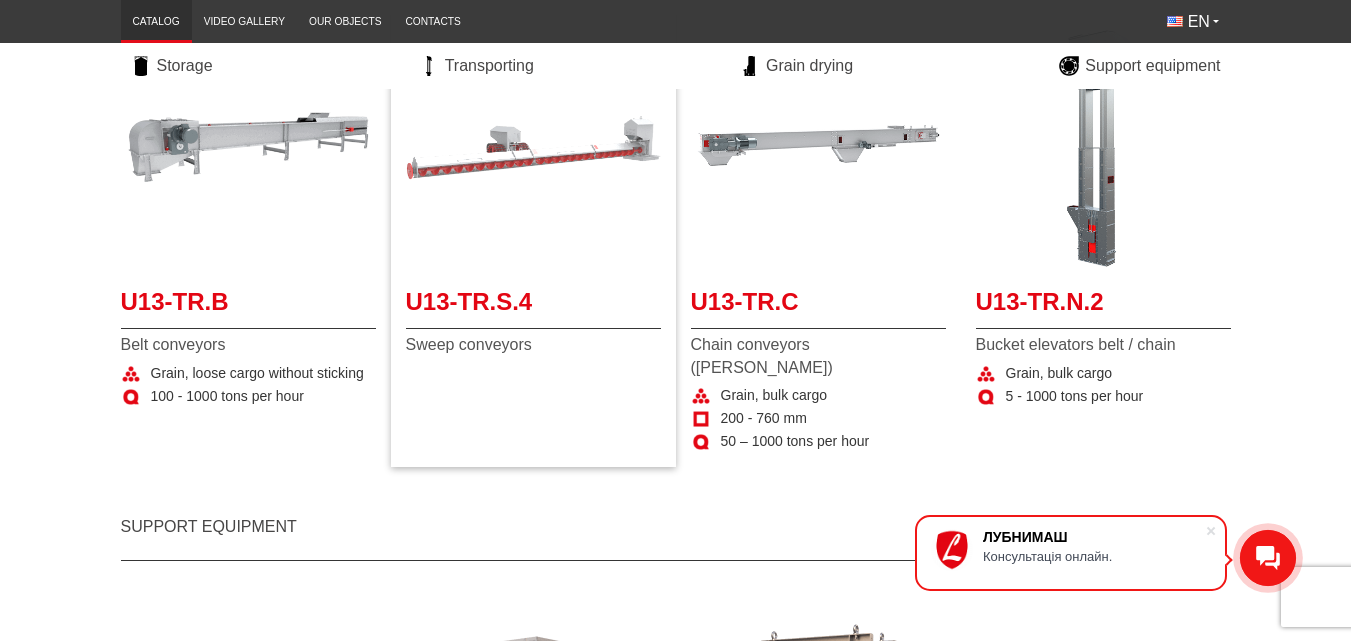 click at bounding box center (533, 147) 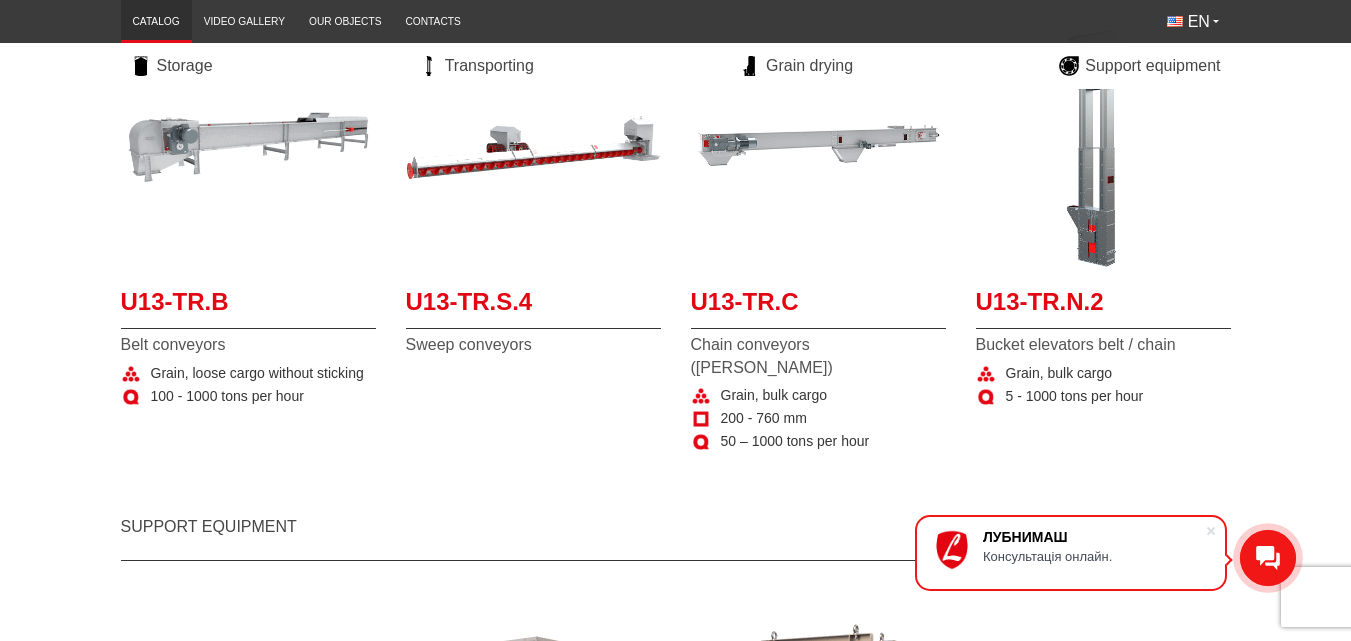 scroll, scrollTop: 1700, scrollLeft: 0, axis: vertical 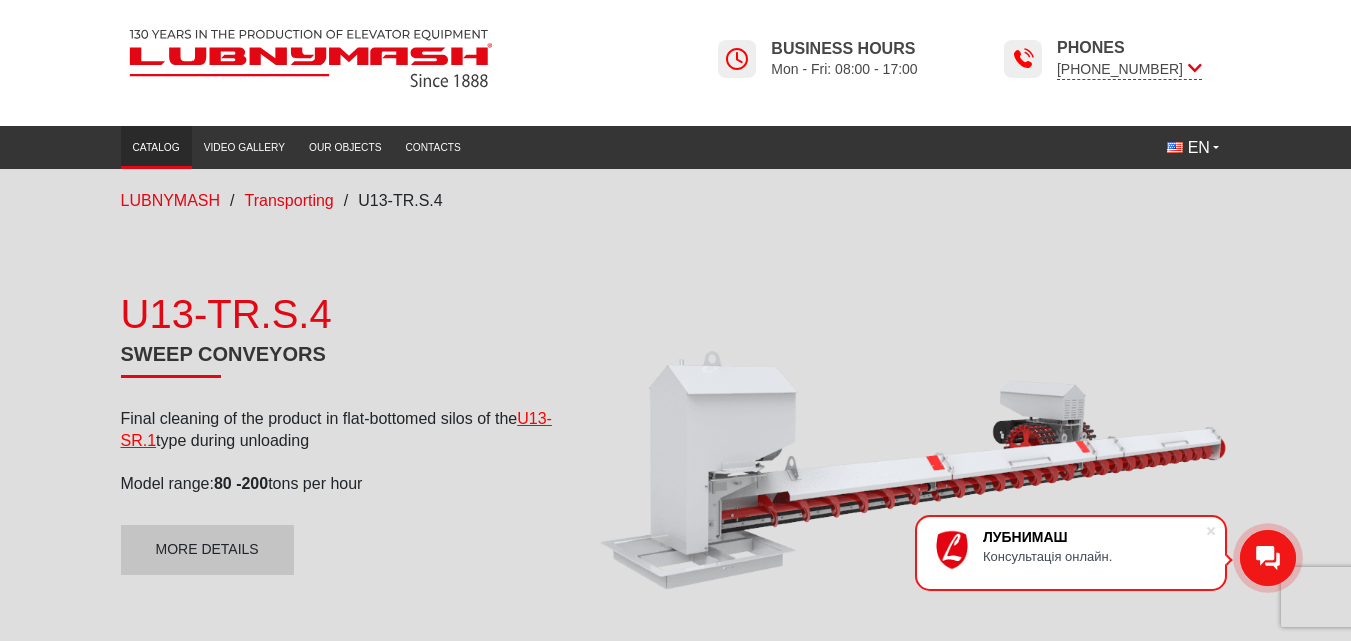 click on "Catalog" at bounding box center [156, 147] 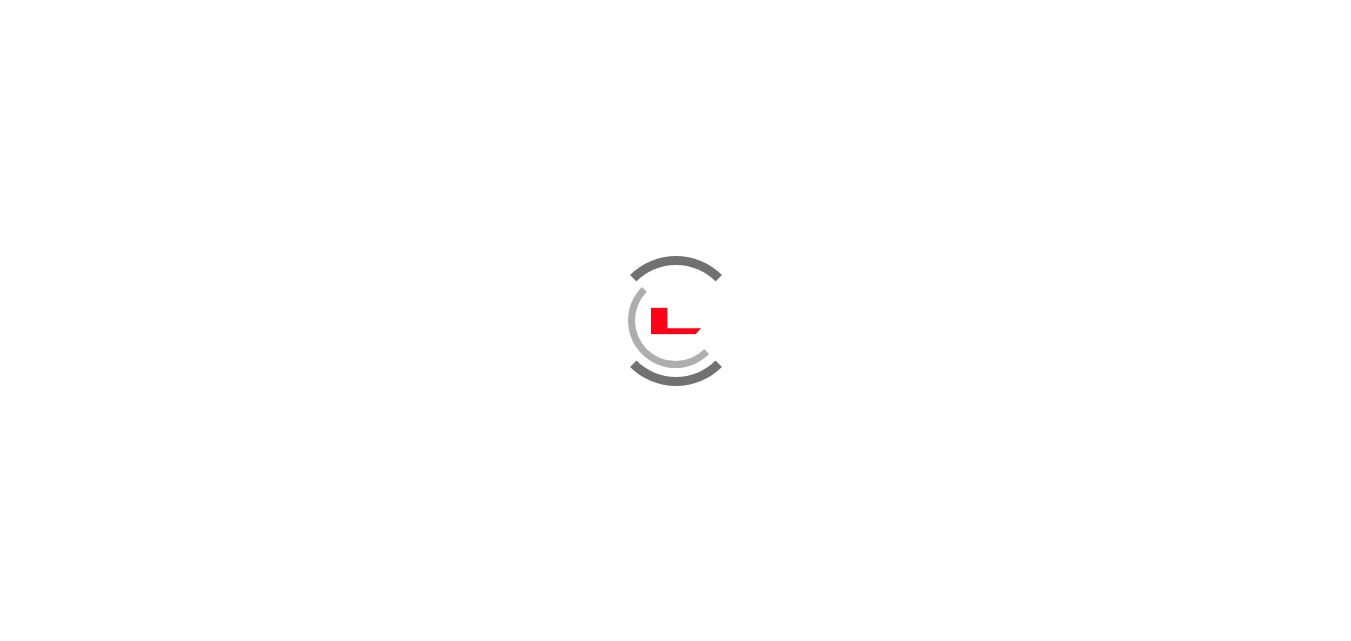 scroll, scrollTop: 0, scrollLeft: 0, axis: both 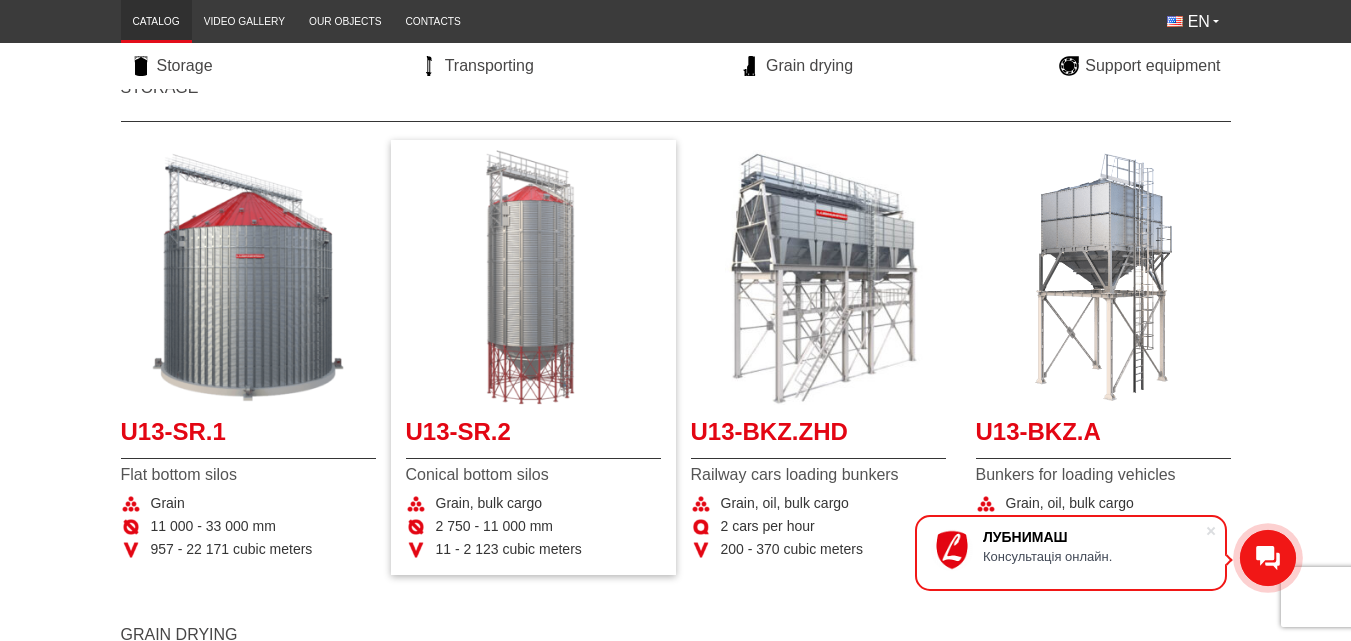 click at bounding box center (533, 277) 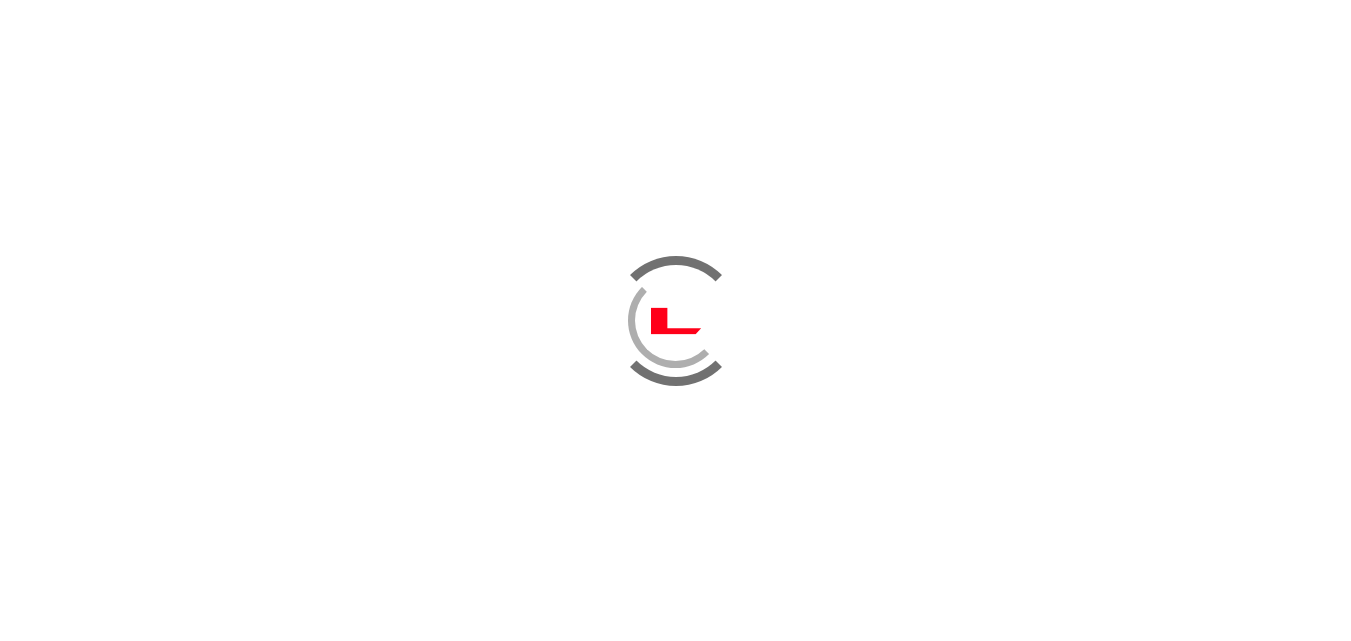 scroll, scrollTop: 200, scrollLeft: 0, axis: vertical 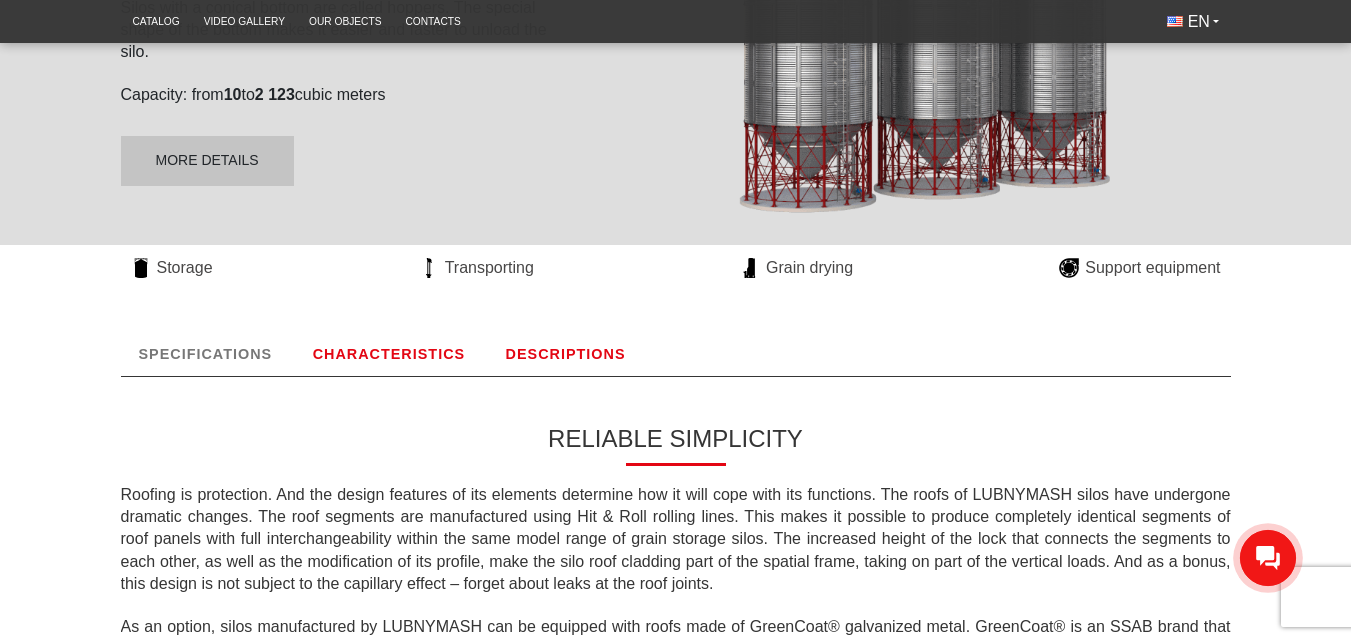 click on "DESCRIPTIONS" at bounding box center (566, 354) 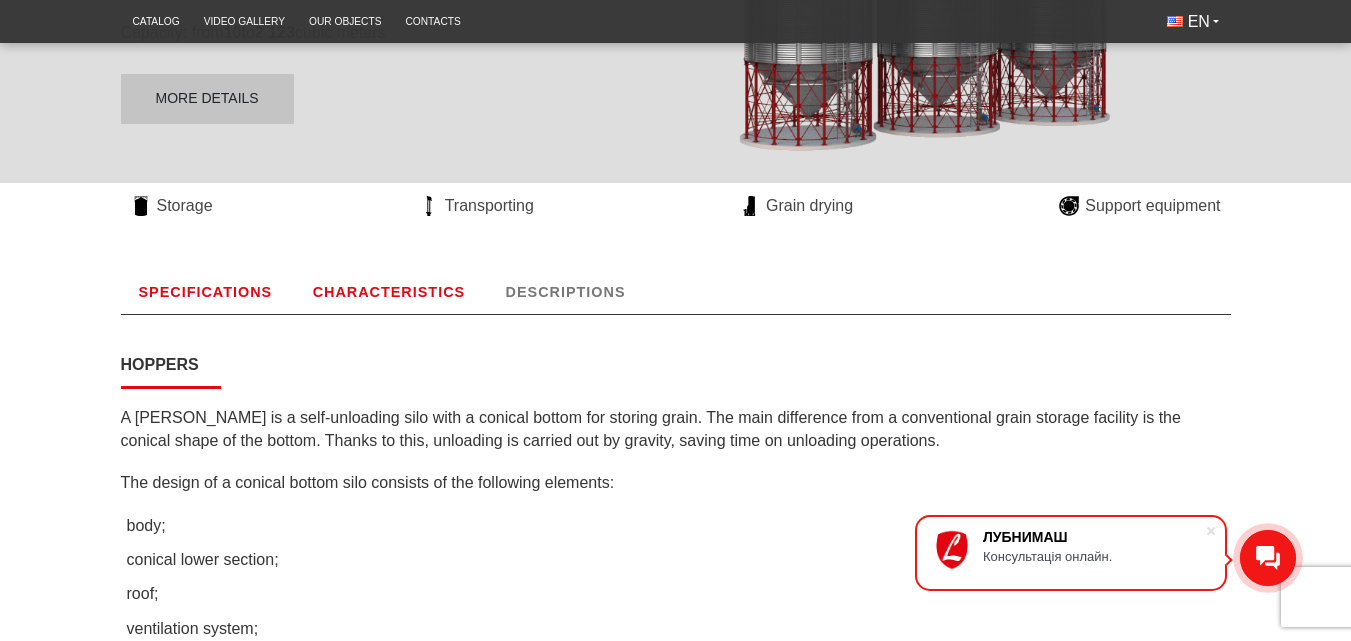 click on "CHARACTERISTICS" at bounding box center [389, 292] 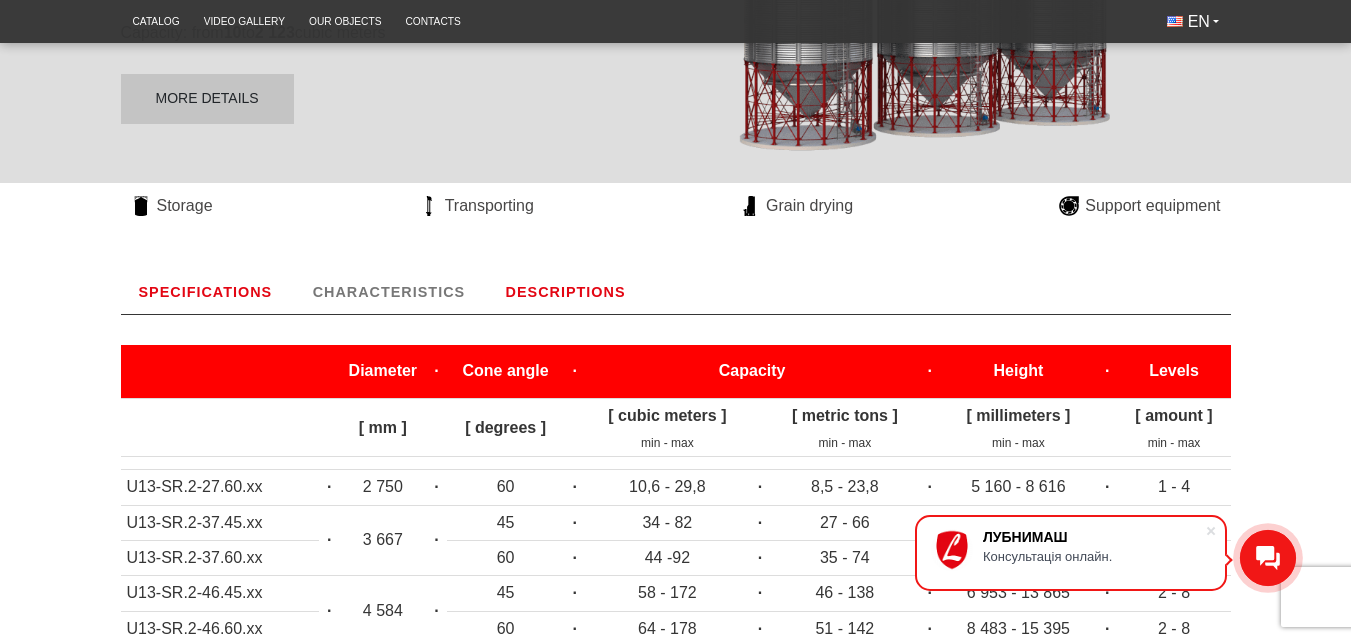 click on "DESCRIPTIONS" at bounding box center (566, 292) 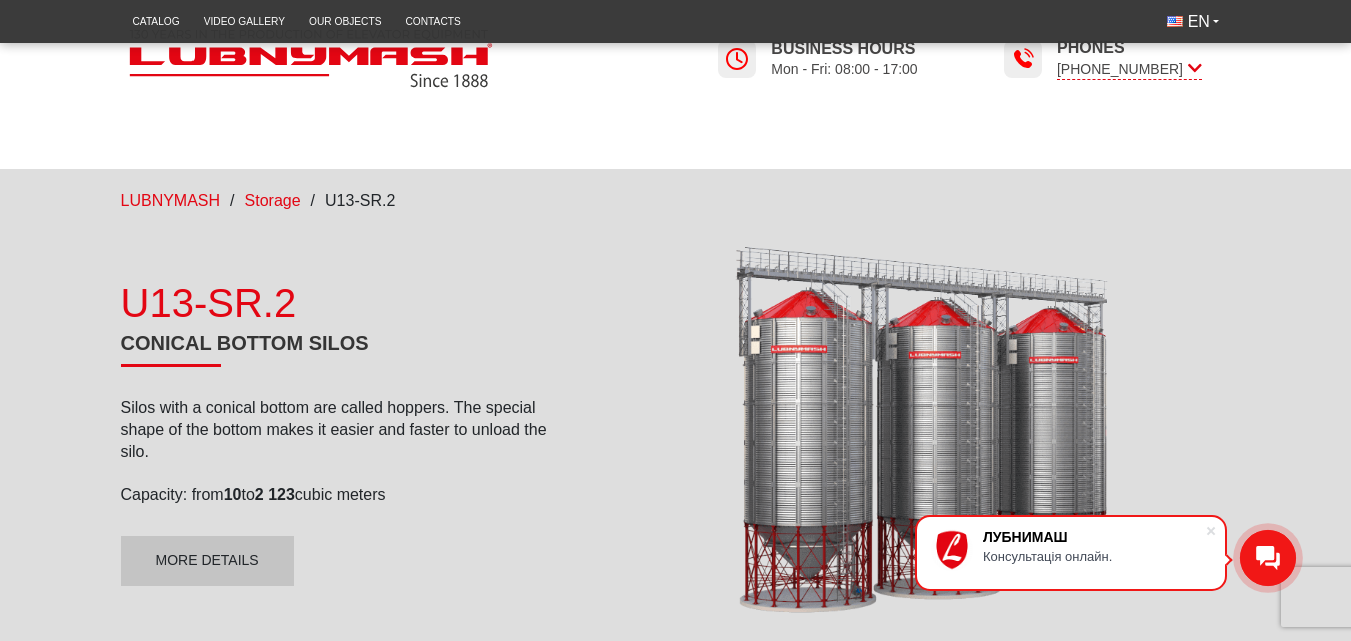 scroll, scrollTop: 300, scrollLeft: 0, axis: vertical 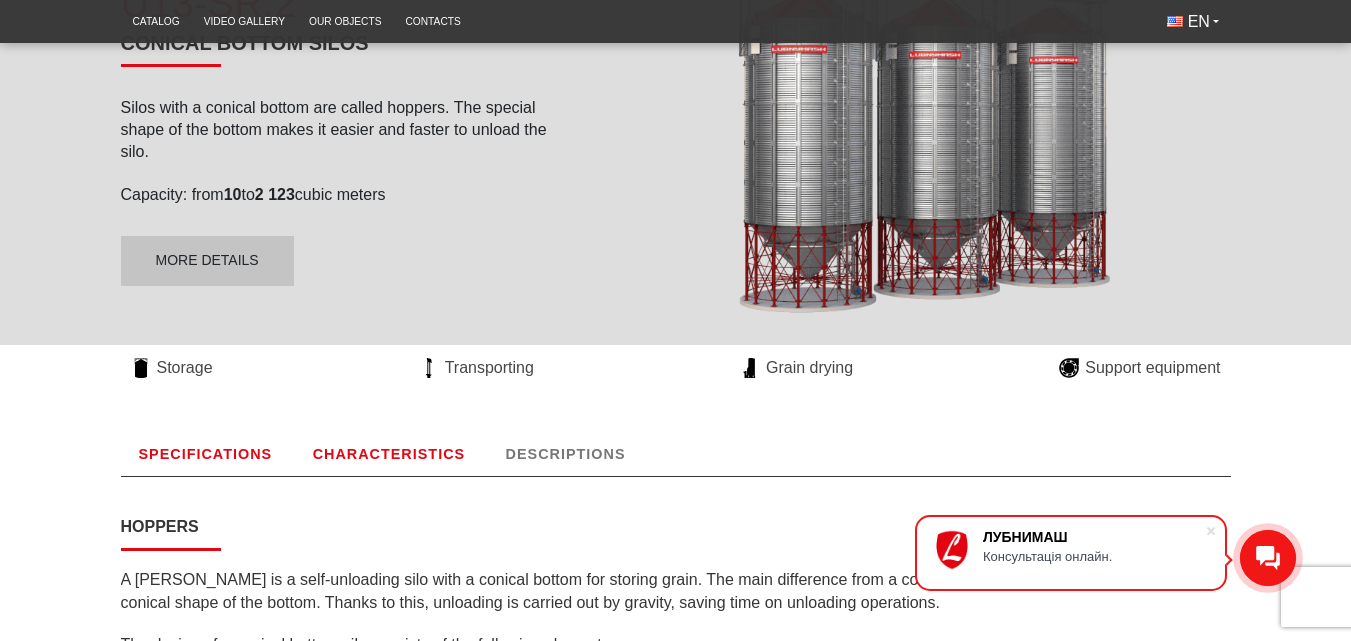 click on "SPECIFICATIONS" at bounding box center (206, 454) 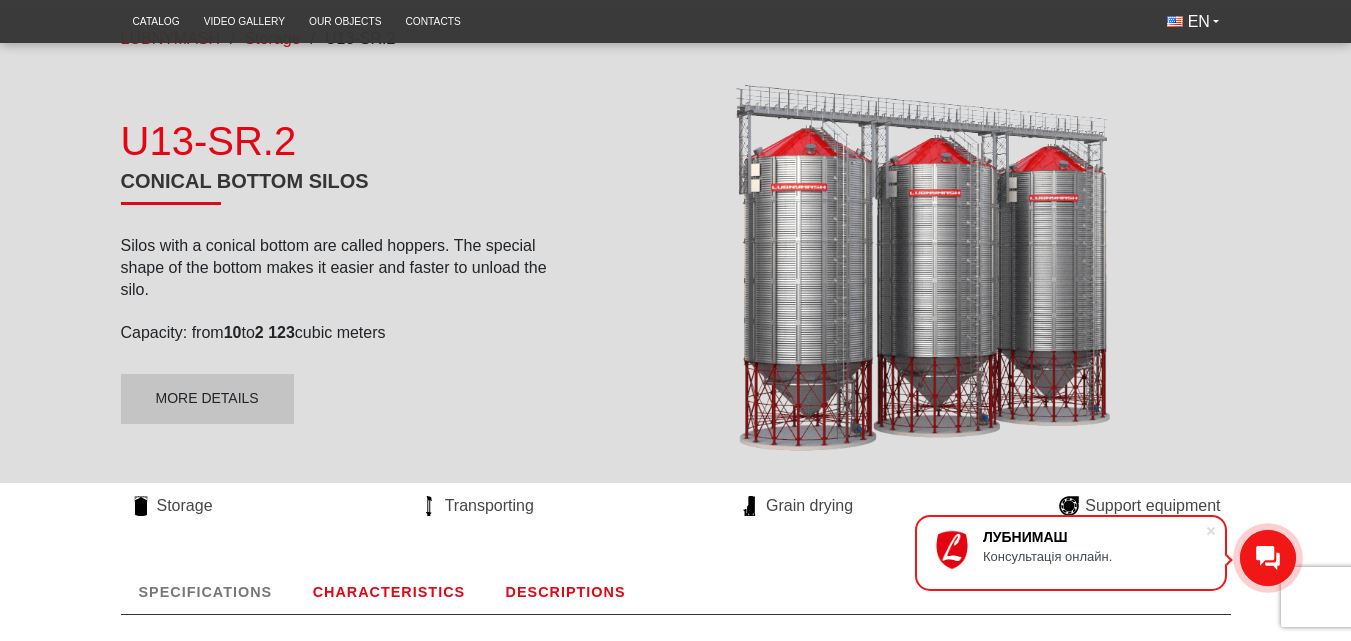 scroll, scrollTop: 0, scrollLeft: 0, axis: both 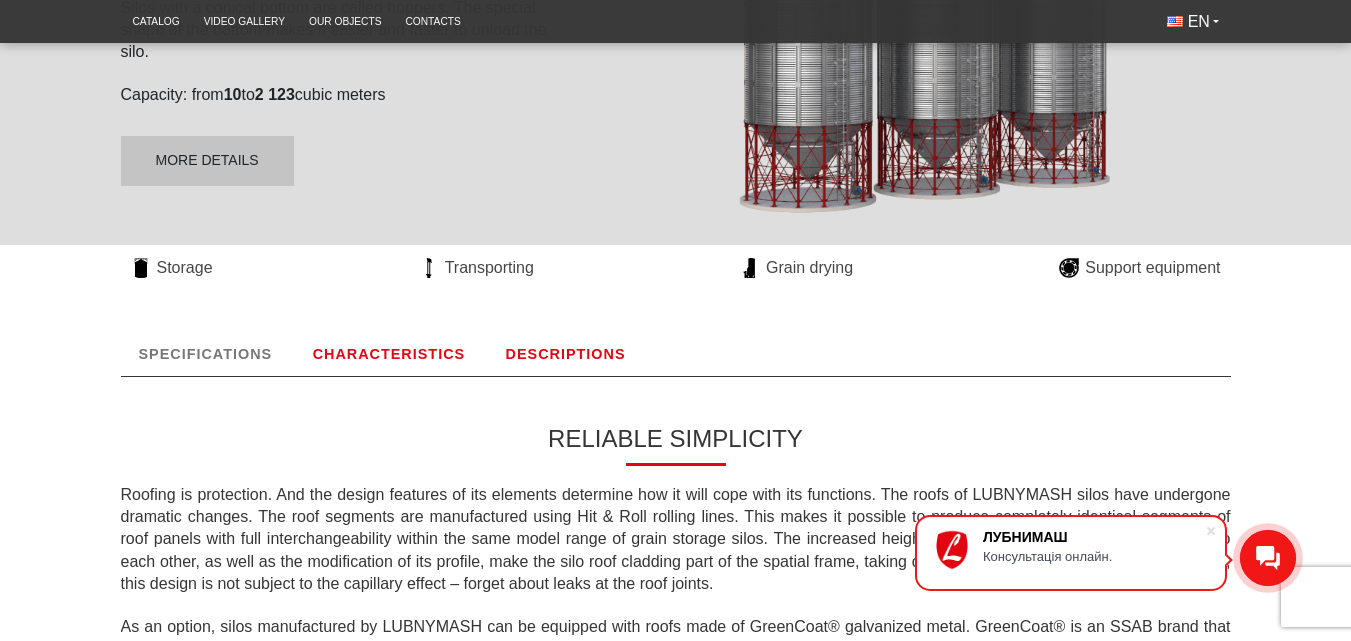 click on "CHARACTERISTICS" at bounding box center (389, 354) 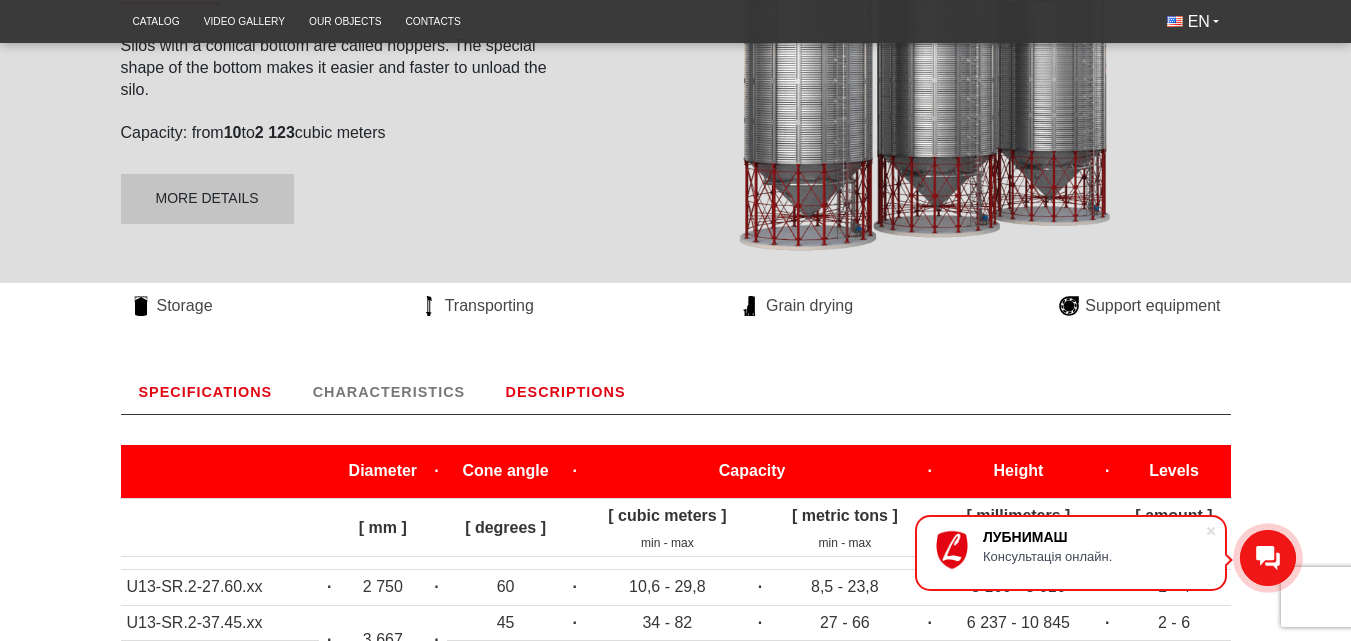 click on "SPECIFICATIONS" at bounding box center (206, 392) 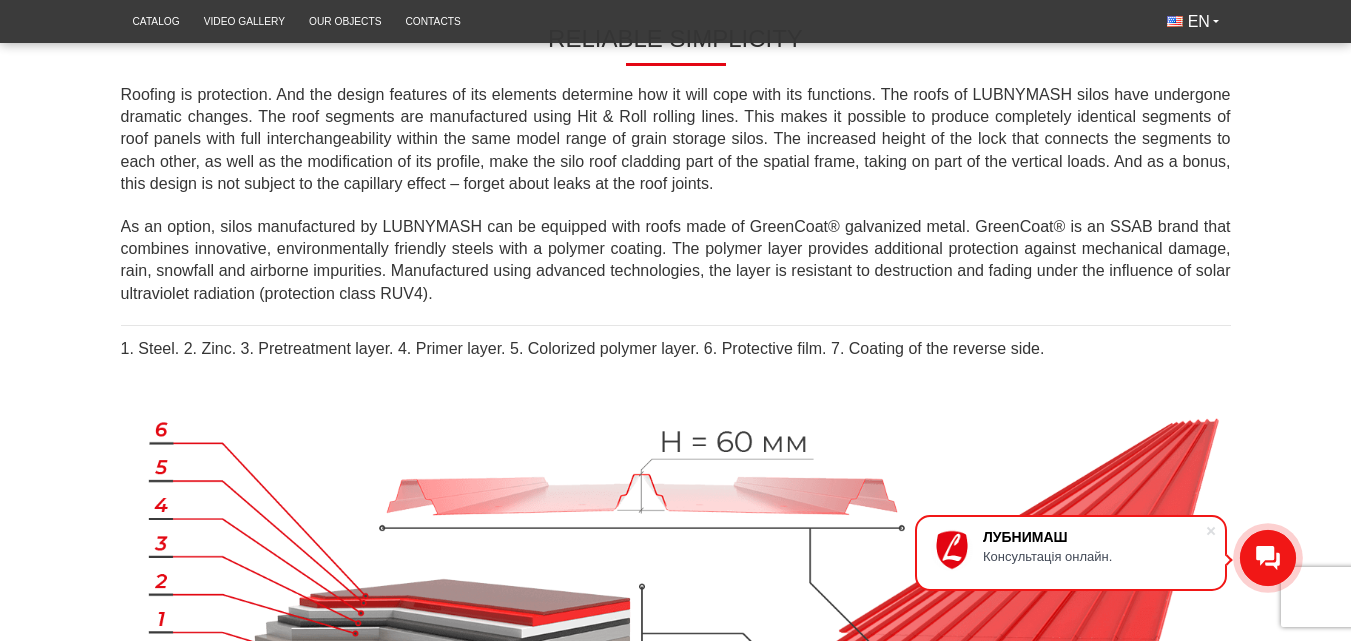 scroll, scrollTop: 400, scrollLeft: 0, axis: vertical 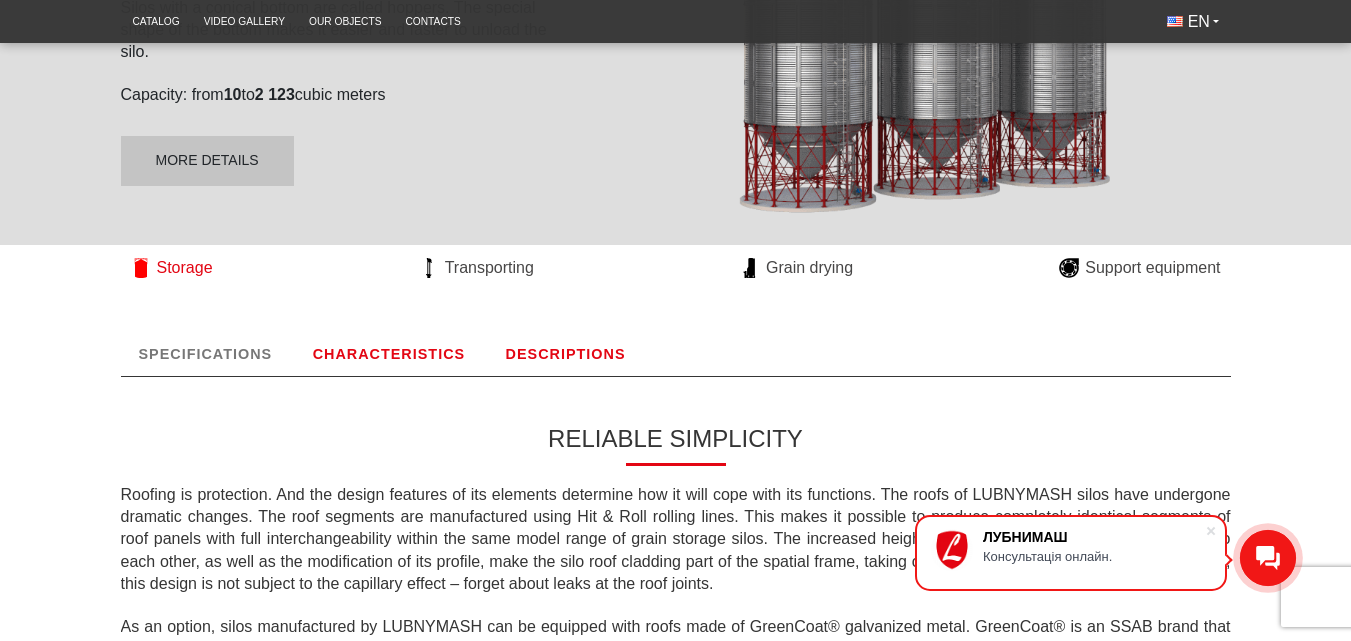 click on "Storage" at bounding box center (185, 268) 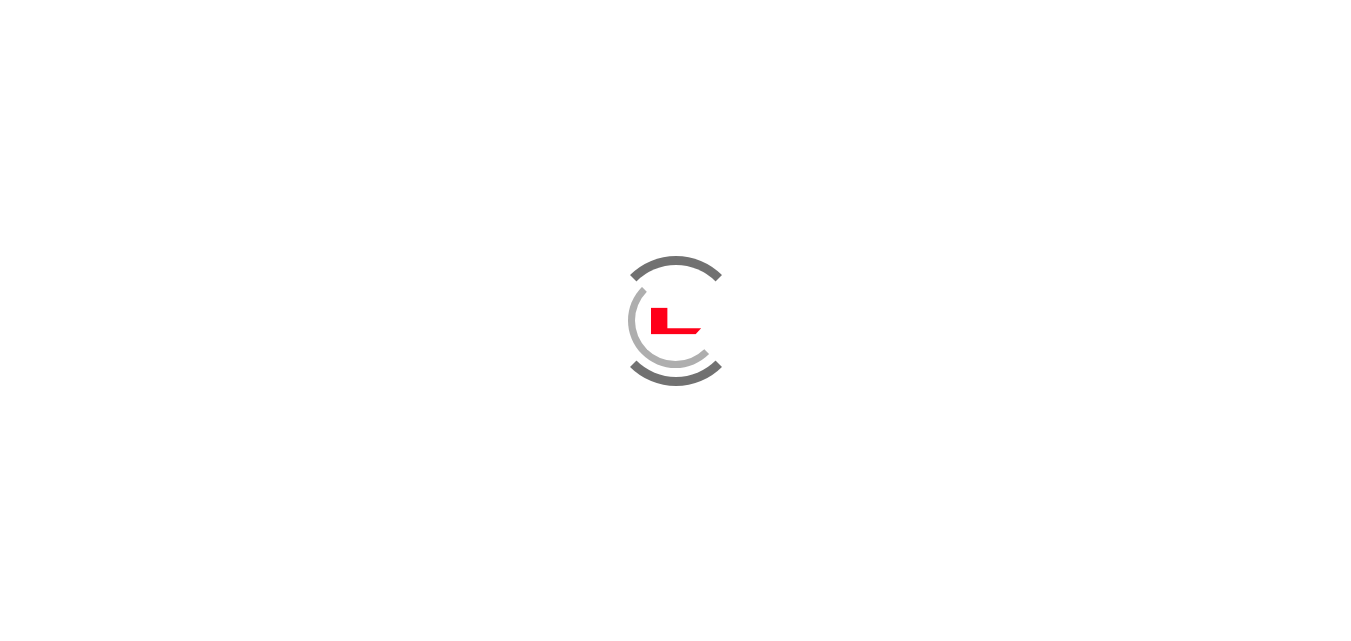 scroll, scrollTop: 200, scrollLeft: 0, axis: vertical 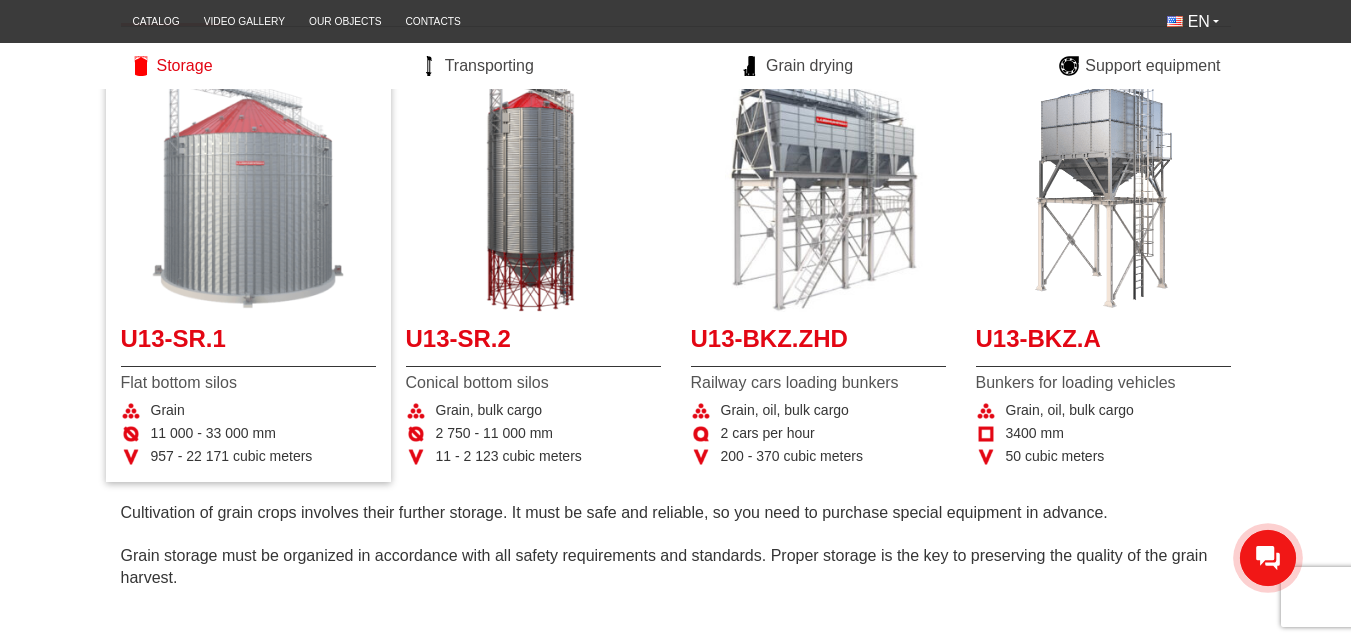 click at bounding box center (248, 184) 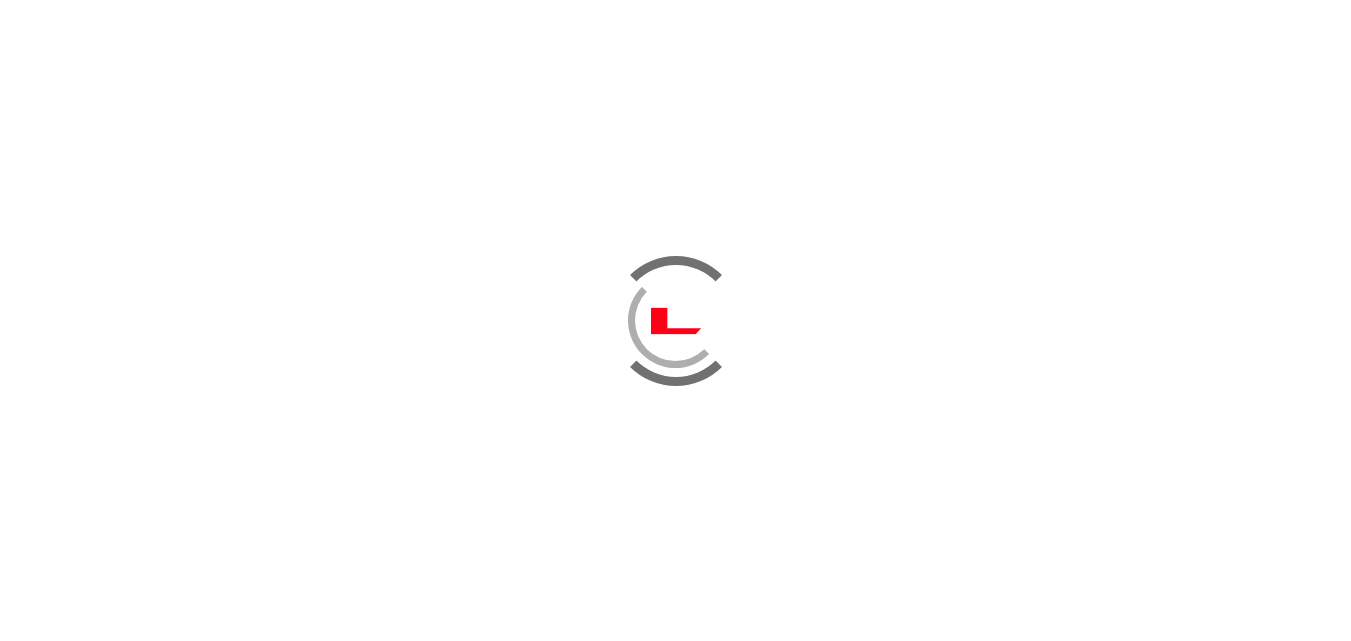 scroll, scrollTop: 0, scrollLeft: 0, axis: both 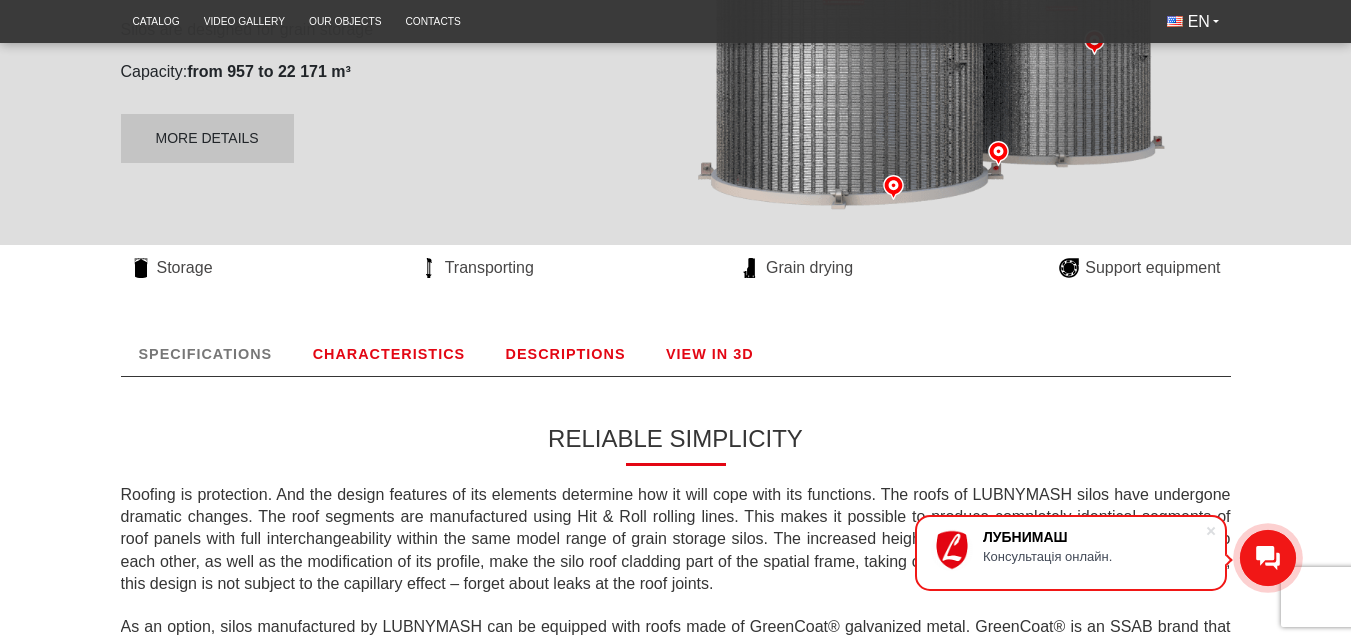 click on "VIEW IN 3D" at bounding box center (710, 354) 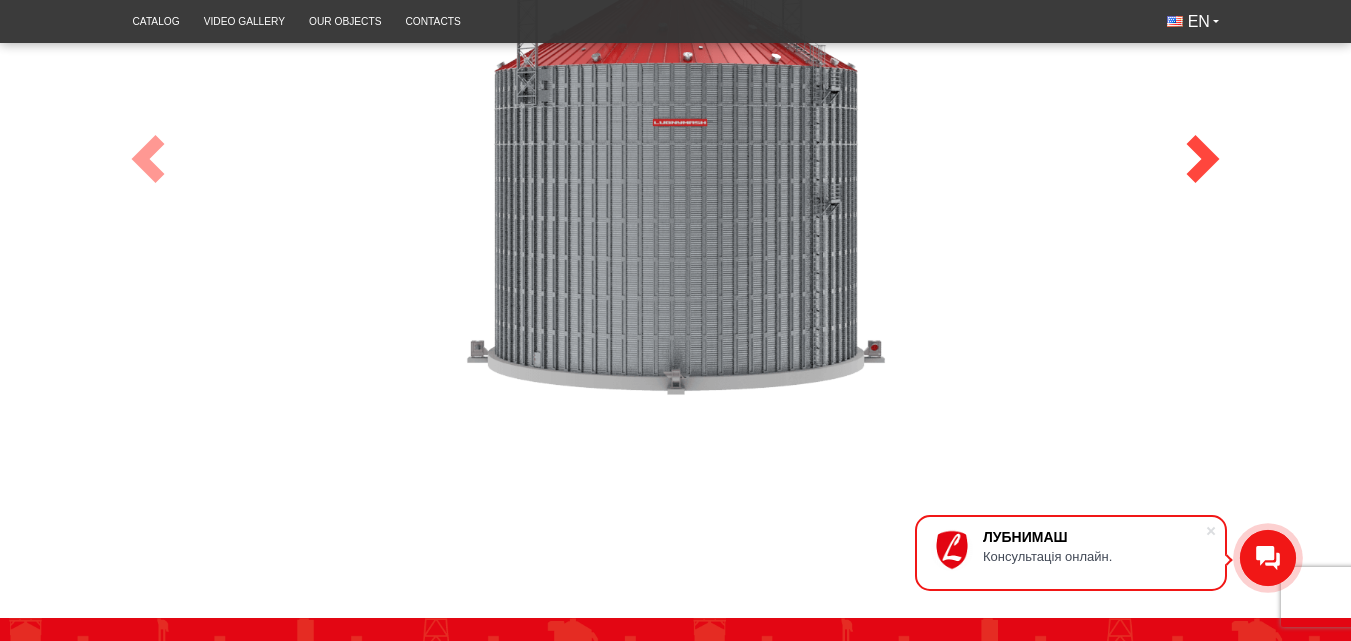 scroll, scrollTop: 662, scrollLeft: 0, axis: vertical 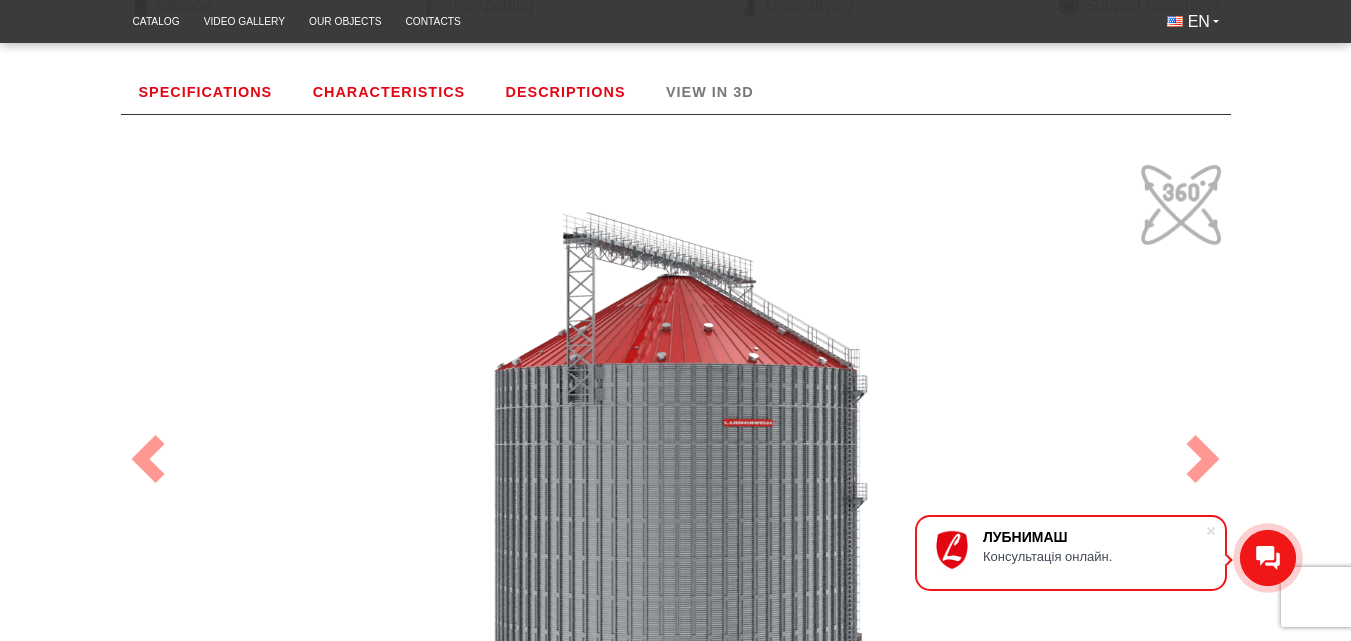 drag, startPoint x: 770, startPoint y: 433, endPoint x: 588, endPoint y: 393, distance: 186.34377 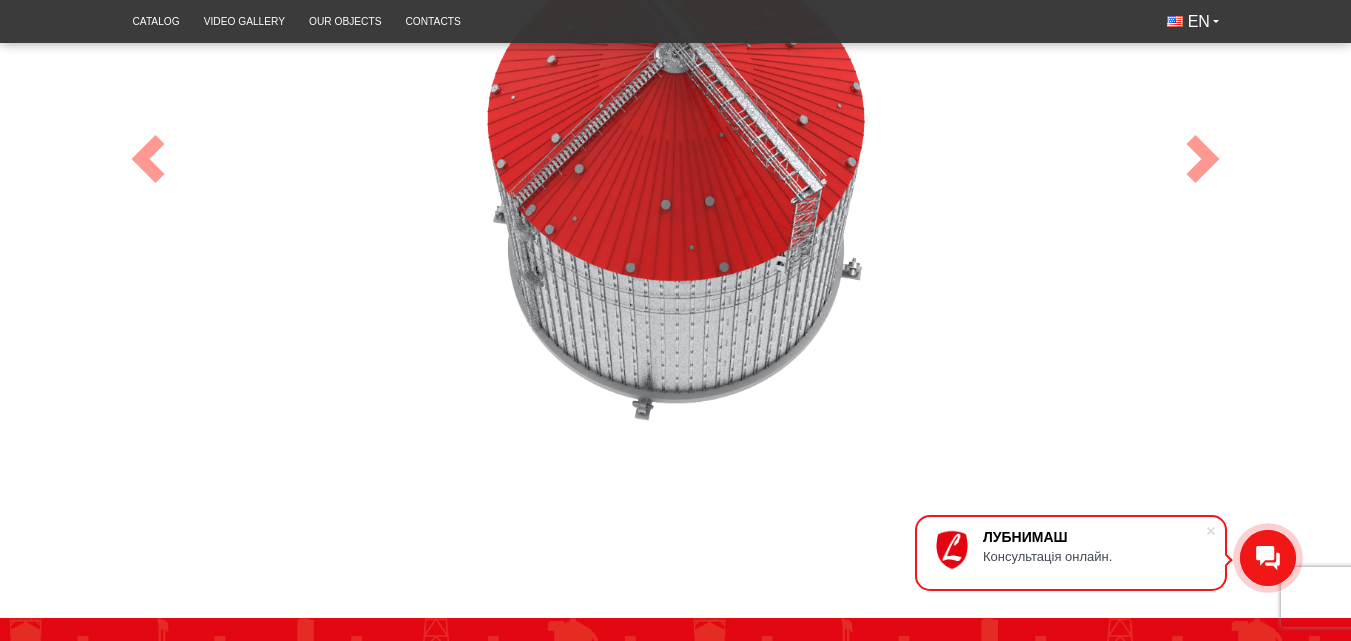 scroll, scrollTop: 762, scrollLeft: 0, axis: vertical 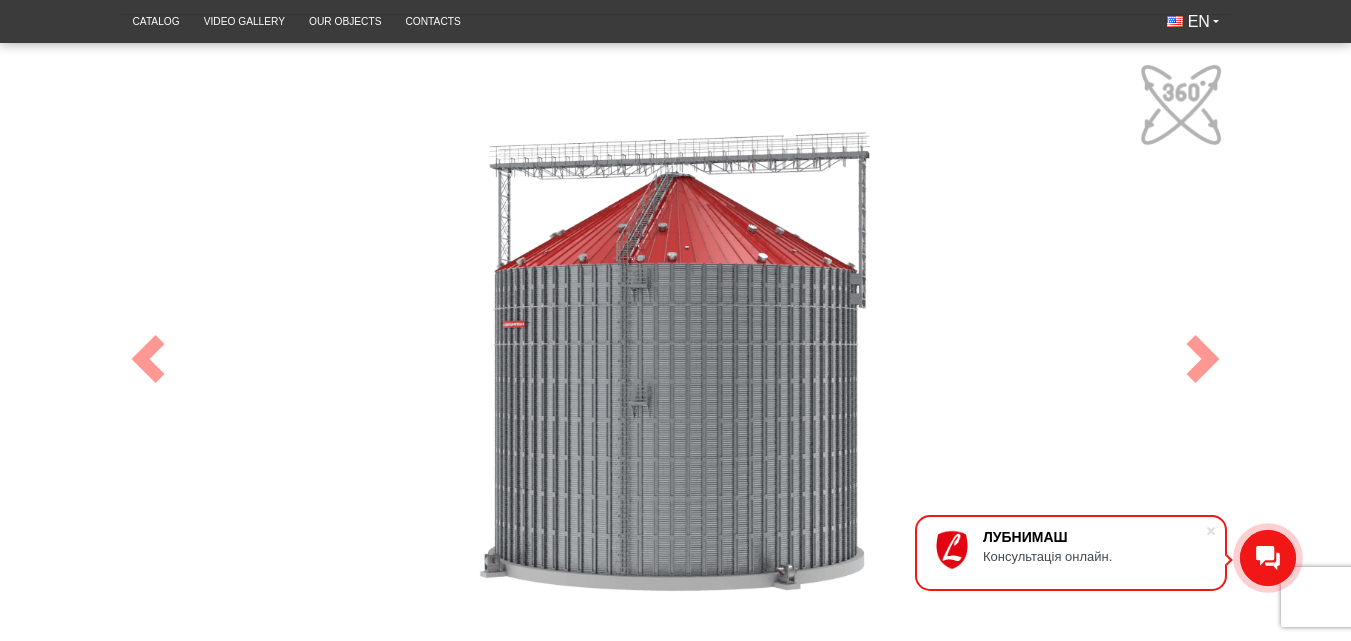 drag, startPoint x: 626, startPoint y: 426, endPoint x: 757, endPoint y: 351, distance: 150.95032 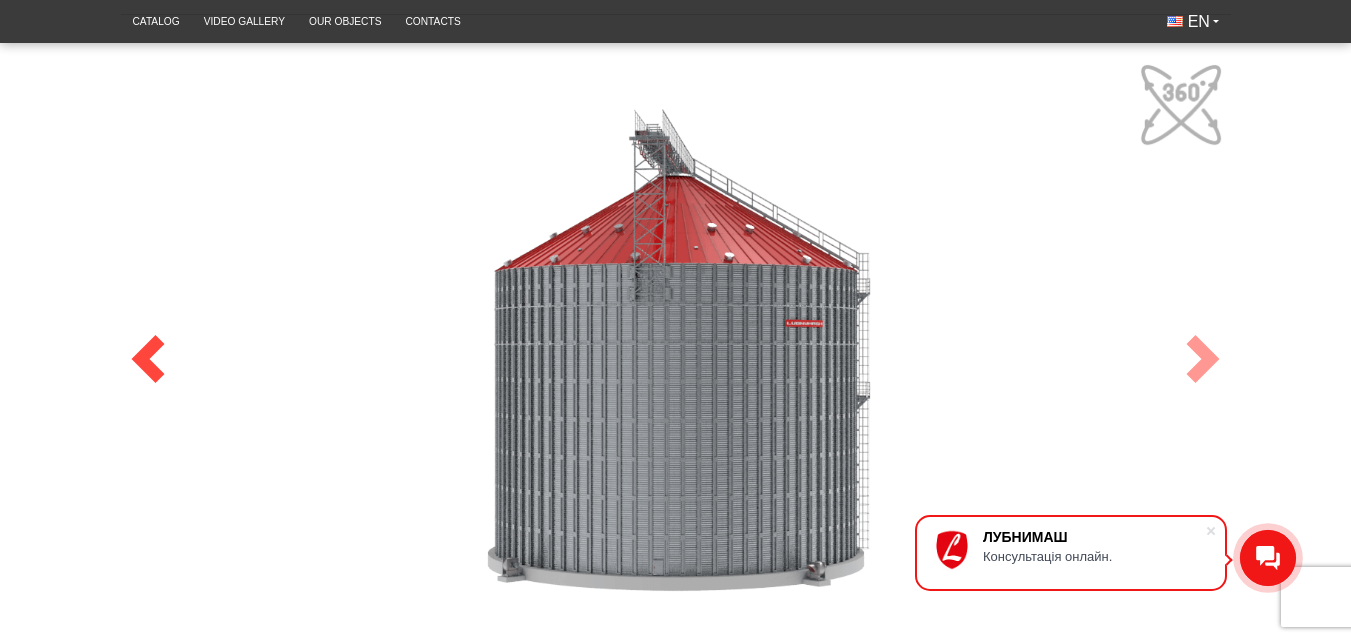 drag, startPoint x: 755, startPoint y: 269, endPoint x: 126, endPoint y: 336, distance: 632.5583 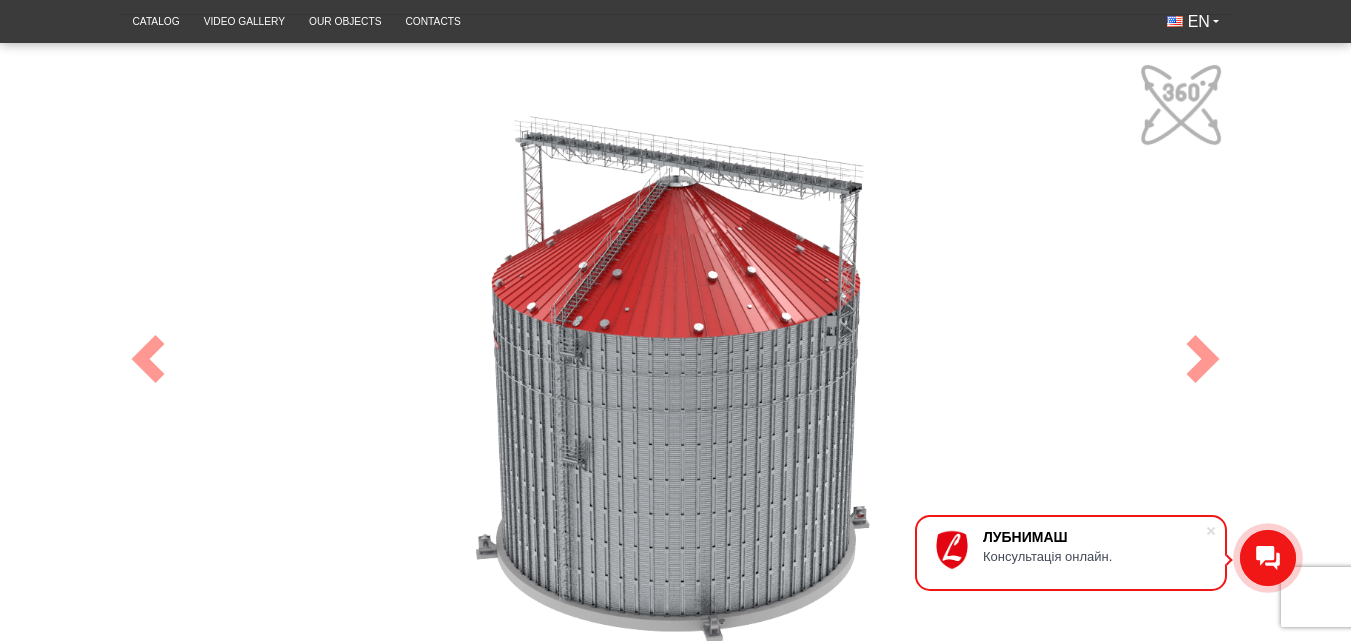 drag, startPoint x: 605, startPoint y: 355, endPoint x: 914, endPoint y: 352, distance: 309.01456 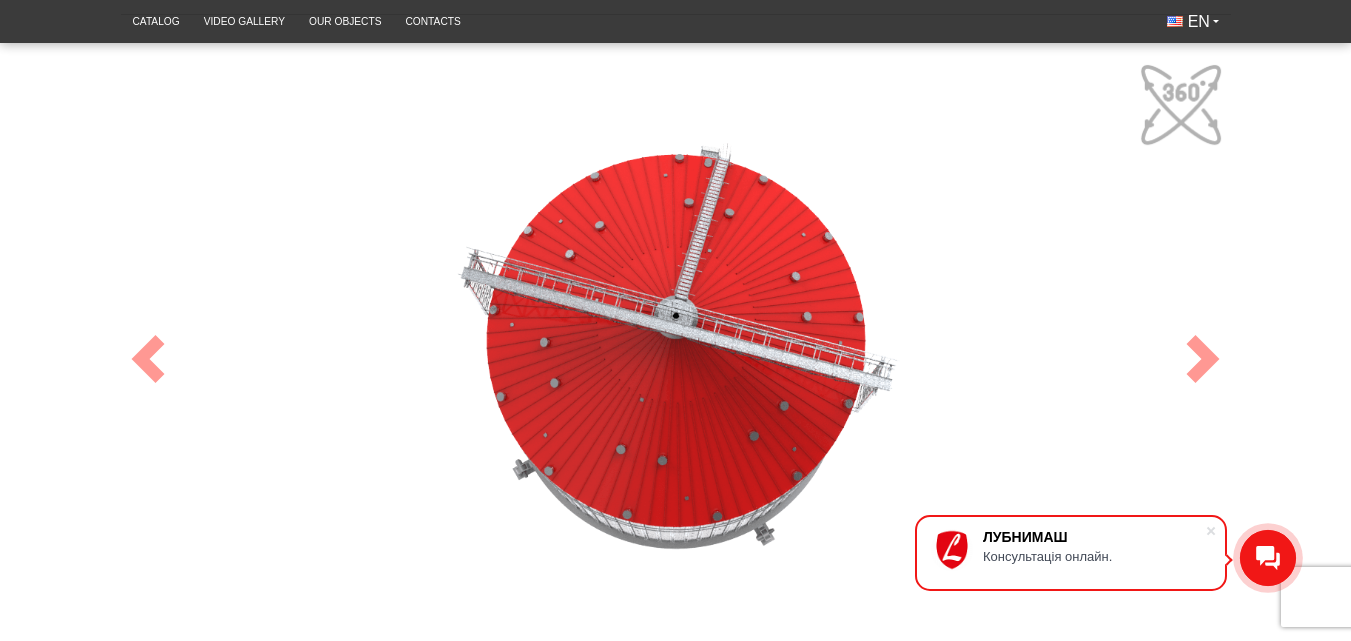 drag, startPoint x: 816, startPoint y: 315, endPoint x: 367, endPoint y: 489, distance: 481.53607 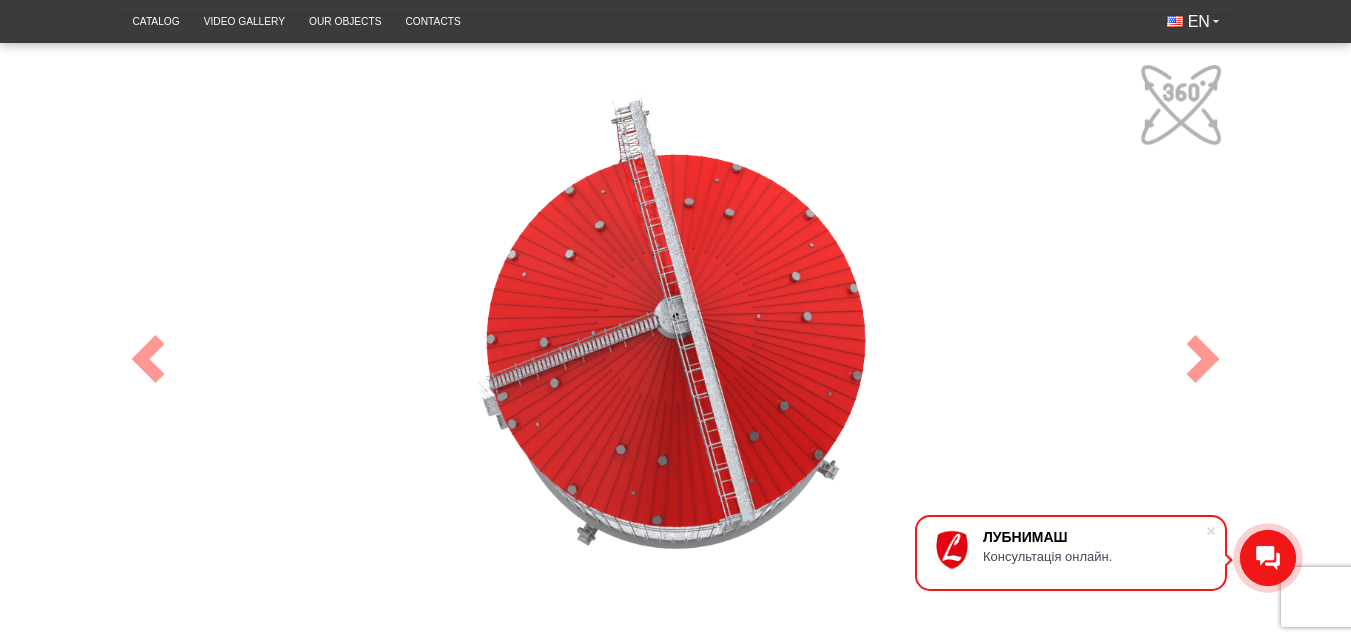 drag, startPoint x: 459, startPoint y: 421, endPoint x: 826, endPoint y: 518, distance: 379.60242 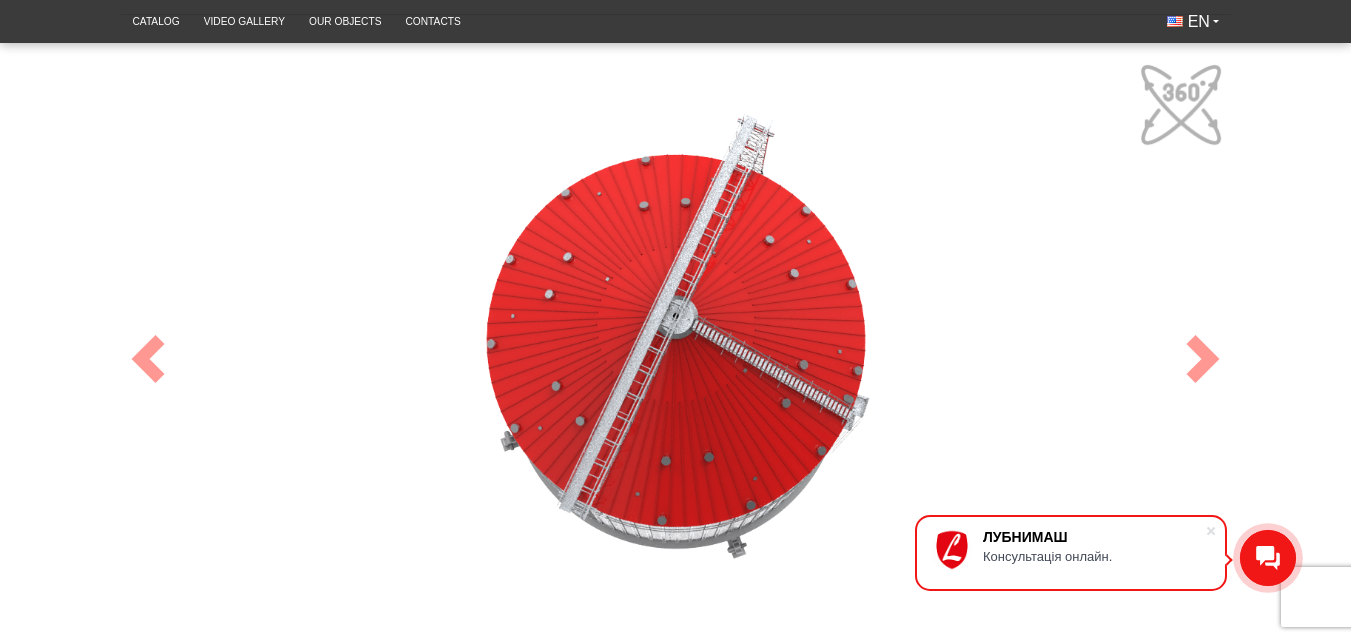 drag, startPoint x: 883, startPoint y: 347, endPoint x: 546, endPoint y: 497, distance: 368.8753 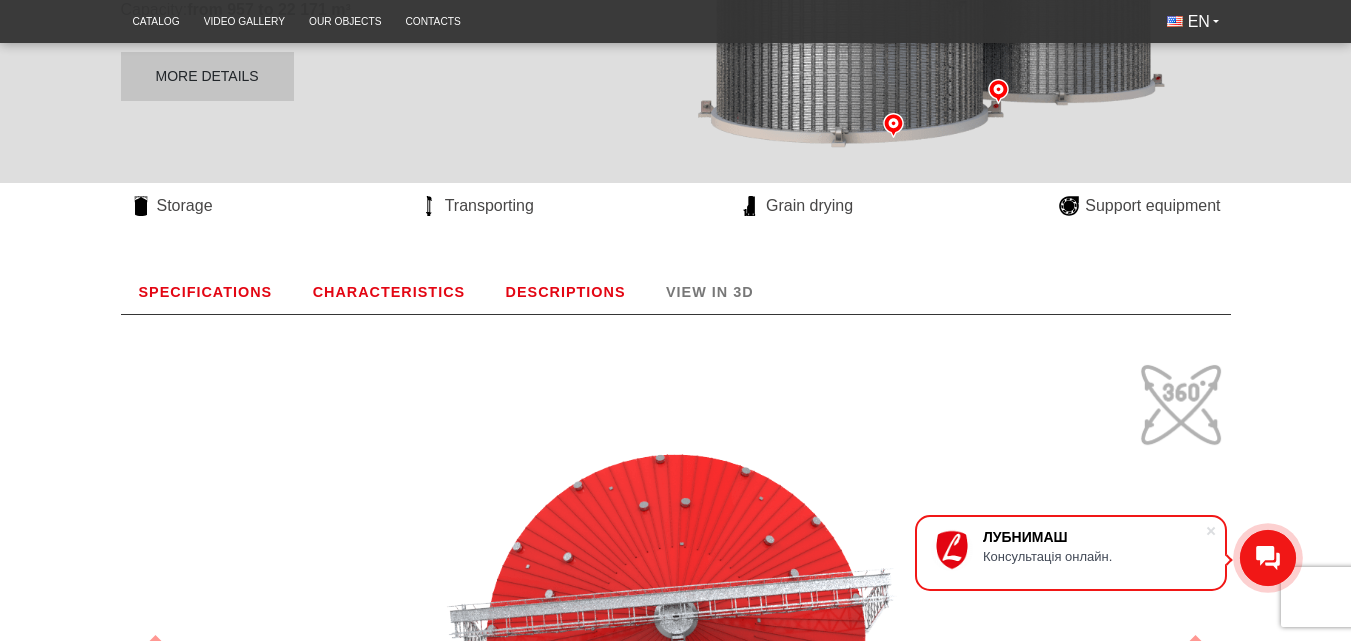 click on "DESCRIPTIONS" at bounding box center (566, 292) 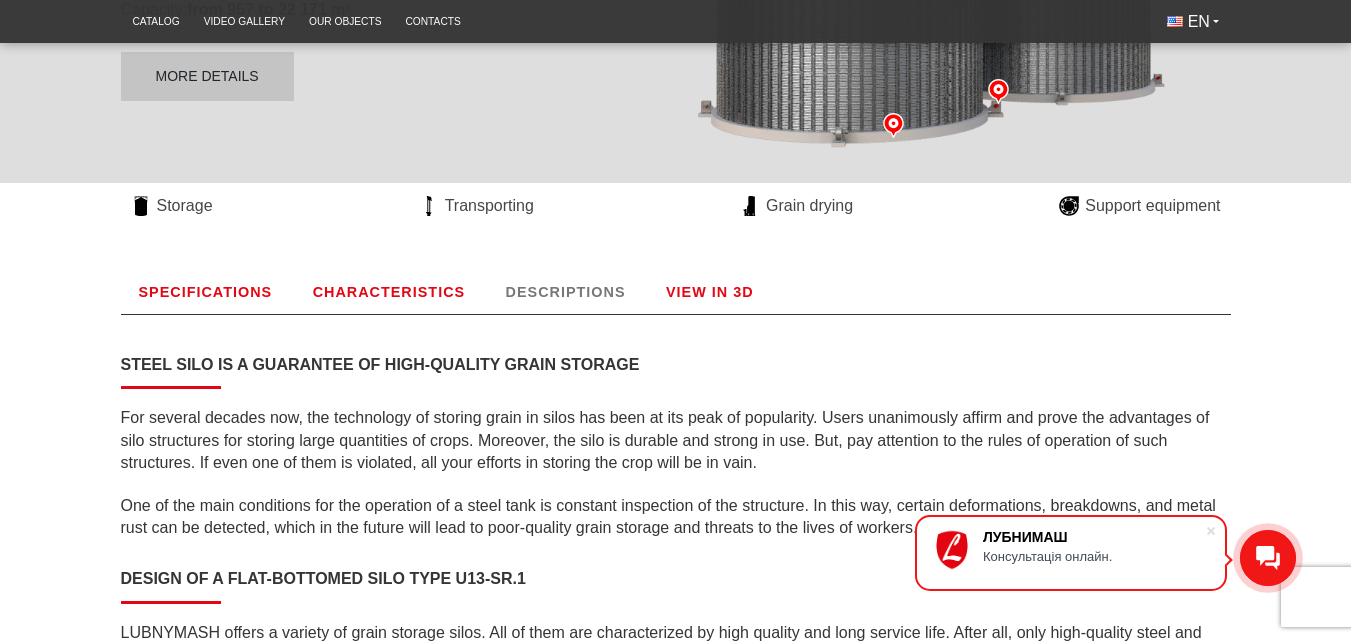 click on "CHARACTERISTICS" at bounding box center [389, 292] 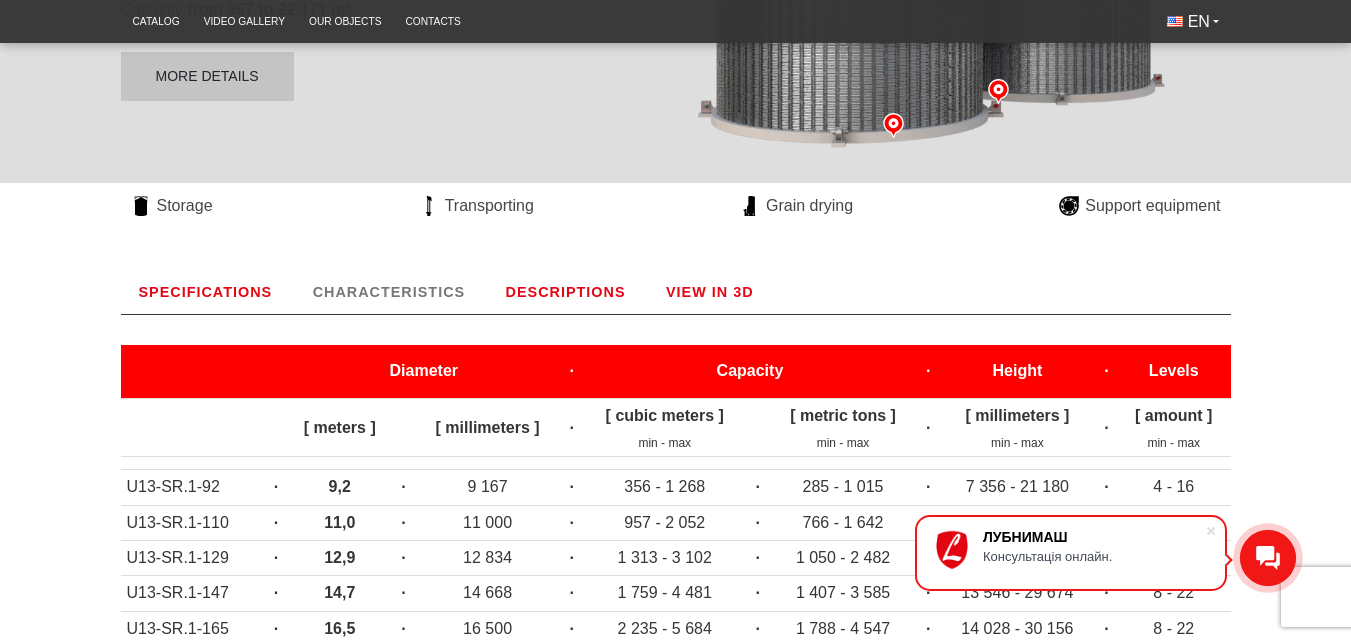 click on "SPECIFICATIONS" at bounding box center [206, 292] 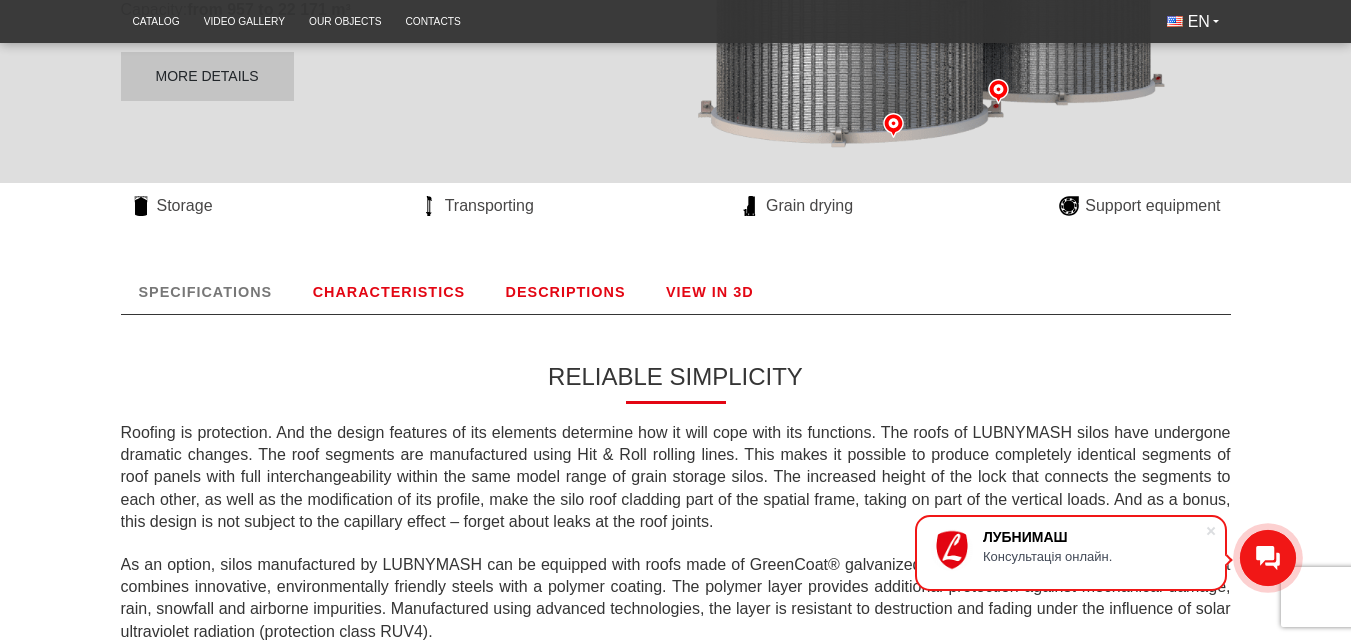 scroll, scrollTop: 662, scrollLeft: 0, axis: vertical 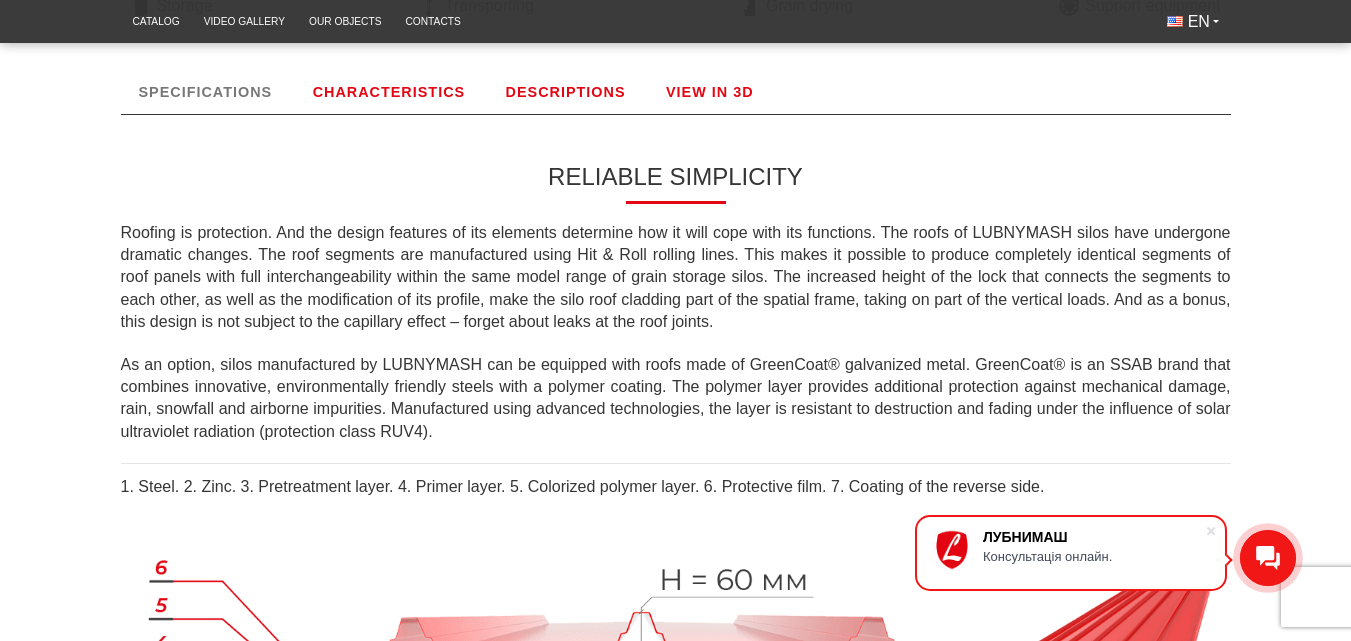 click on "DESCRIPTIONS" at bounding box center (566, 92) 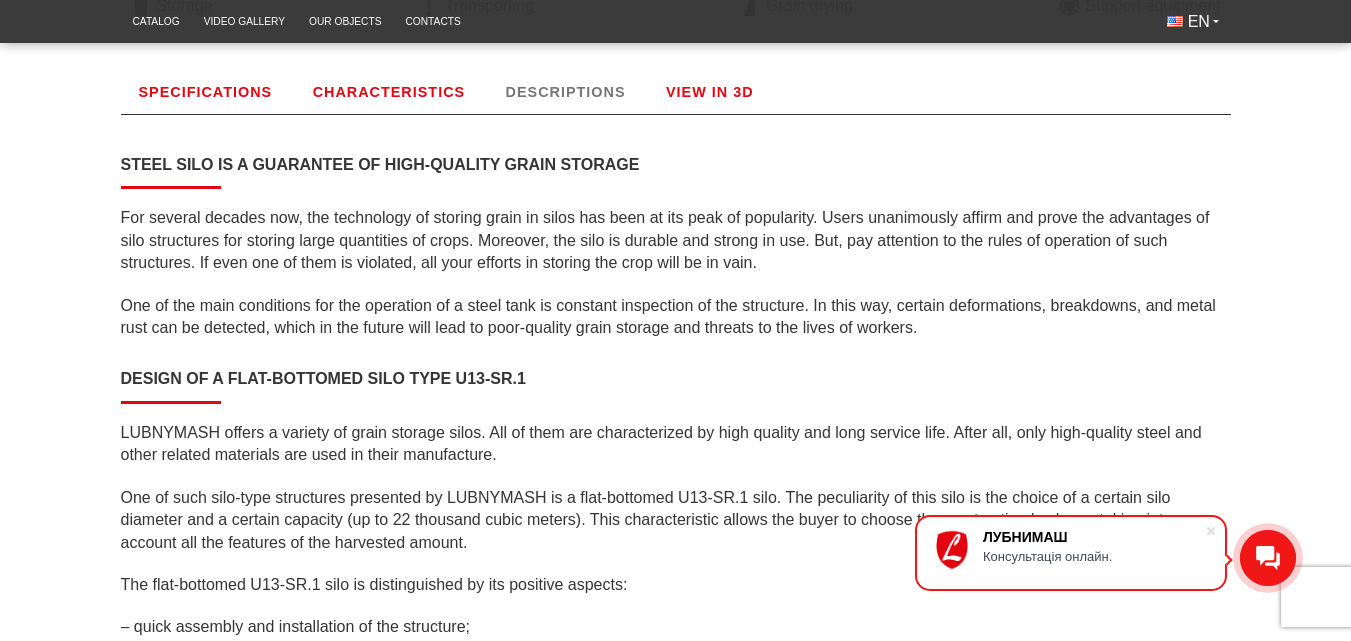 click on "VIEW IN 3D" at bounding box center (710, 92) 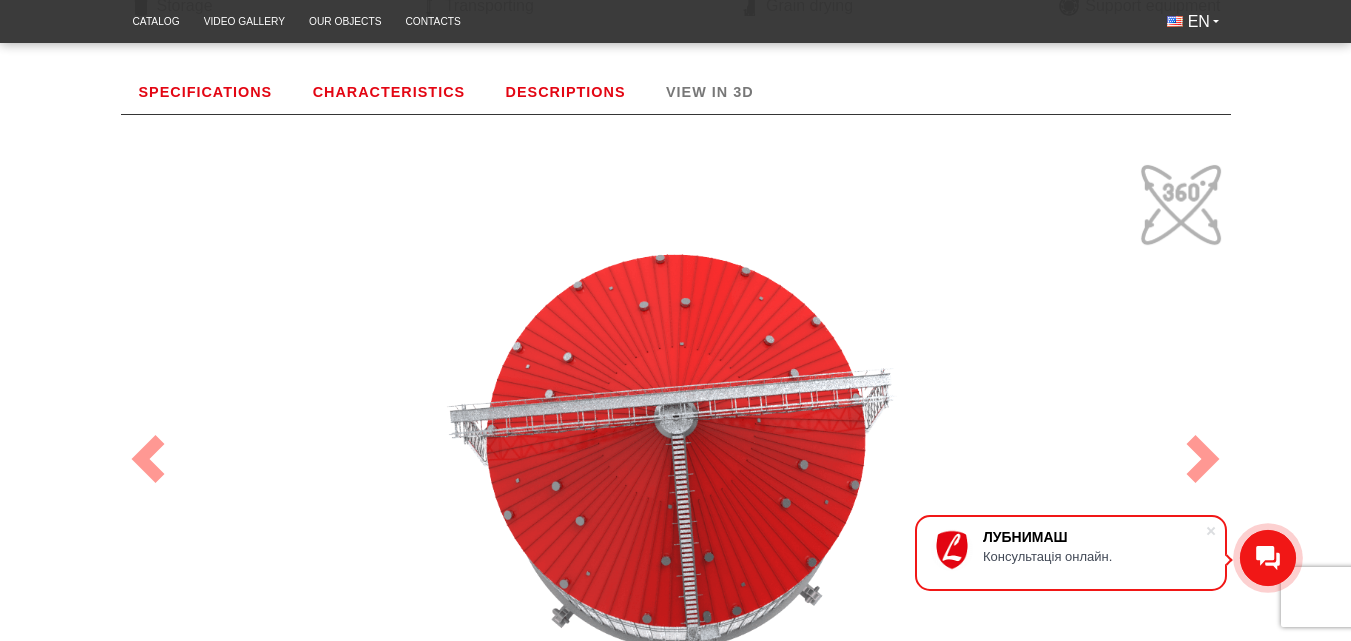 click on "DESCRIPTIONS" at bounding box center (566, 92) 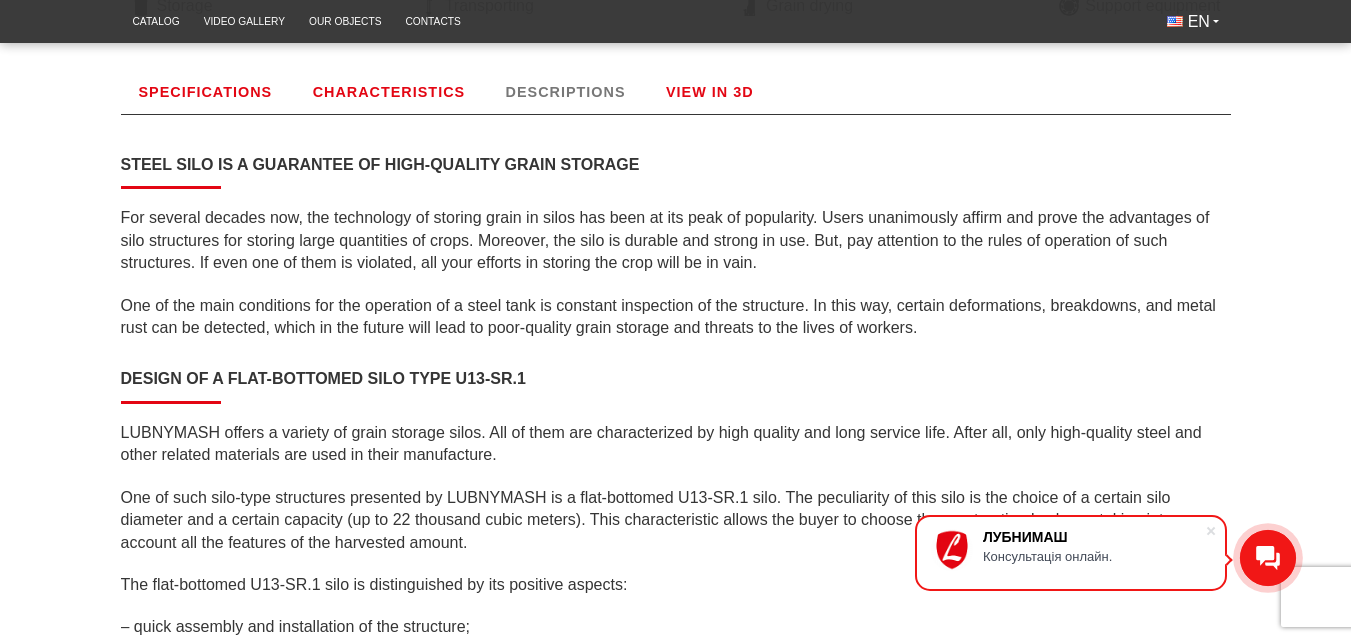 click on "CHARACTERISTICS" at bounding box center (389, 92) 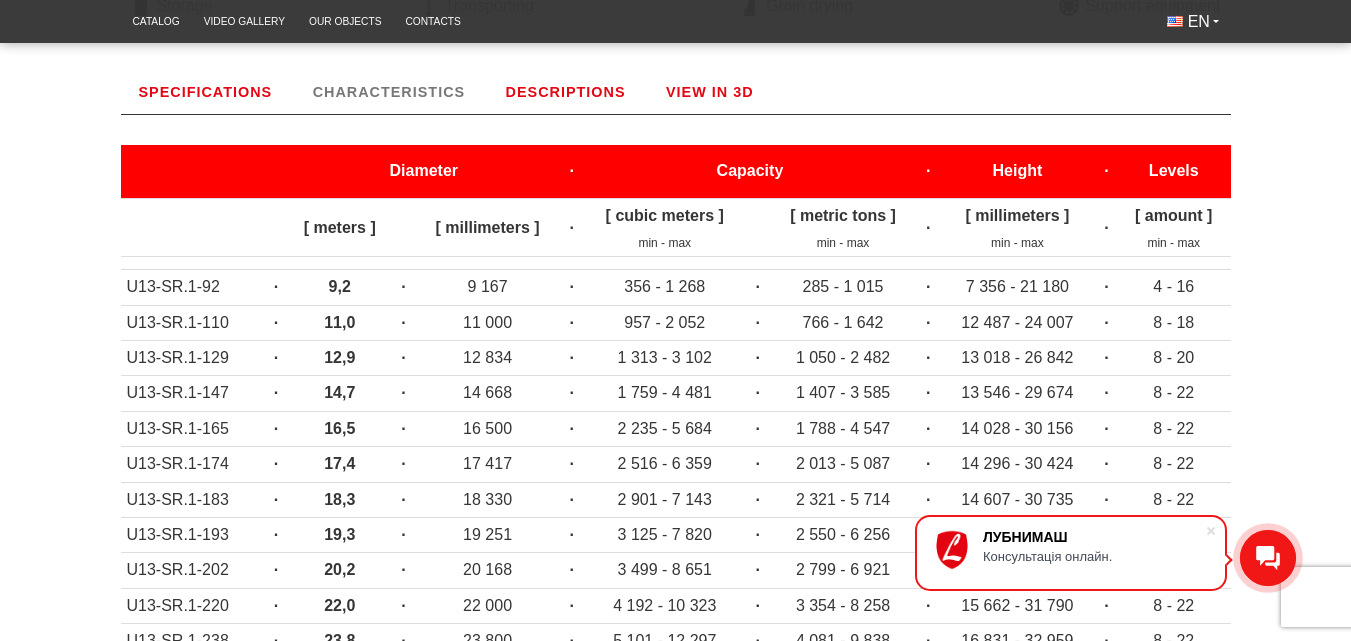 click on "SPECIFICATIONS" at bounding box center [206, 92] 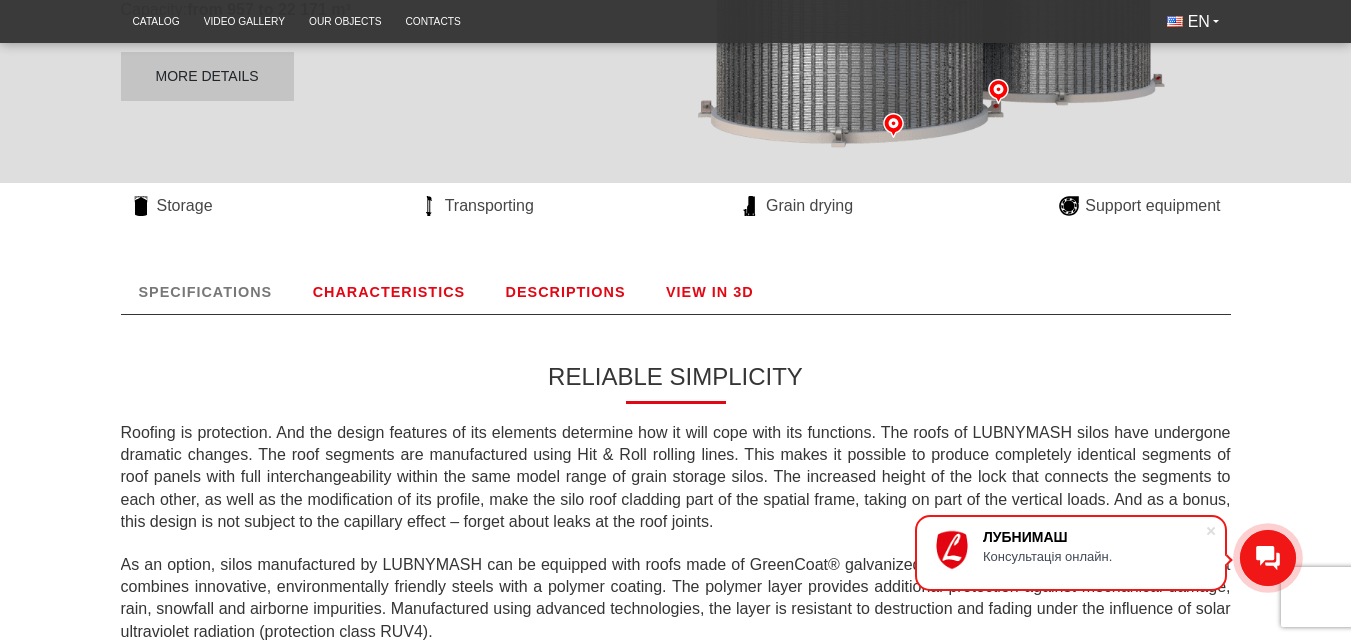 click on "CHARACTERISTICS" at bounding box center [389, 292] 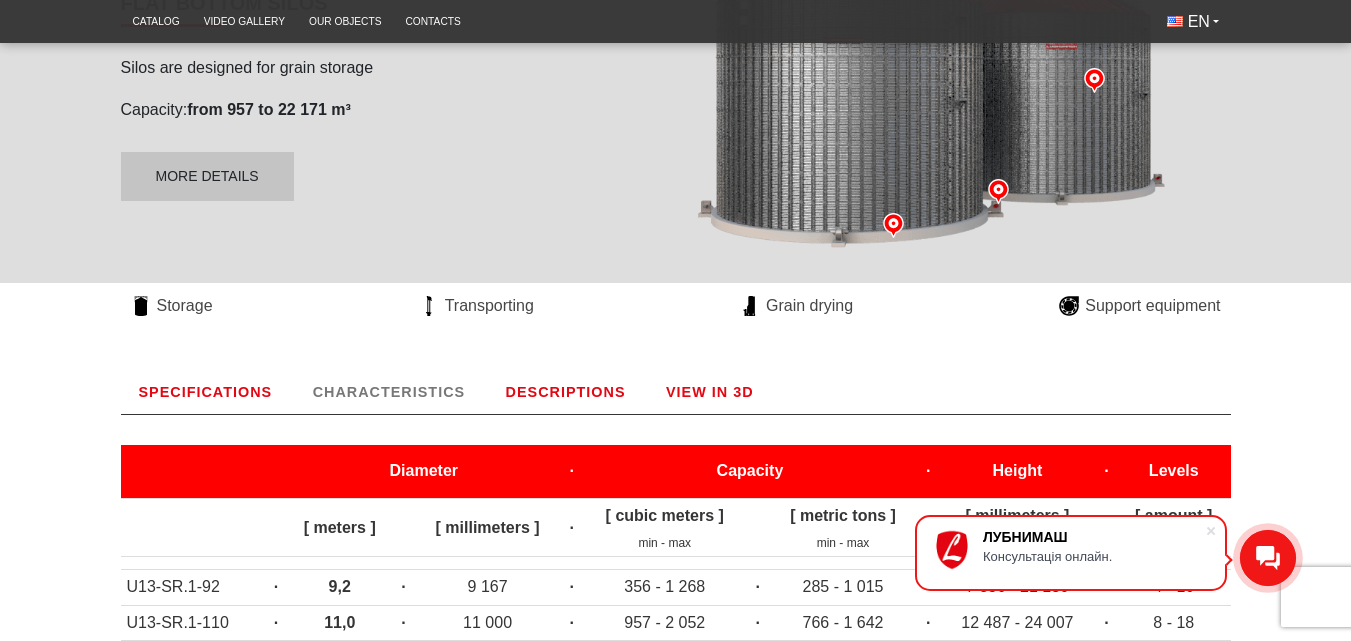 click on "DESCRIPTIONS" at bounding box center [566, 392] 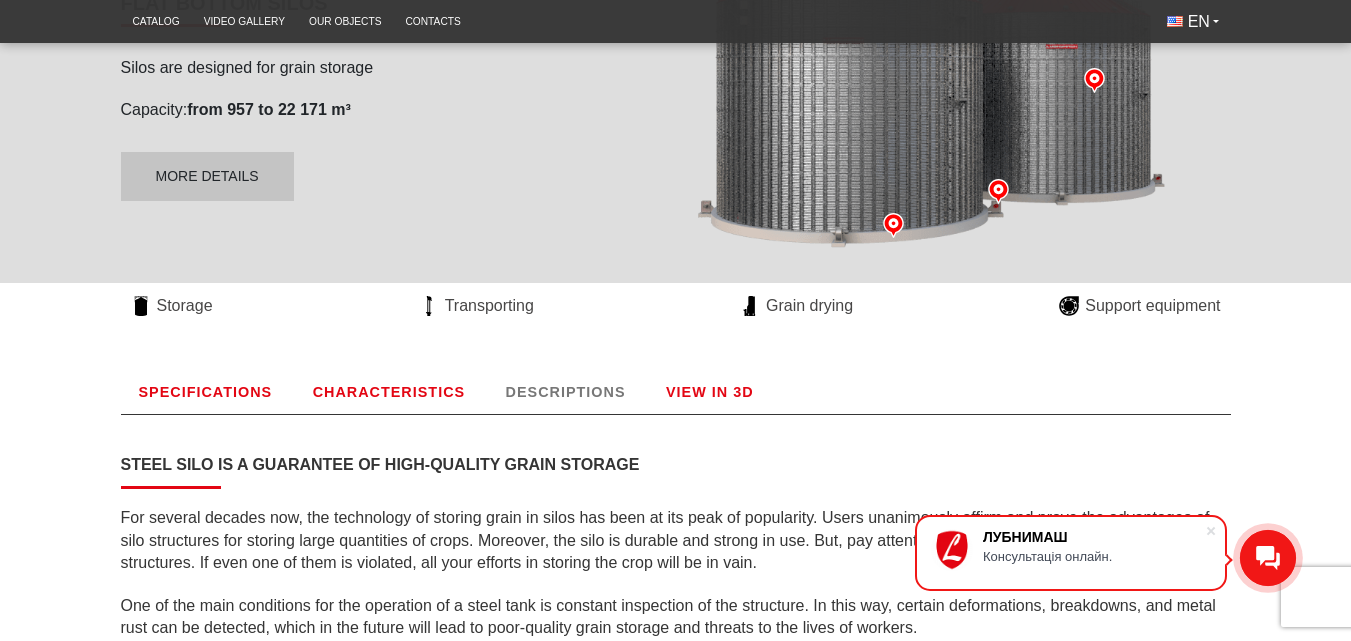 click on "VIEW IN 3D" at bounding box center (710, 392) 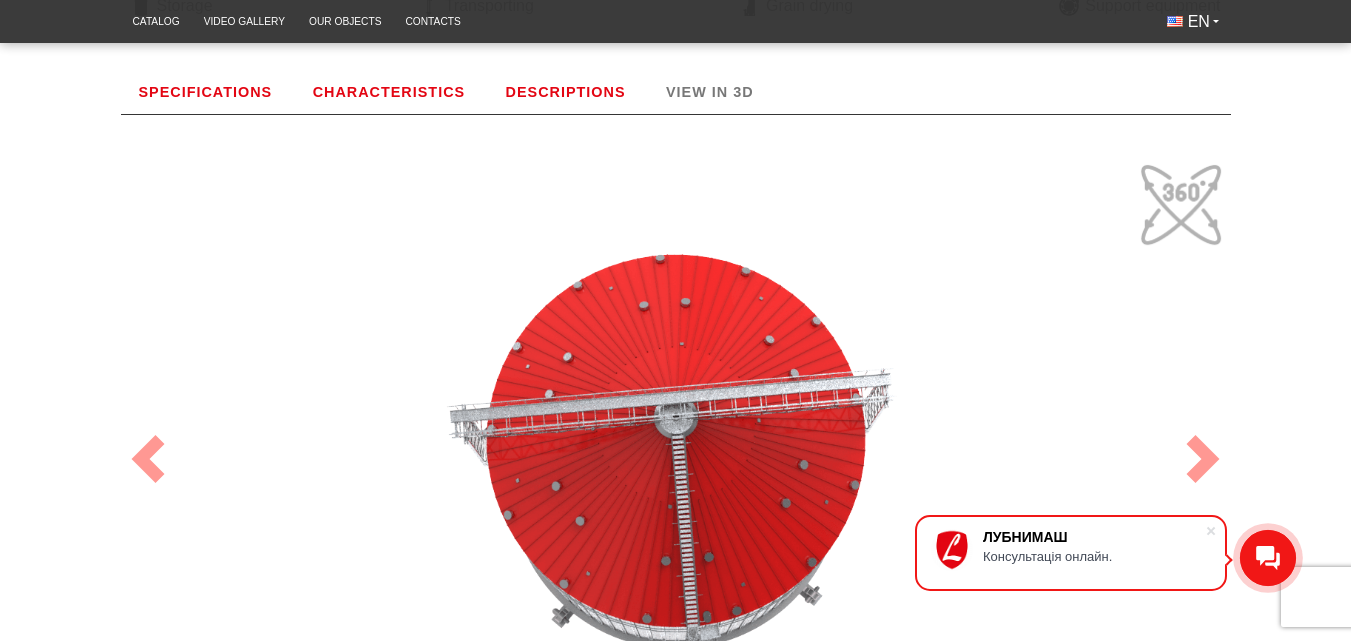 scroll, scrollTop: 862, scrollLeft: 0, axis: vertical 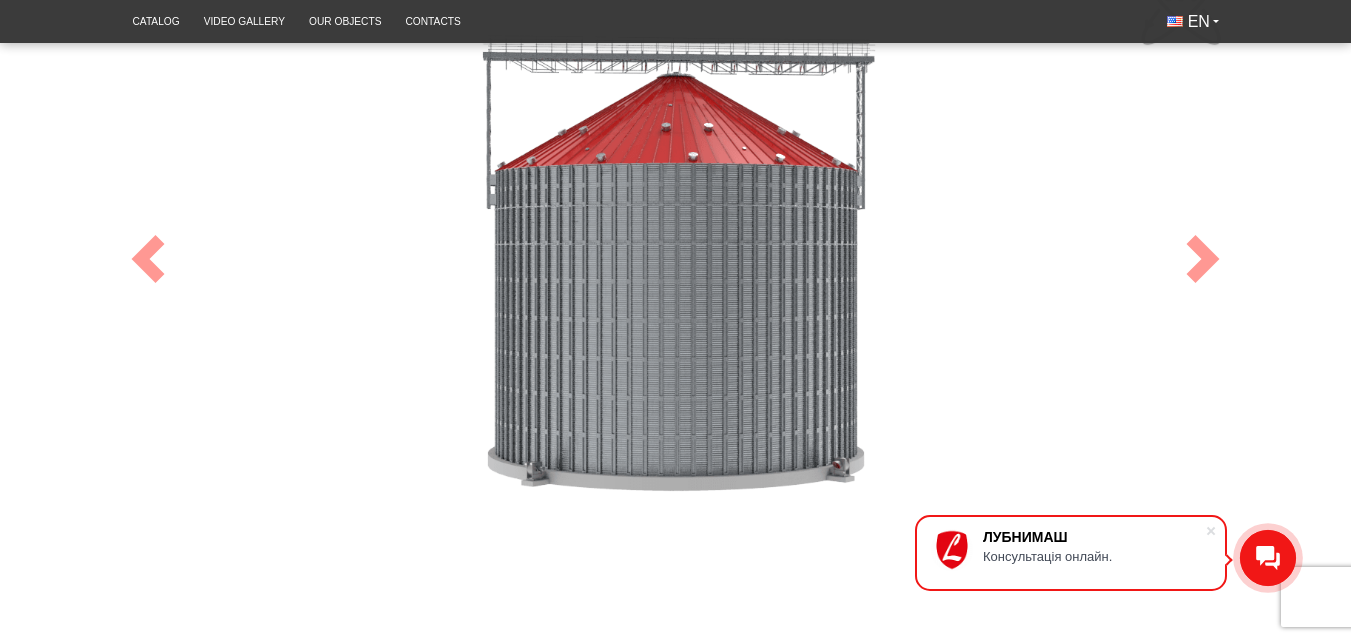 drag, startPoint x: 895, startPoint y: 283, endPoint x: 574, endPoint y: 329, distance: 324.2792 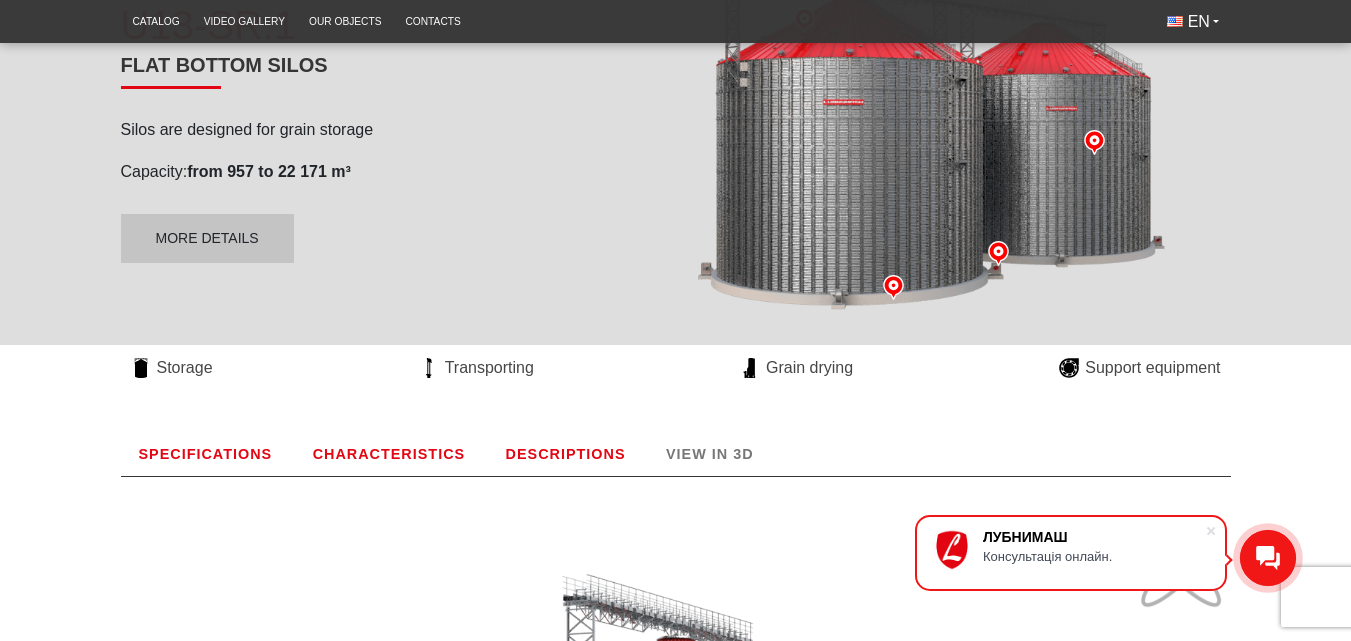 scroll, scrollTop: 400, scrollLeft: 0, axis: vertical 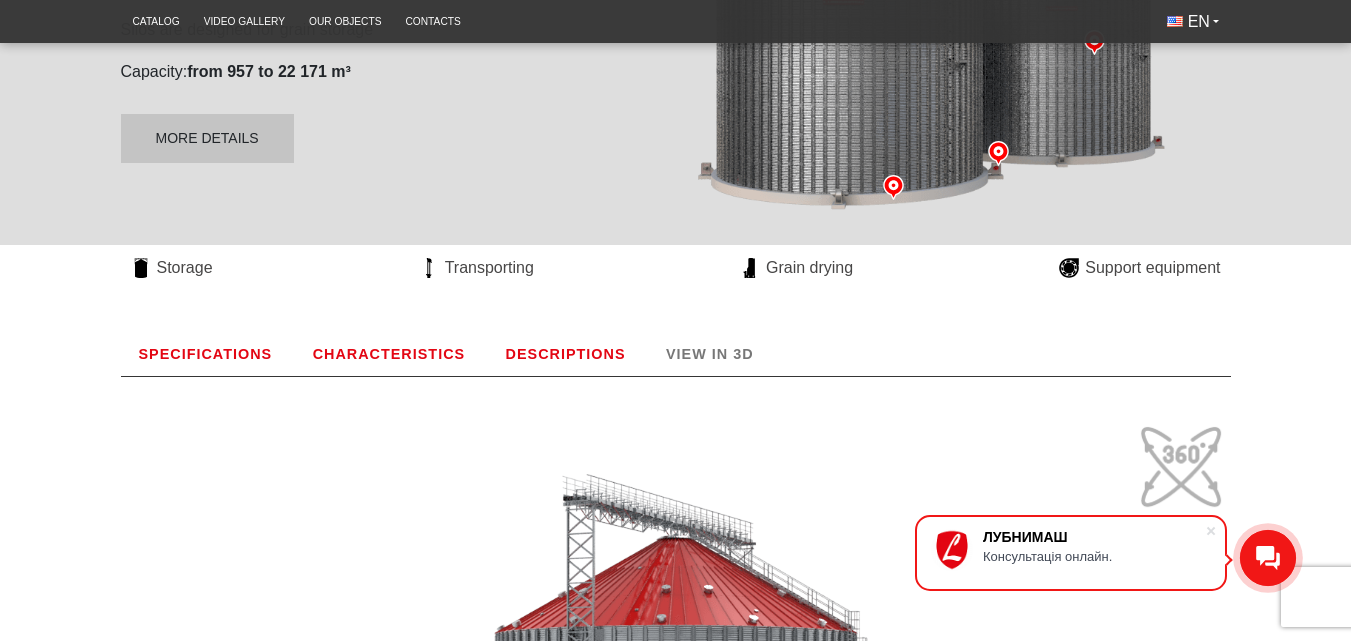 click on "SPECIFICATIONS" at bounding box center [206, 354] 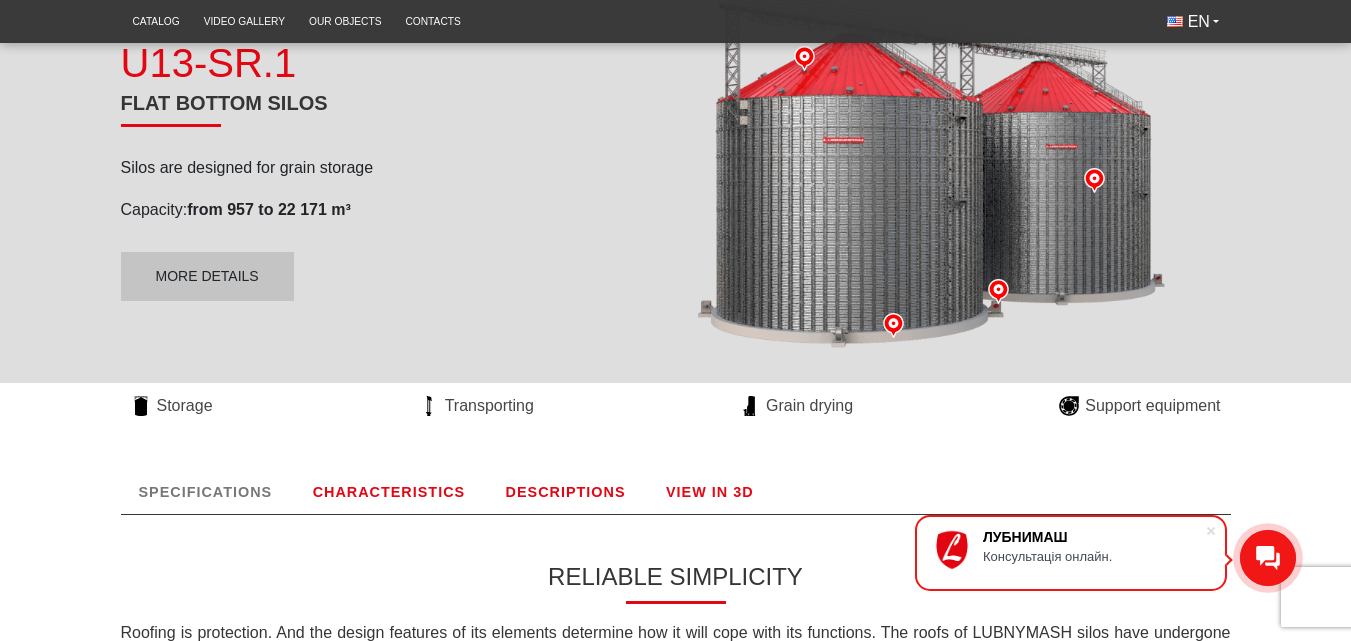 scroll, scrollTop: 0, scrollLeft: 0, axis: both 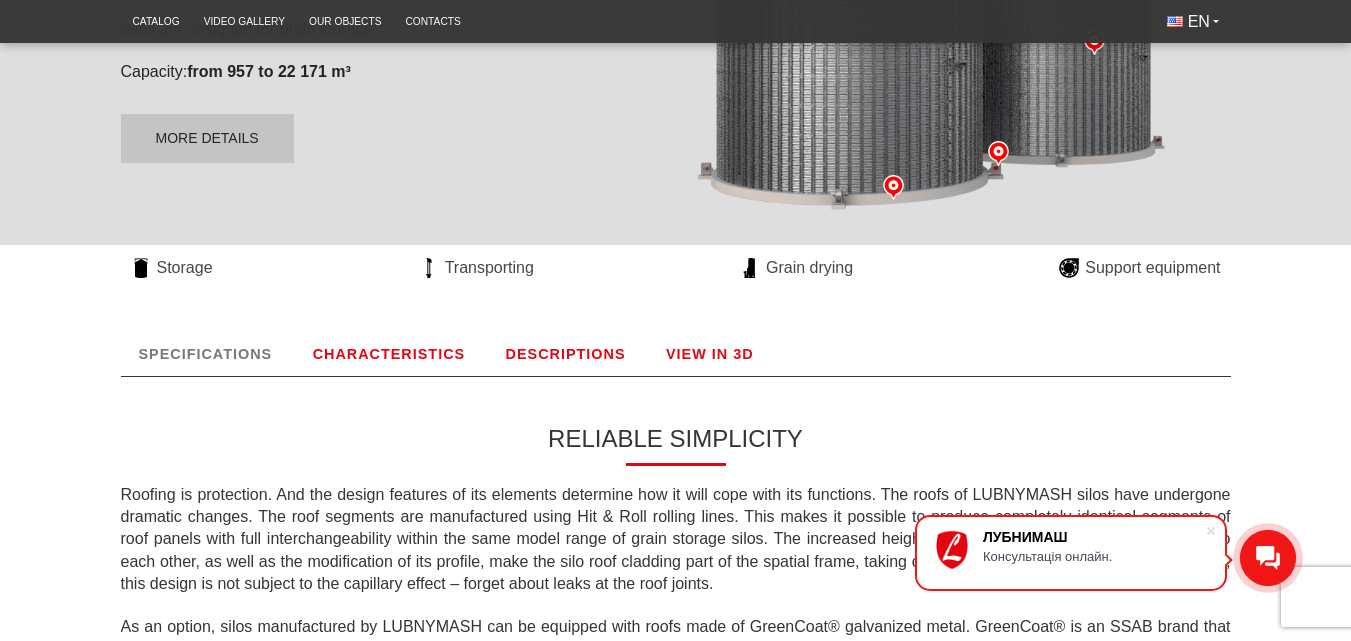 click on "SPECIFICATIONS
RELIABLE SIMPLICITY
Roofing is protection. And the design features of its elements determine how it will cope with its functions. The roofs of LUBNYMASH silos have undergone dramatic changes. The roof segments are manufactured using Hit & Roll rolling lines. This makes it possible to produce completely identical segments of roof panels with full interchangeability within the same model range of grain storage silos. The increased height of the lock that connects the segments to each other, as well as the modification of its profile, make the silo roof cladding part of the spatial frame, taking on part of the vertical loads. And as a bonus, this design is not subject to the capillary effect – forget about leaks at the roof joints.
1. Steel. 2. Zinc. 3. Pretreatment layer. 4. Primer layer. 5. Colorized polymer layer. 6. Protective film. 7. Coating of the reverse side." at bounding box center [676, 1013] 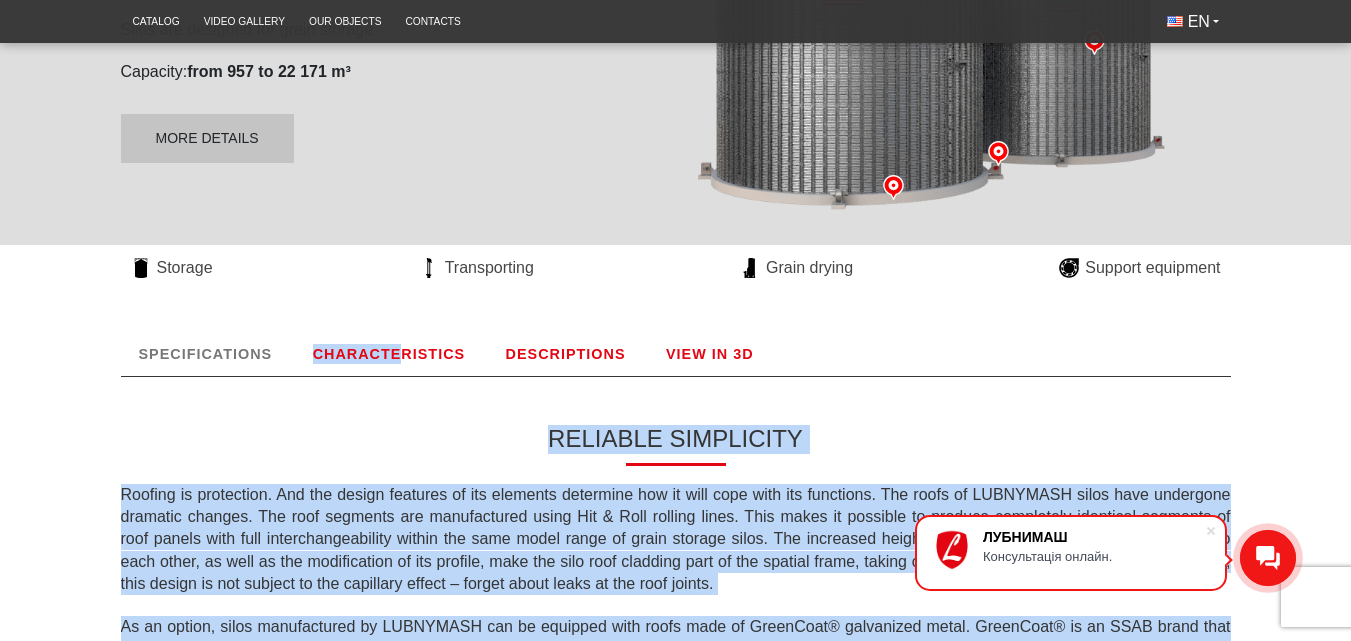 click on "CHARACTERISTICS" at bounding box center [389, 354] 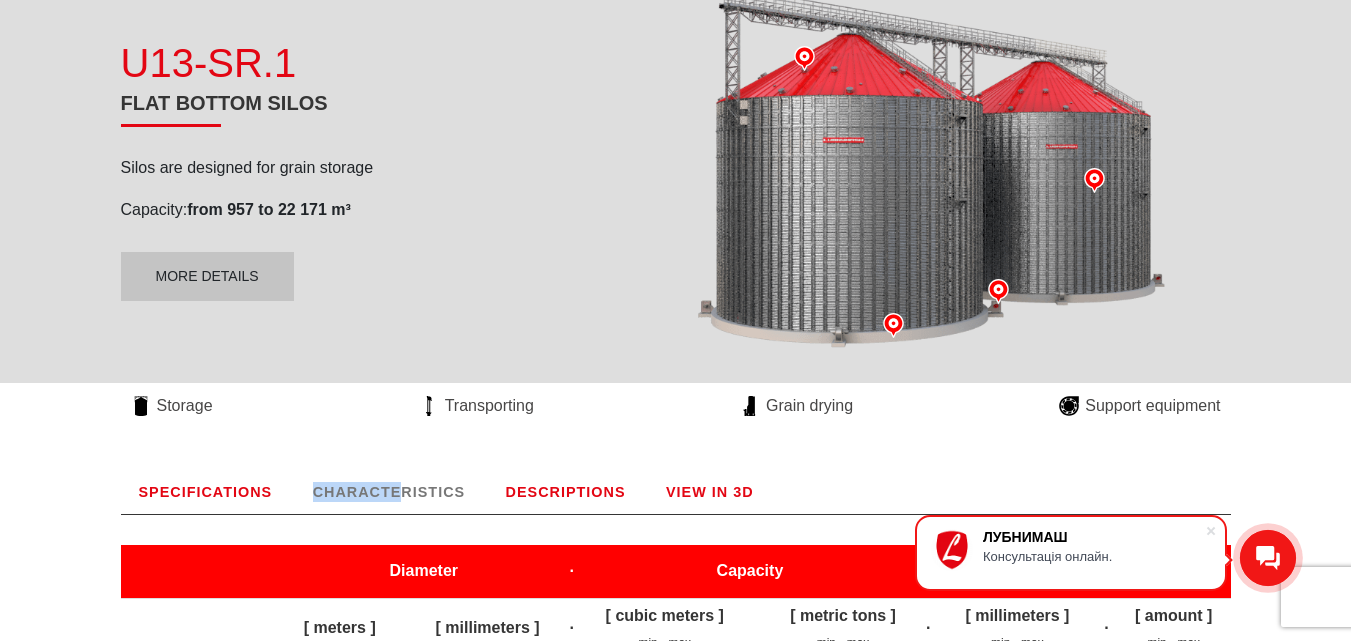 scroll, scrollTop: 0, scrollLeft: 0, axis: both 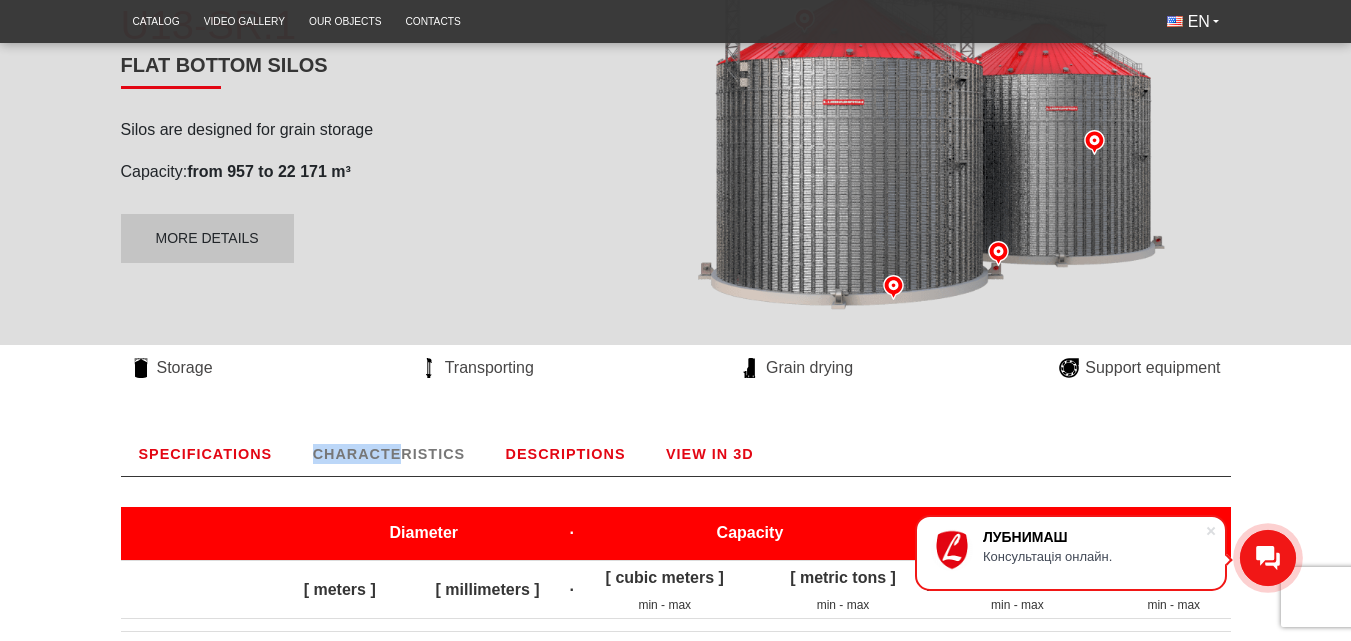 click on "DESCRIPTIONS" at bounding box center [566, 454] 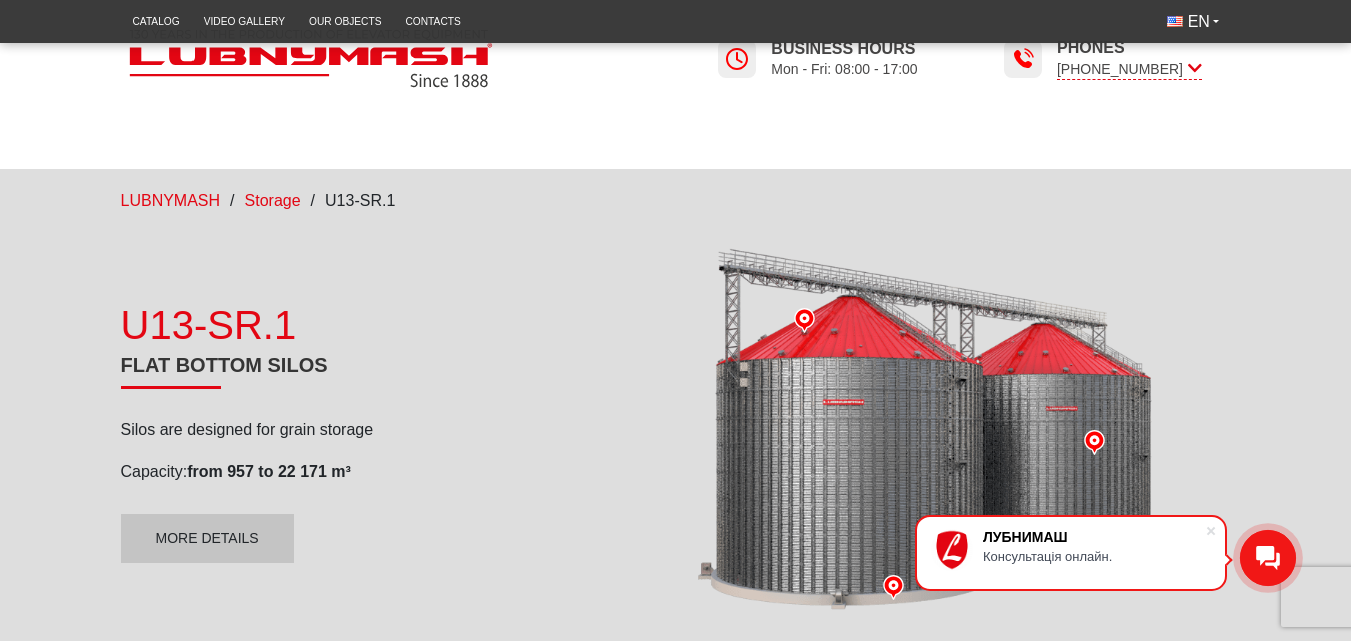 scroll, scrollTop: 200, scrollLeft: 0, axis: vertical 